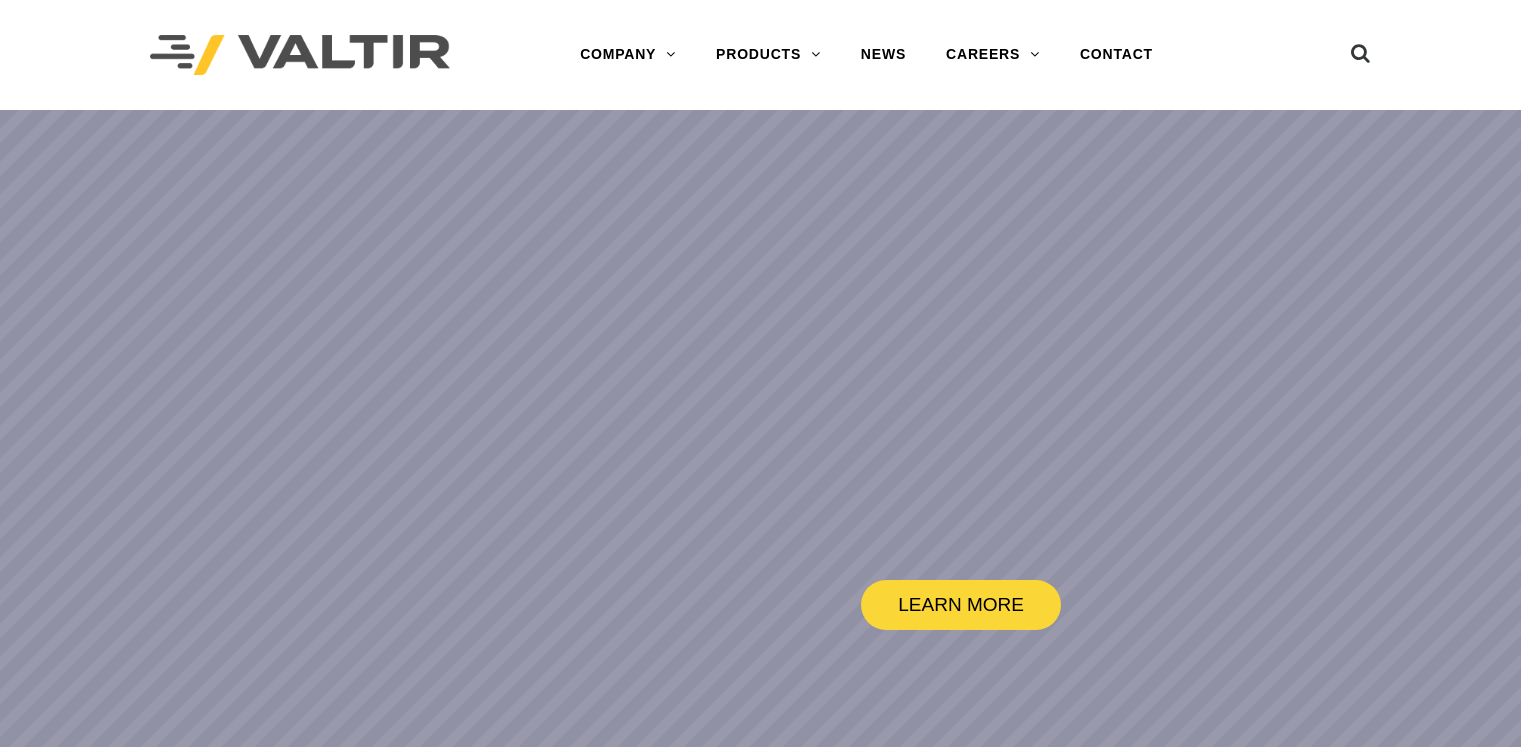 scroll, scrollTop: 0, scrollLeft: 0, axis: both 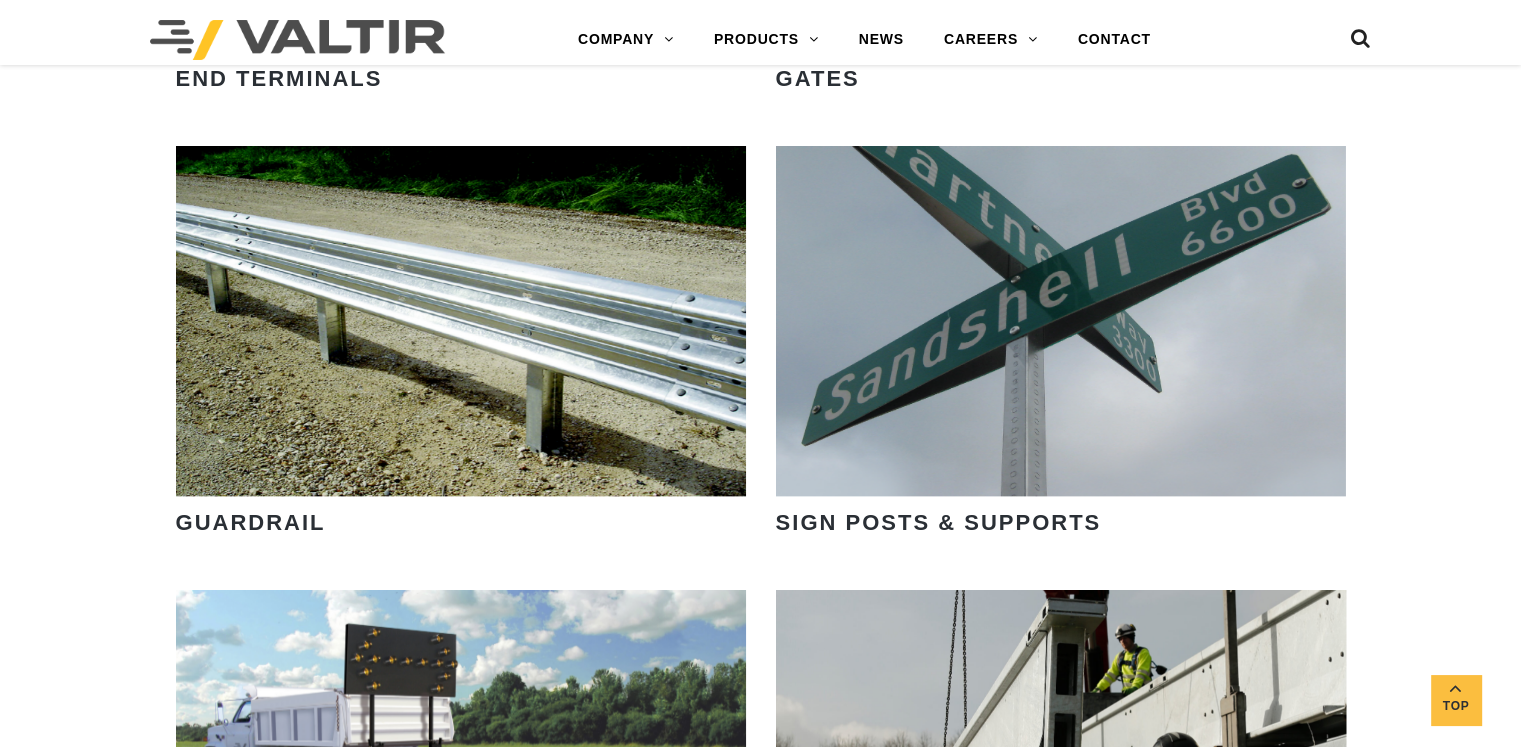 click on "LEARN MORE
OUR SMART SOLUTIONS
ARE ALWAYS EVOLVING.
VIEW PRODUCTS
WE ARE HIRING
APPLY NOW
WE'RE guardians of the road and project.
LEARN MORE
INNOVATIVE
RENTAL SOLUTIONS
VIEW PRODUCTS
WE'RE ALWAYS ADVANCING.
LEARN MORE
INTERNATIONAL SOLUTIONS
VIEW PRODUCTS
WE'RE ENGINEERING SAFETY
LEARN MORE
A TIER ABOVE
VIEW PRODUCTS
[GEOGRAPHIC_DATA]
VIEW PRODUCTS
BARRIERS
VIEW PRODUCTS" at bounding box center [760, -148] 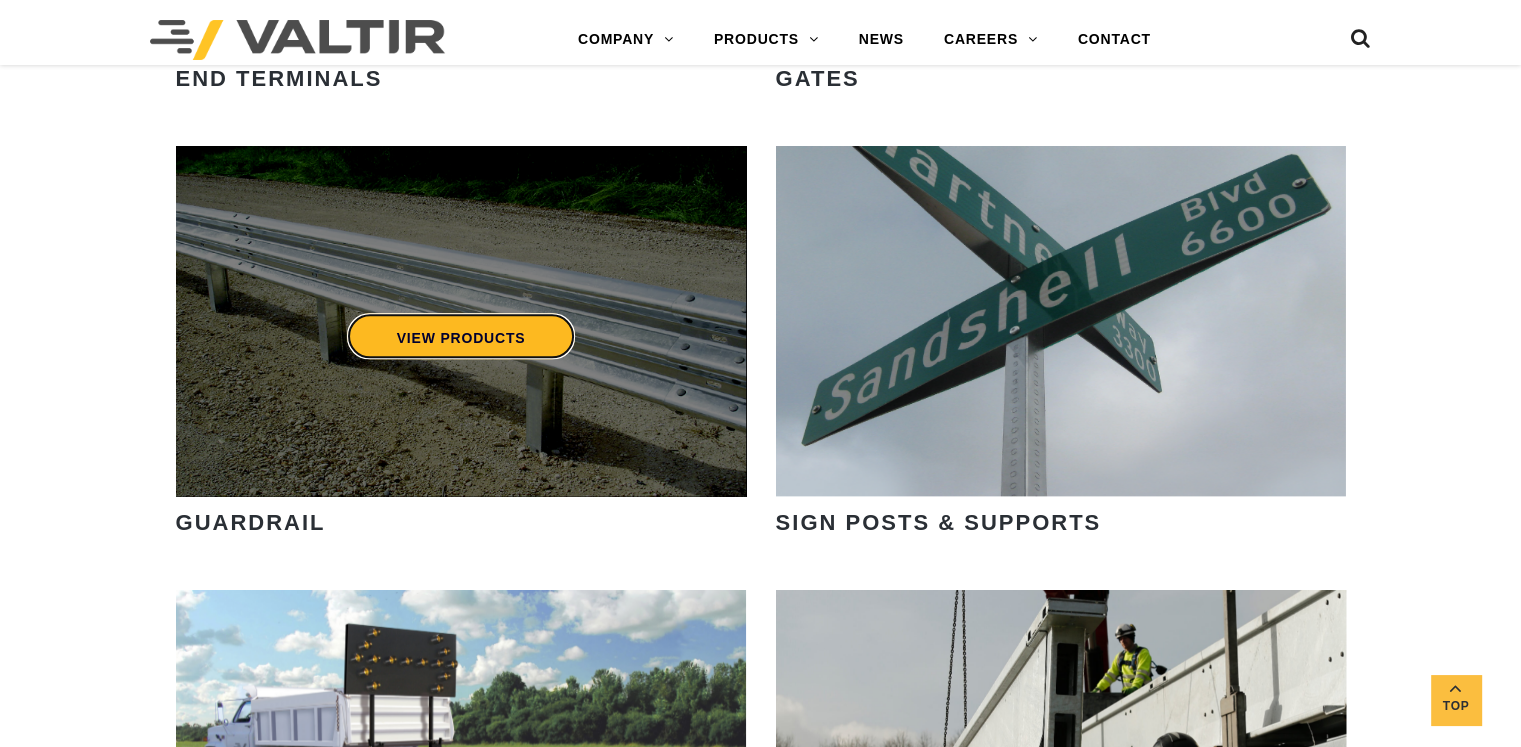 click on "VIEW PRODUCTS" at bounding box center [460, 336] 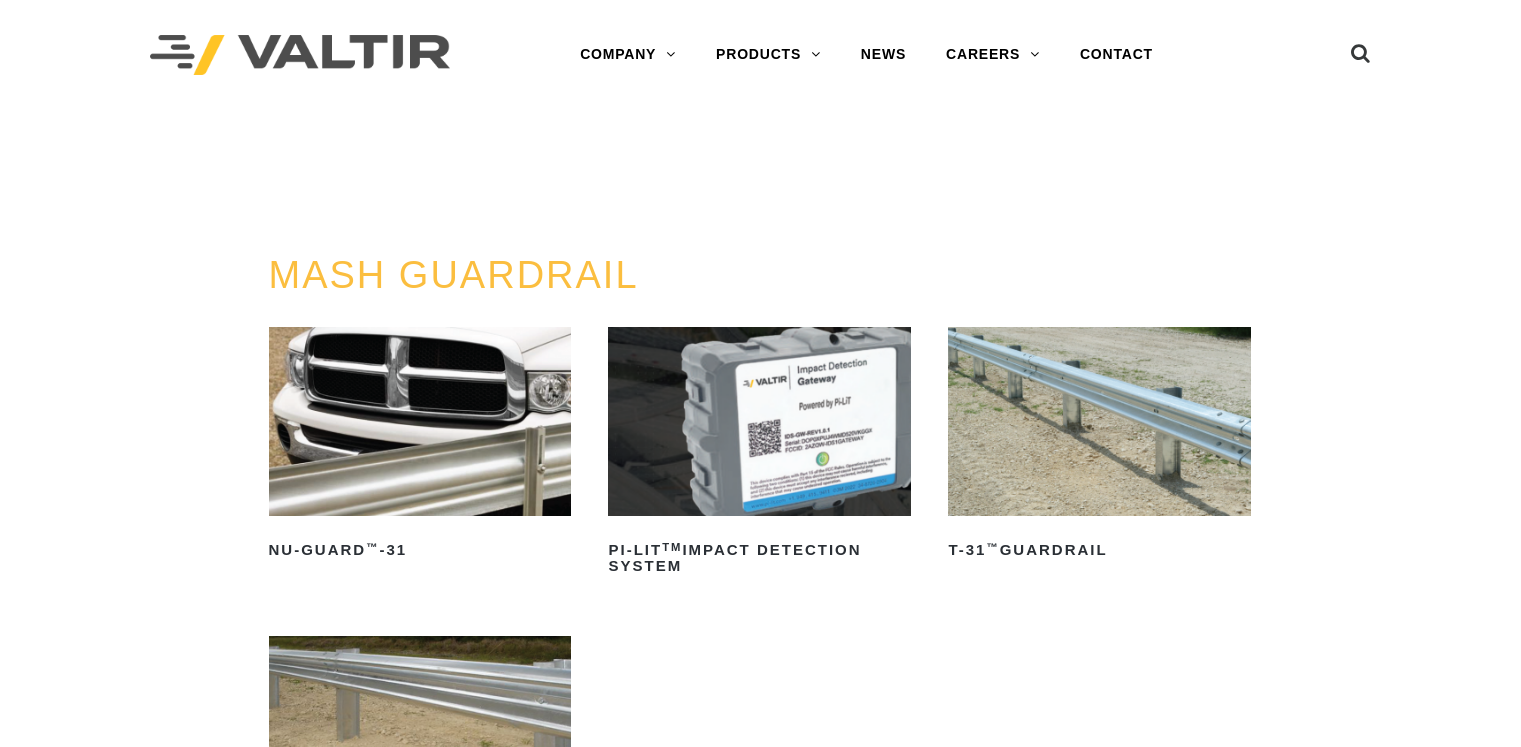 scroll, scrollTop: 0, scrollLeft: 0, axis: both 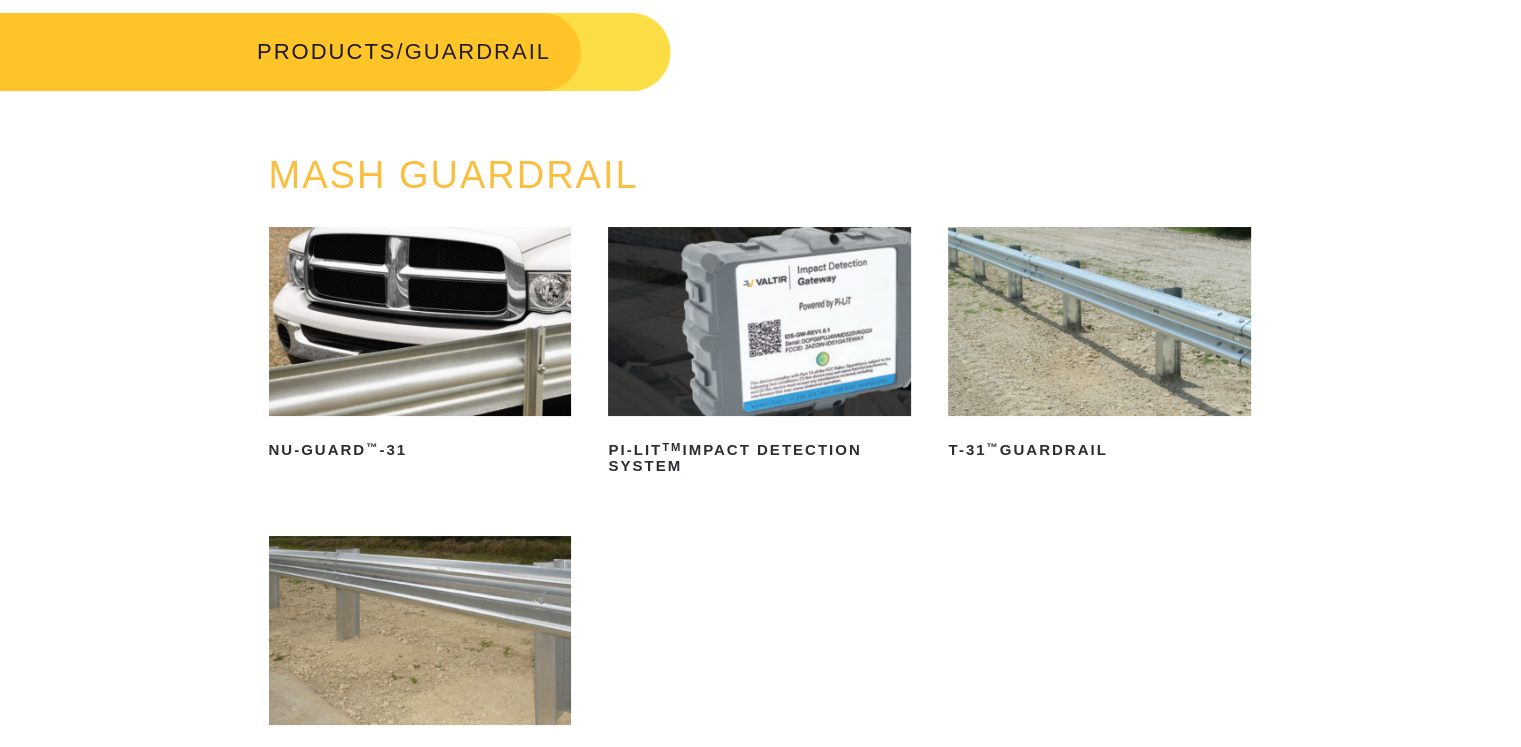 click at bounding box center (420, 321) 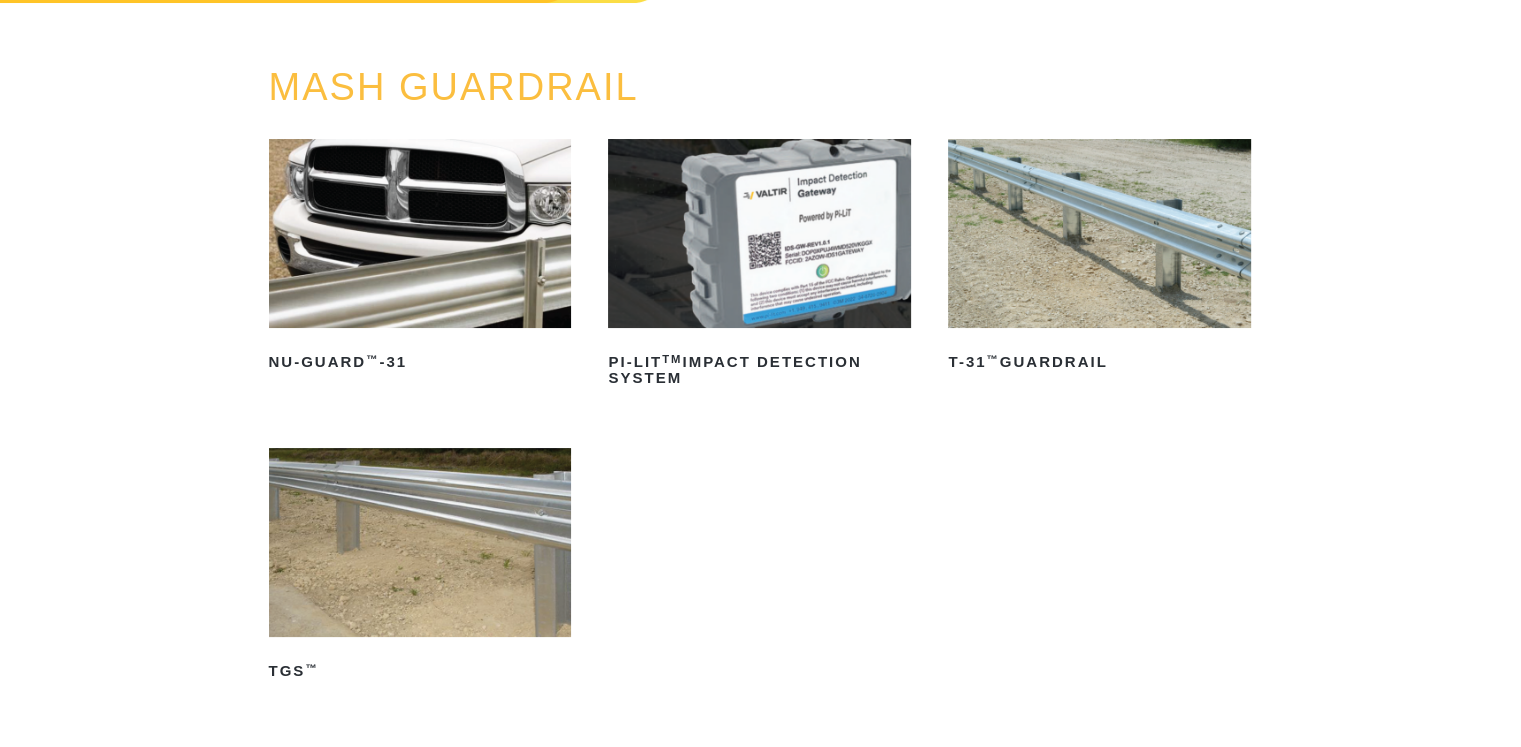 scroll, scrollTop: 300, scrollLeft: 0, axis: vertical 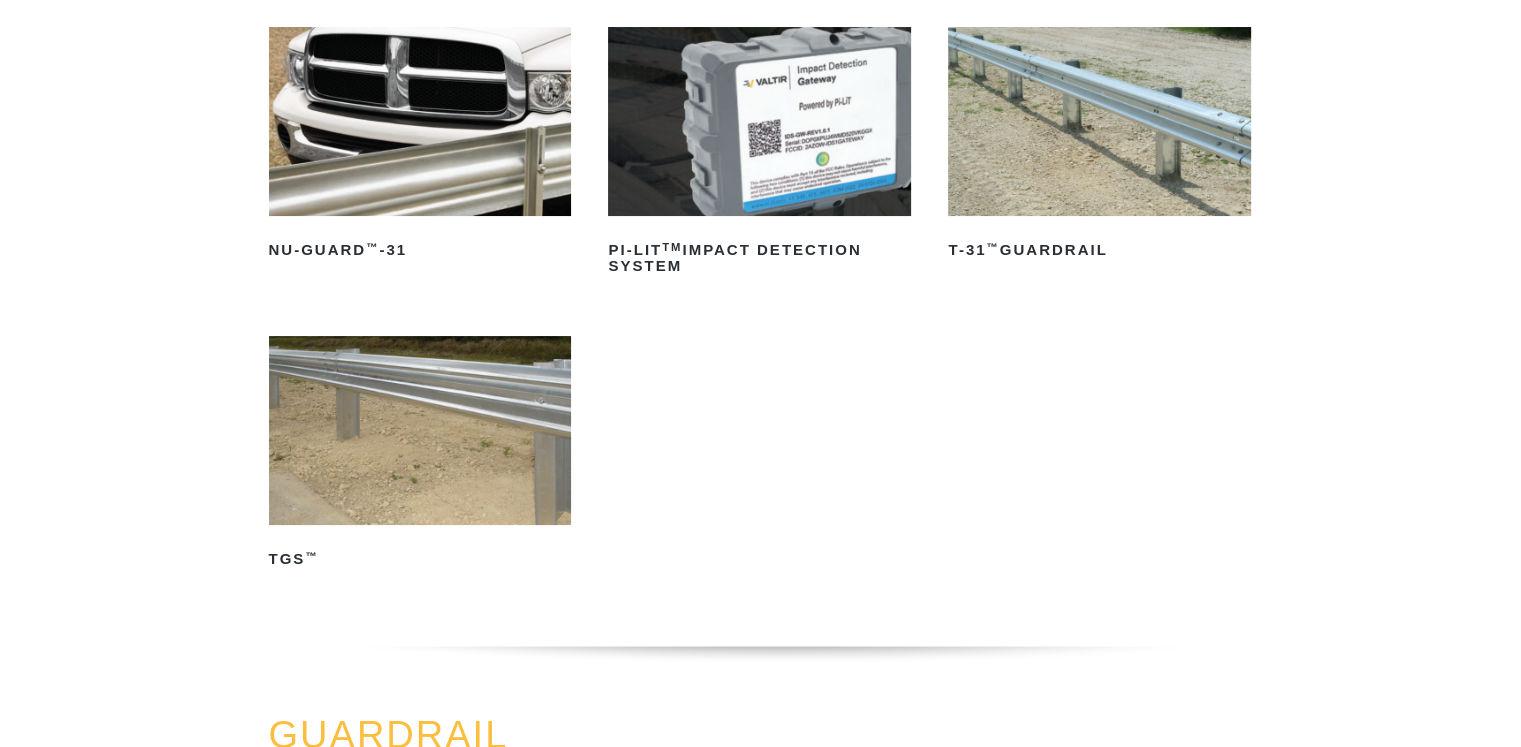 click on "NU-GUARD ™ -31
Read more
PI-LIT TM  Impact Detection System
Read more
T-31 ™  Guardrail
Read more
TGS ™
Read more" at bounding box center [761, 327] 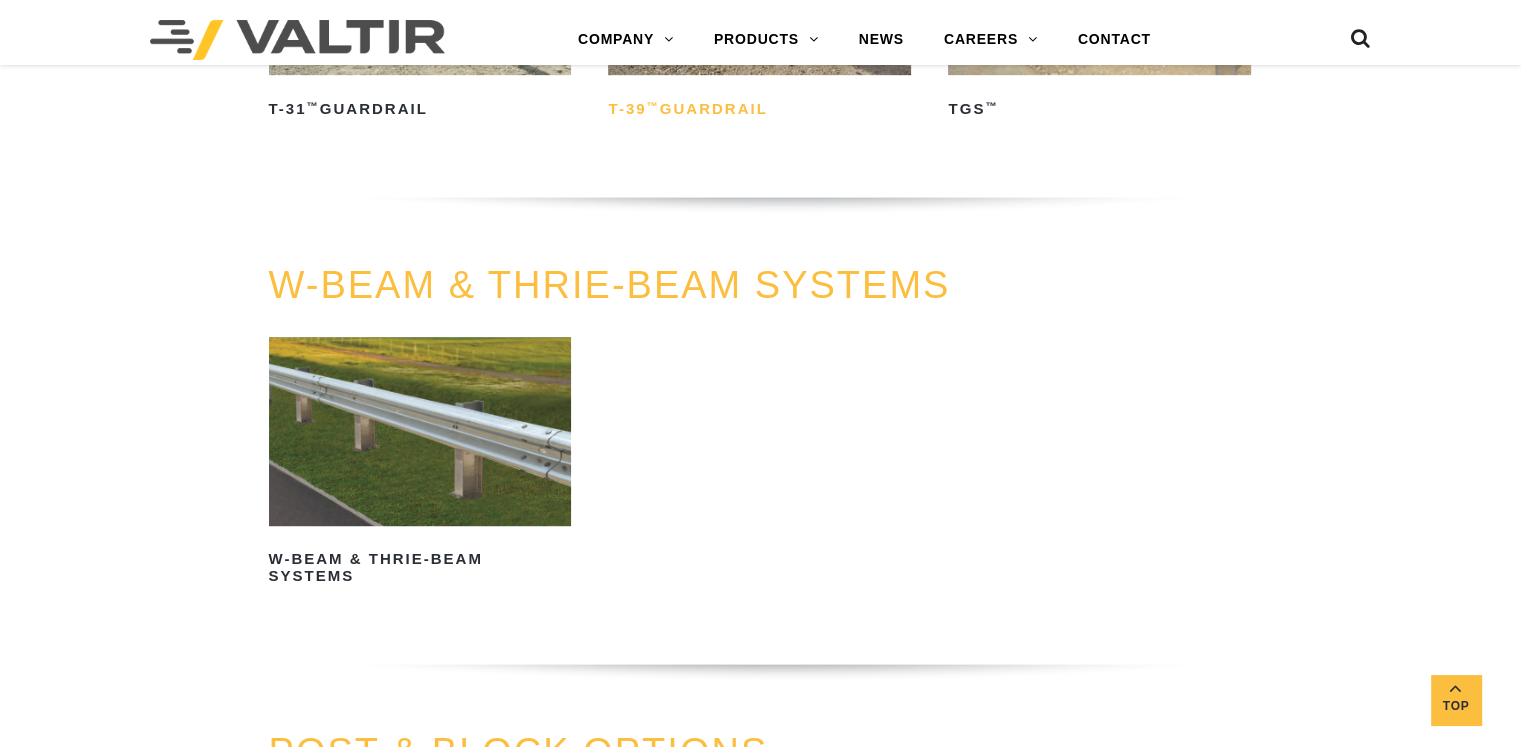 scroll, scrollTop: 1300, scrollLeft: 0, axis: vertical 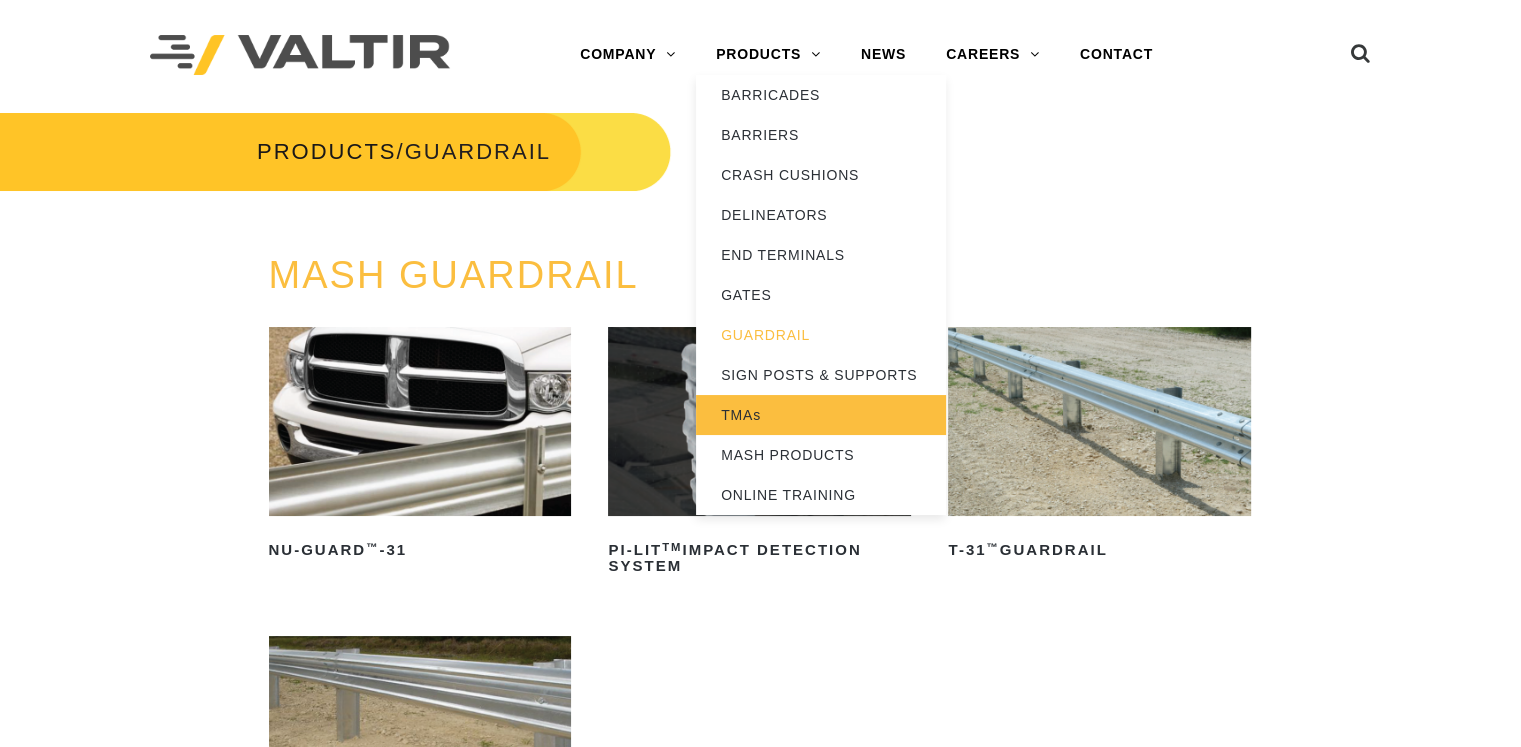 click on "TMAs" at bounding box center (821, 415) 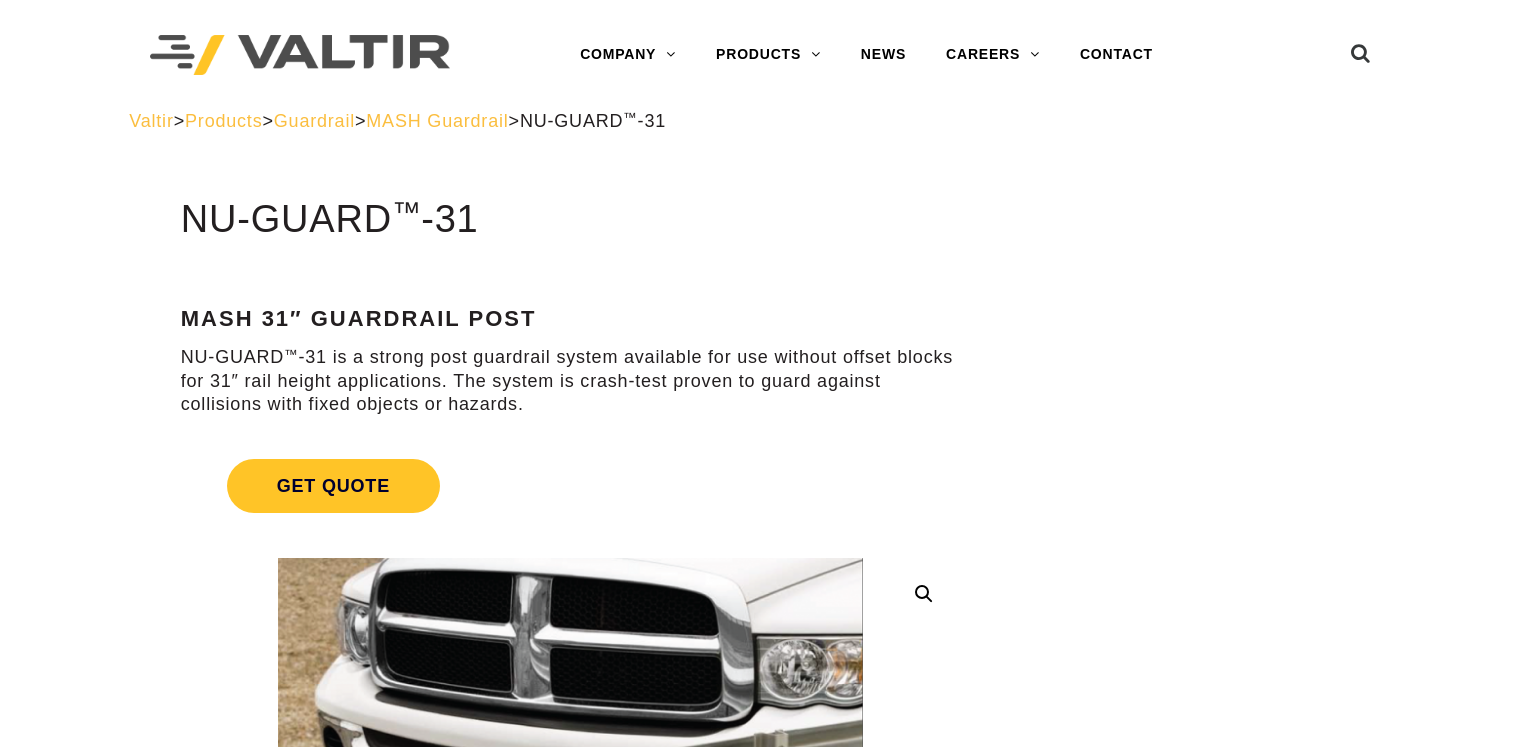 scroll, scrollTop: 0, scrollLeft: 0, axis: both 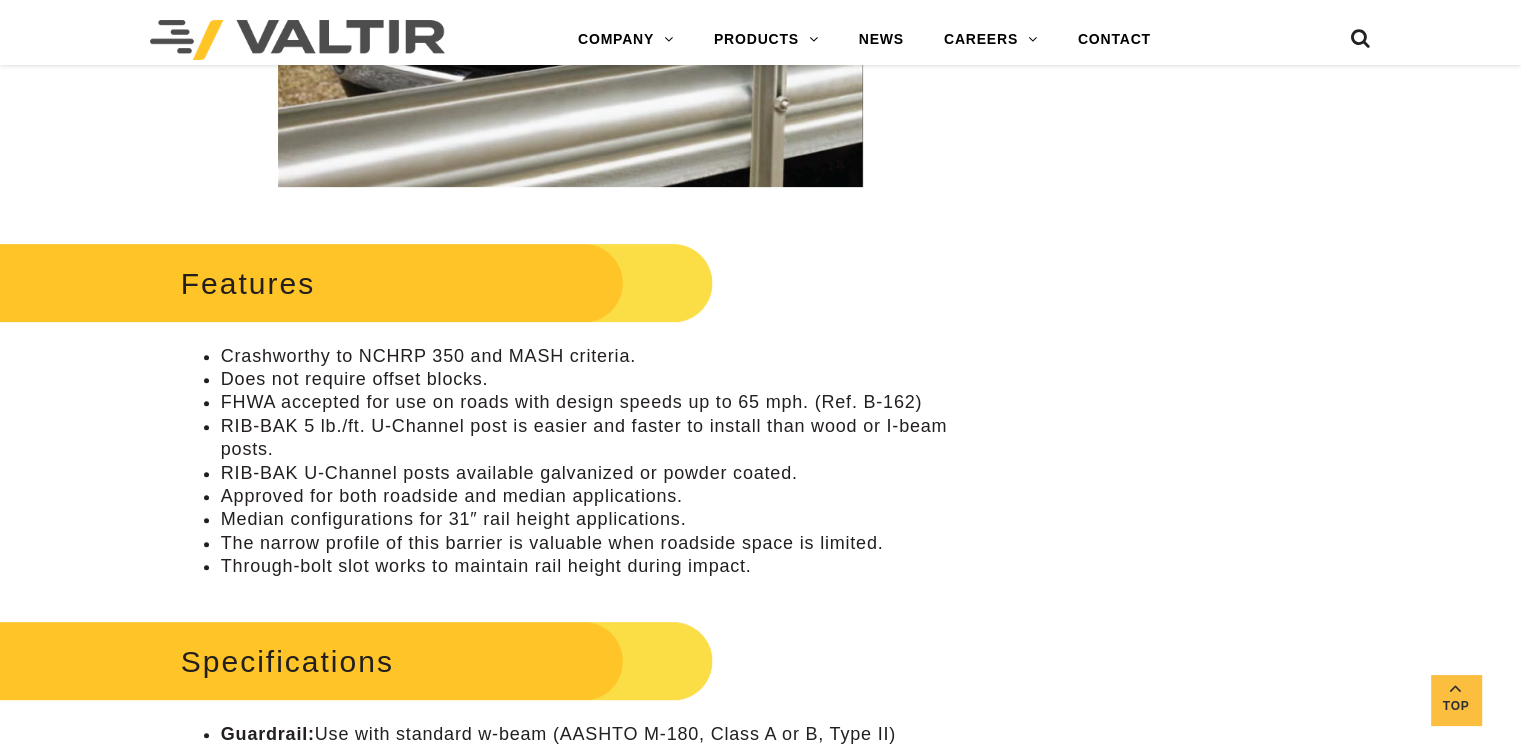 click on "Crashworthy to NCHRP 350 and MASH criteria." at bounding box center (590, 356) 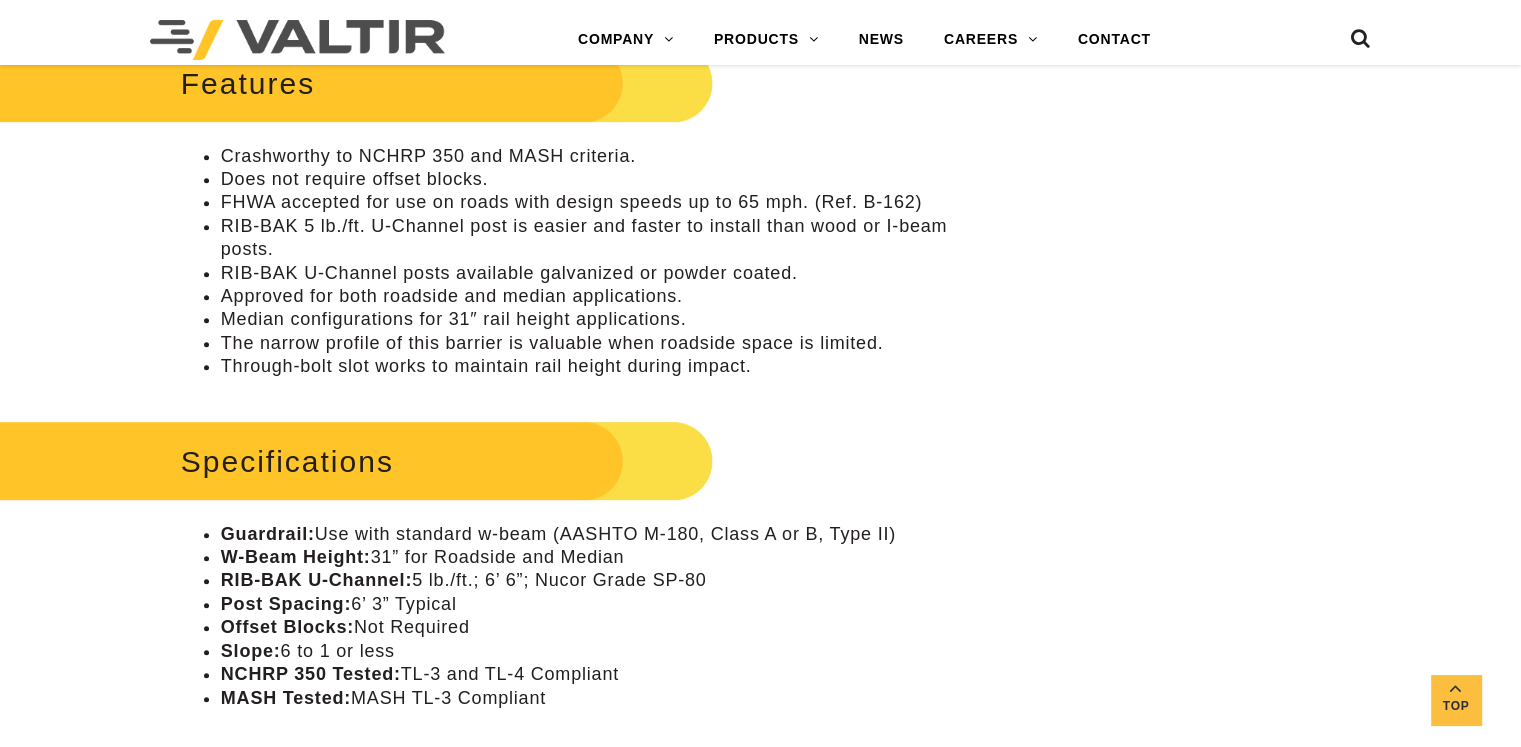 scroll, scrollTop: 1000, scrollLeft: 0, axis: vertical 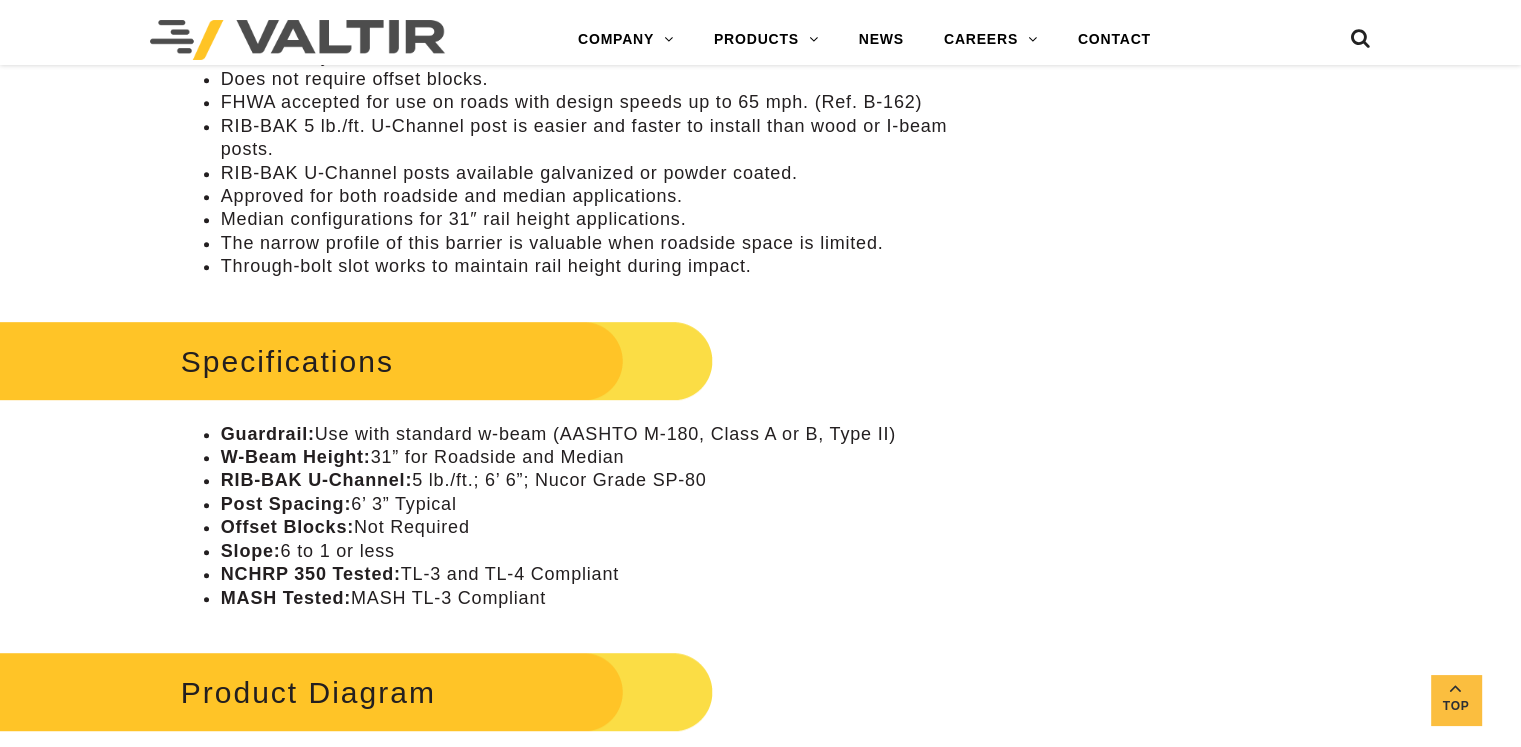 click on "Guardrail:  Use with standard w-beam (AASHTO M-180, Class A or B, Type II)" at bounding box center [590, 434] 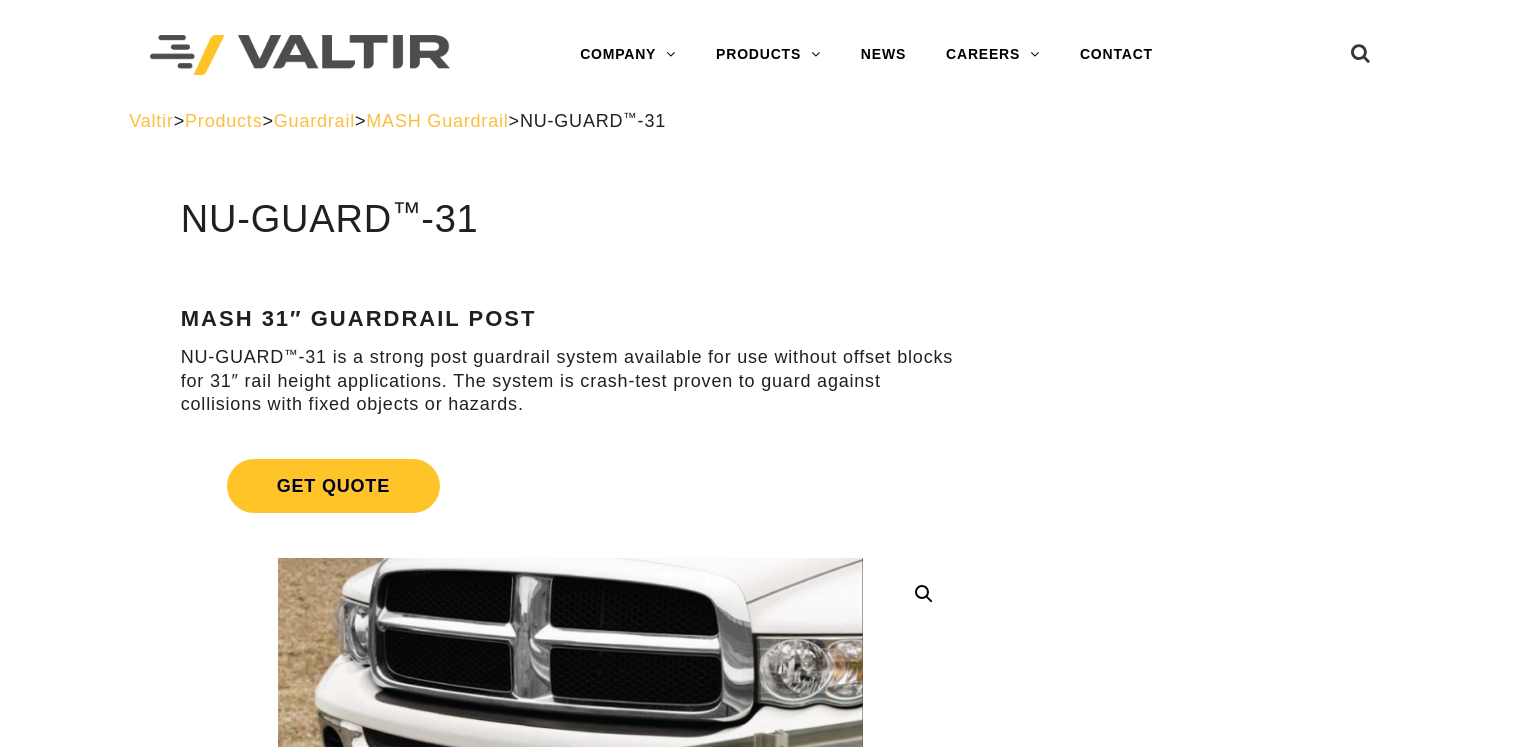 scroll, scrollTop: 0, scrollLeft: 0, axis: both 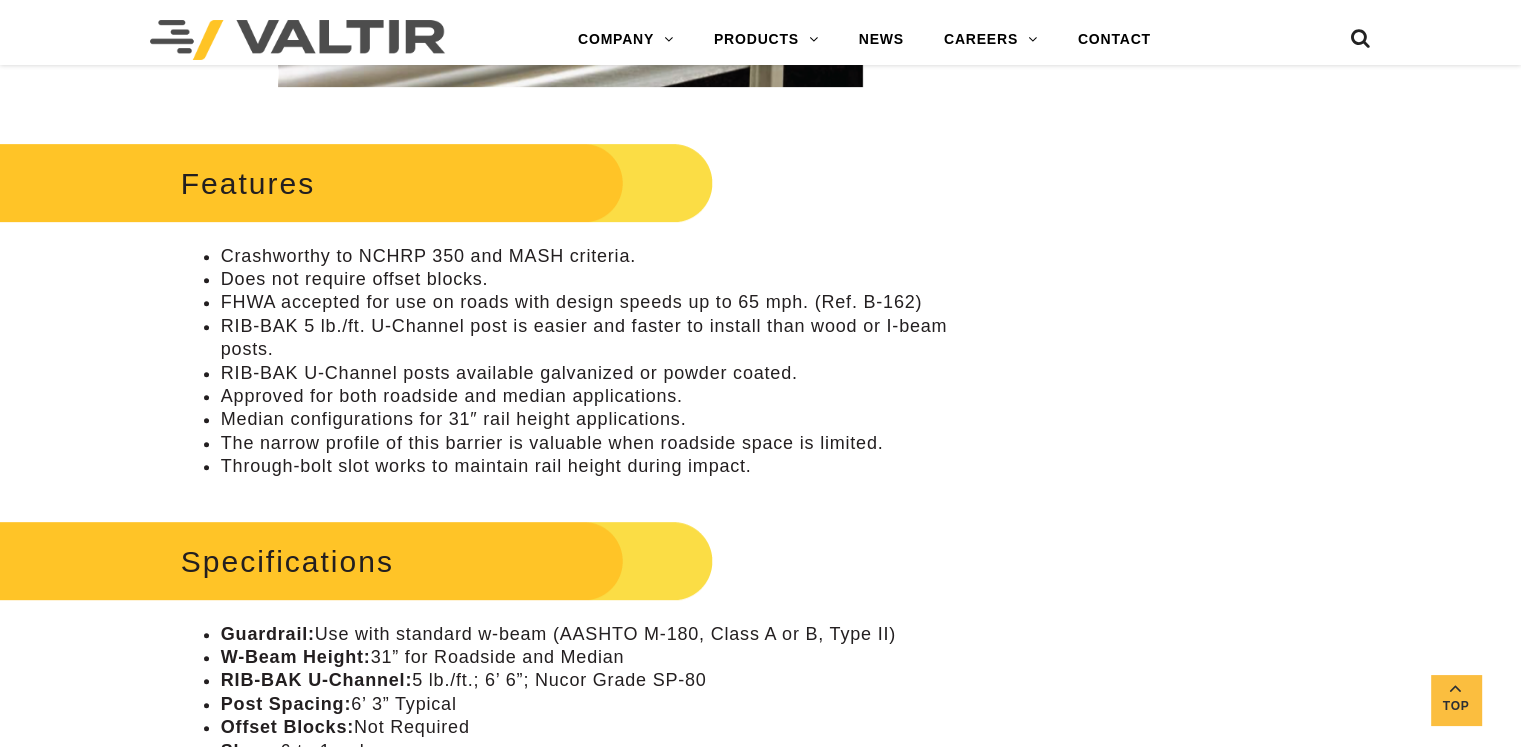 click on "FHWA accepted for use on roads with design speeds up to 65 mph. (Ref. B-162)" at bounding box center (590, 302) 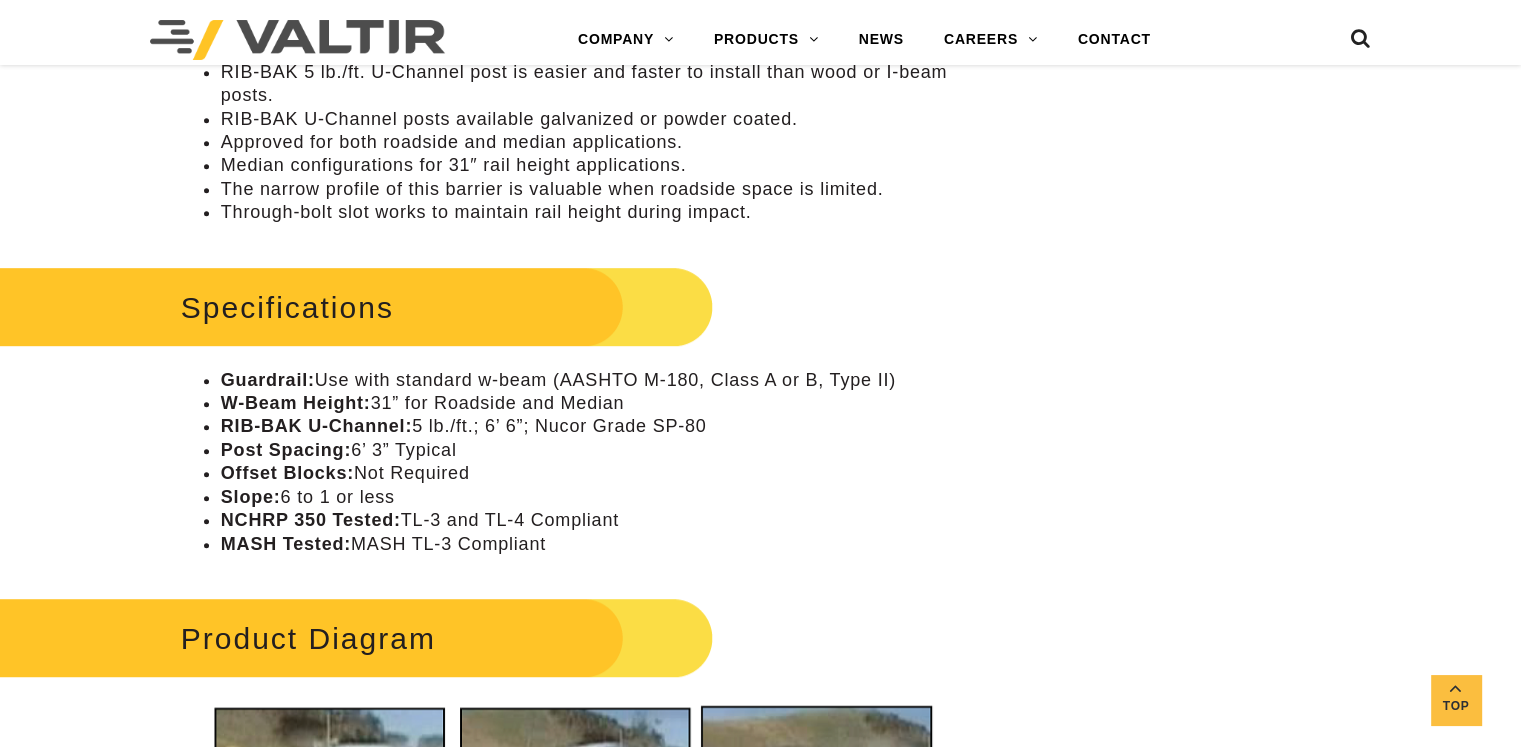 scroll, scrollTop: 1100, scrollLeft: 0, axis: vertical 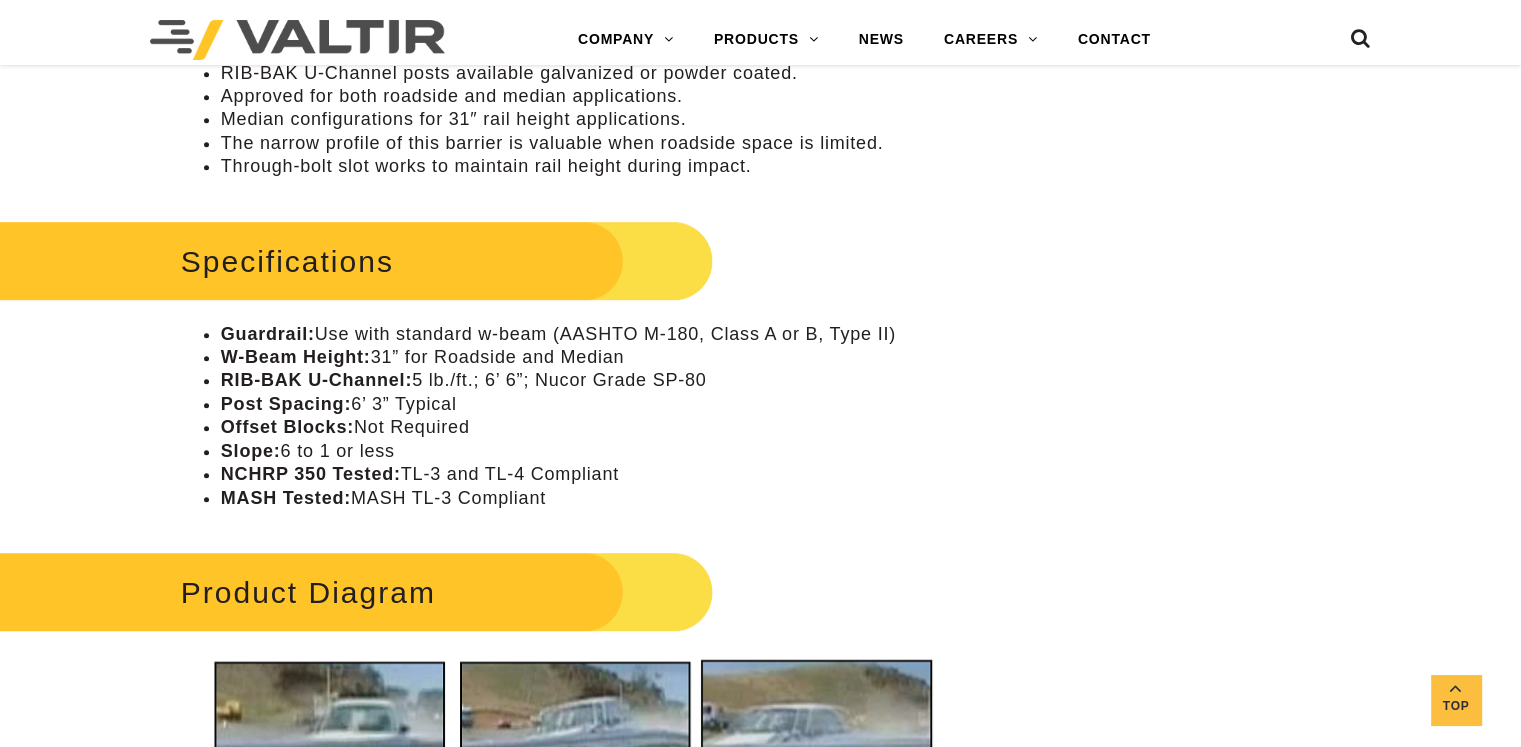 click on "Offset Blocks:  Not Required" at bounding box center [590, 427] 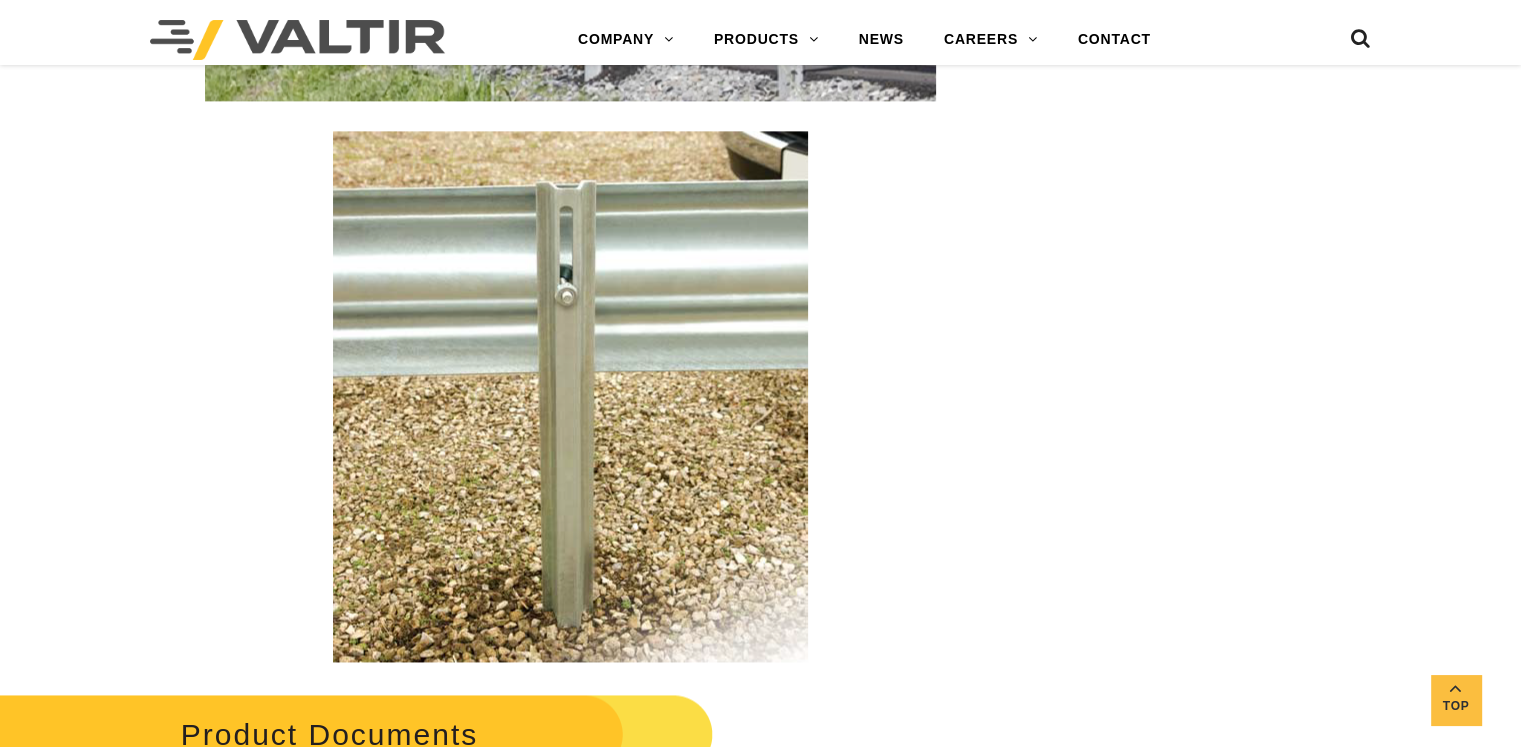 scroll, scrollTop: 3300, scrollLeft: 0, axis: vertical 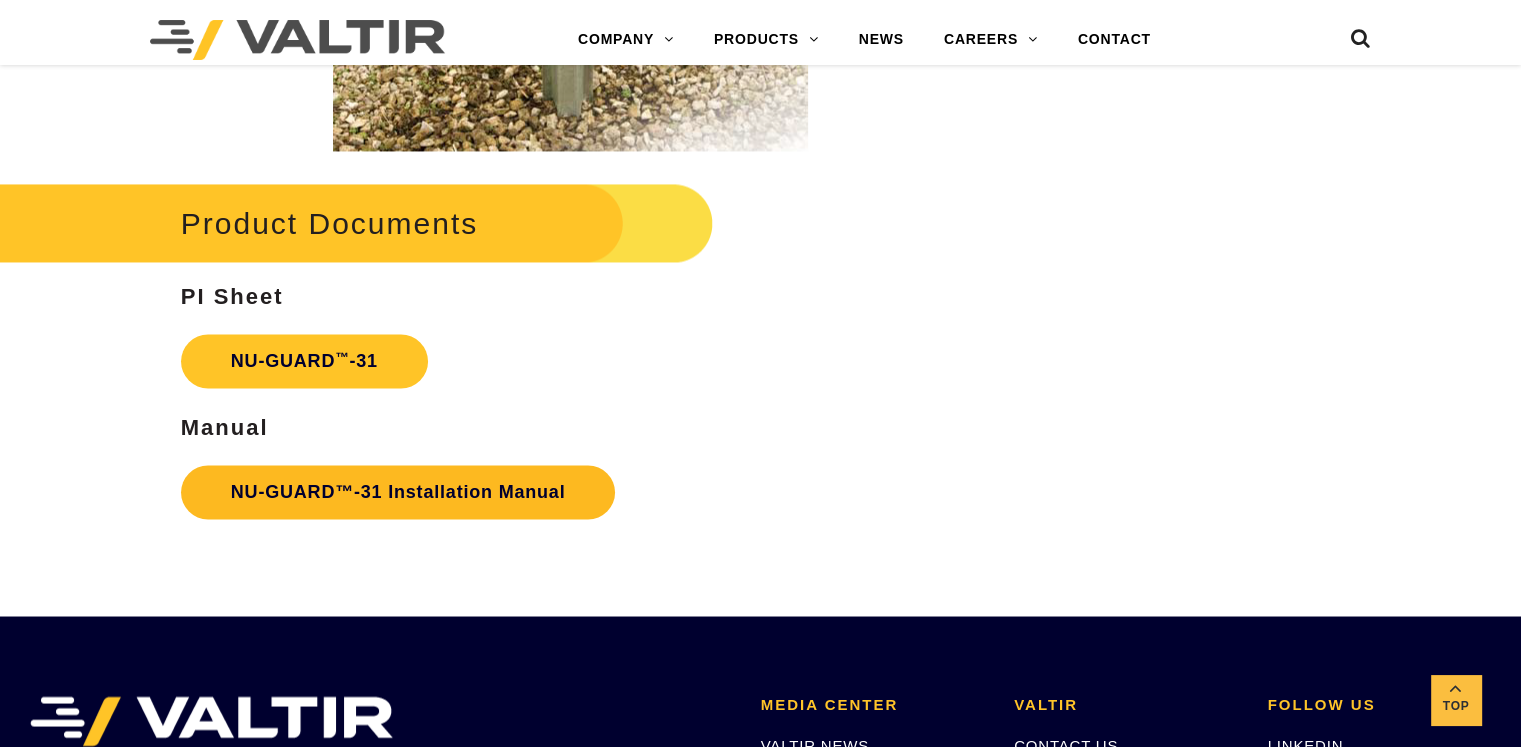 click on "NU-GUARD™-31 Installation Manual" at bounding box center [398, 492] 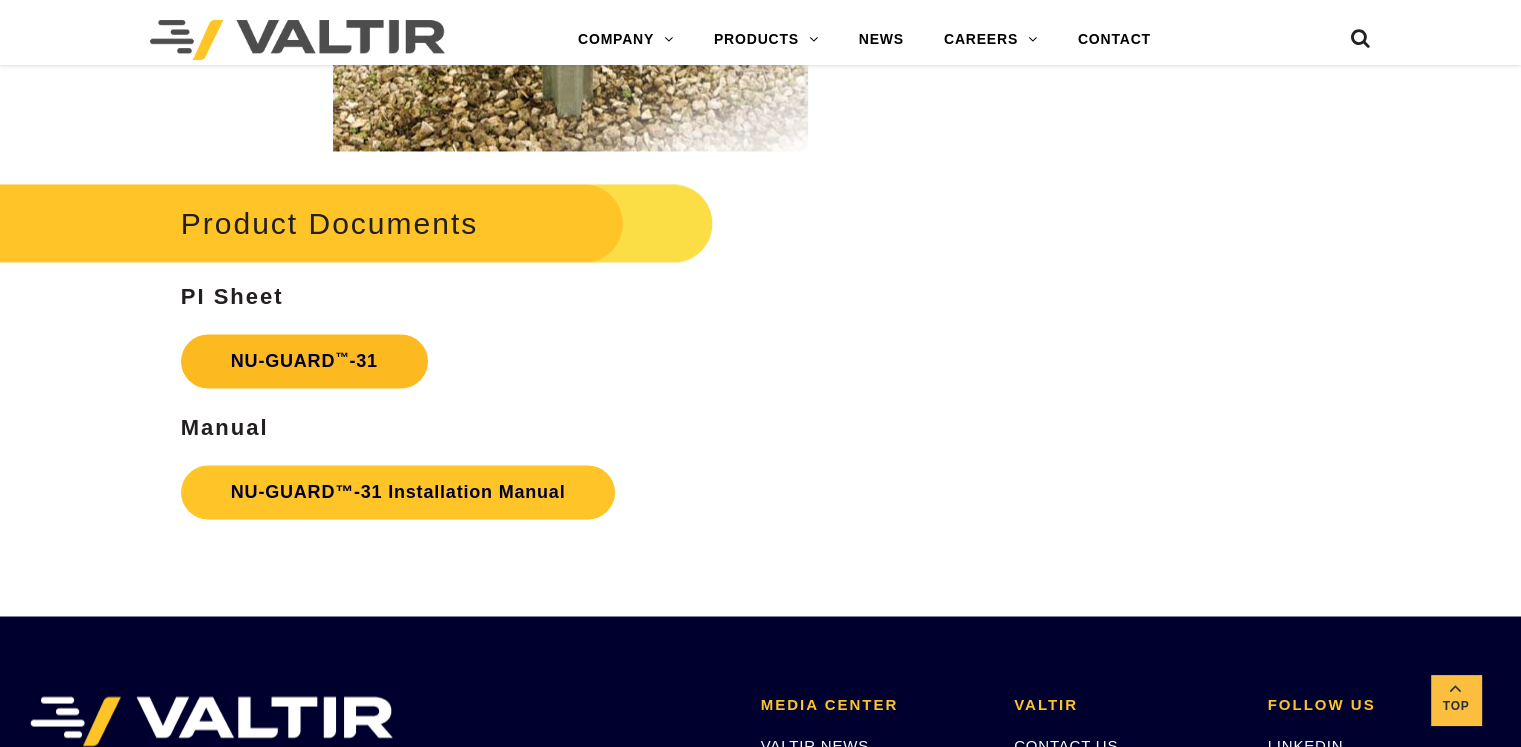 click on "NU-GUARD ™ -31" at bounding box center (304, 361) 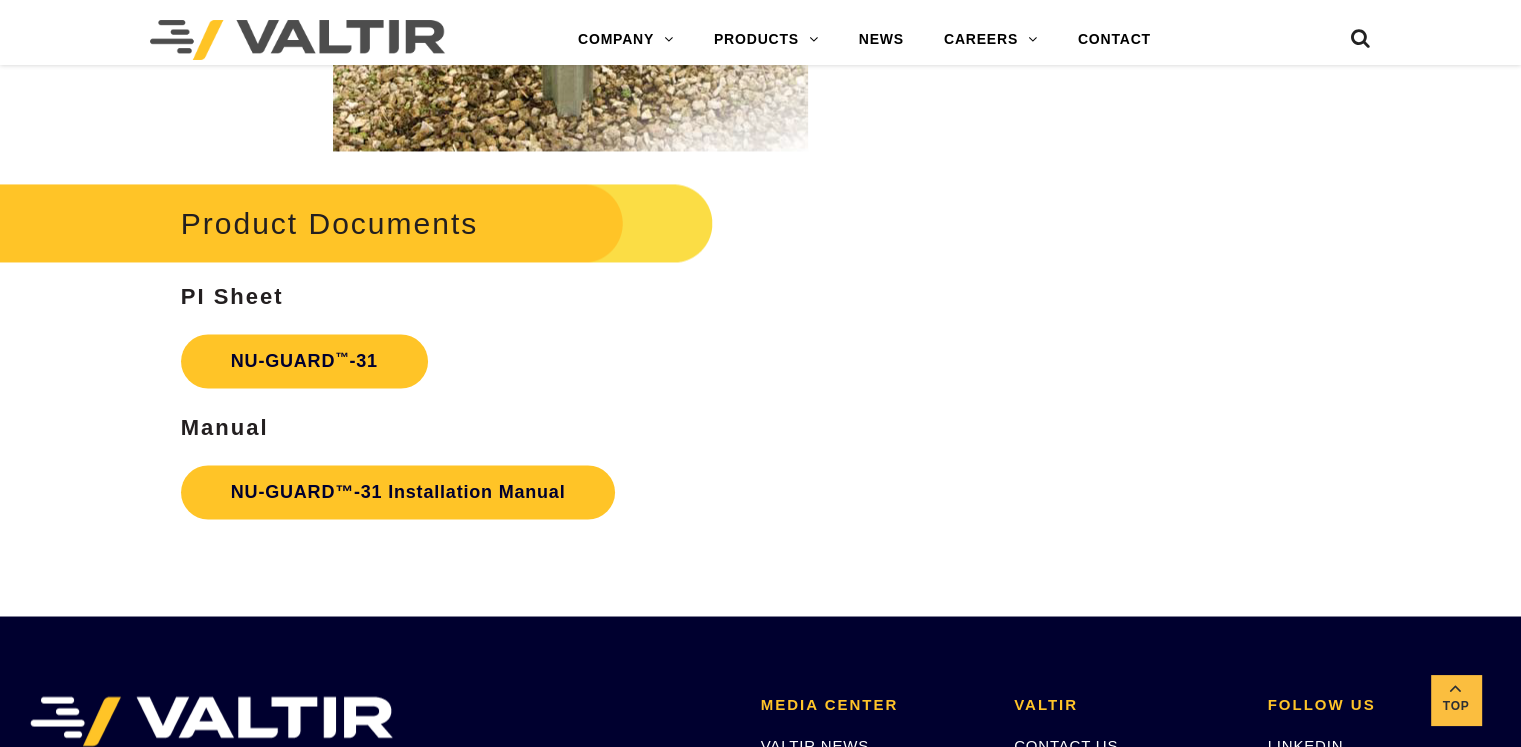 click on "NU-GUARD ™ -31" at bounding box center [570, 361] 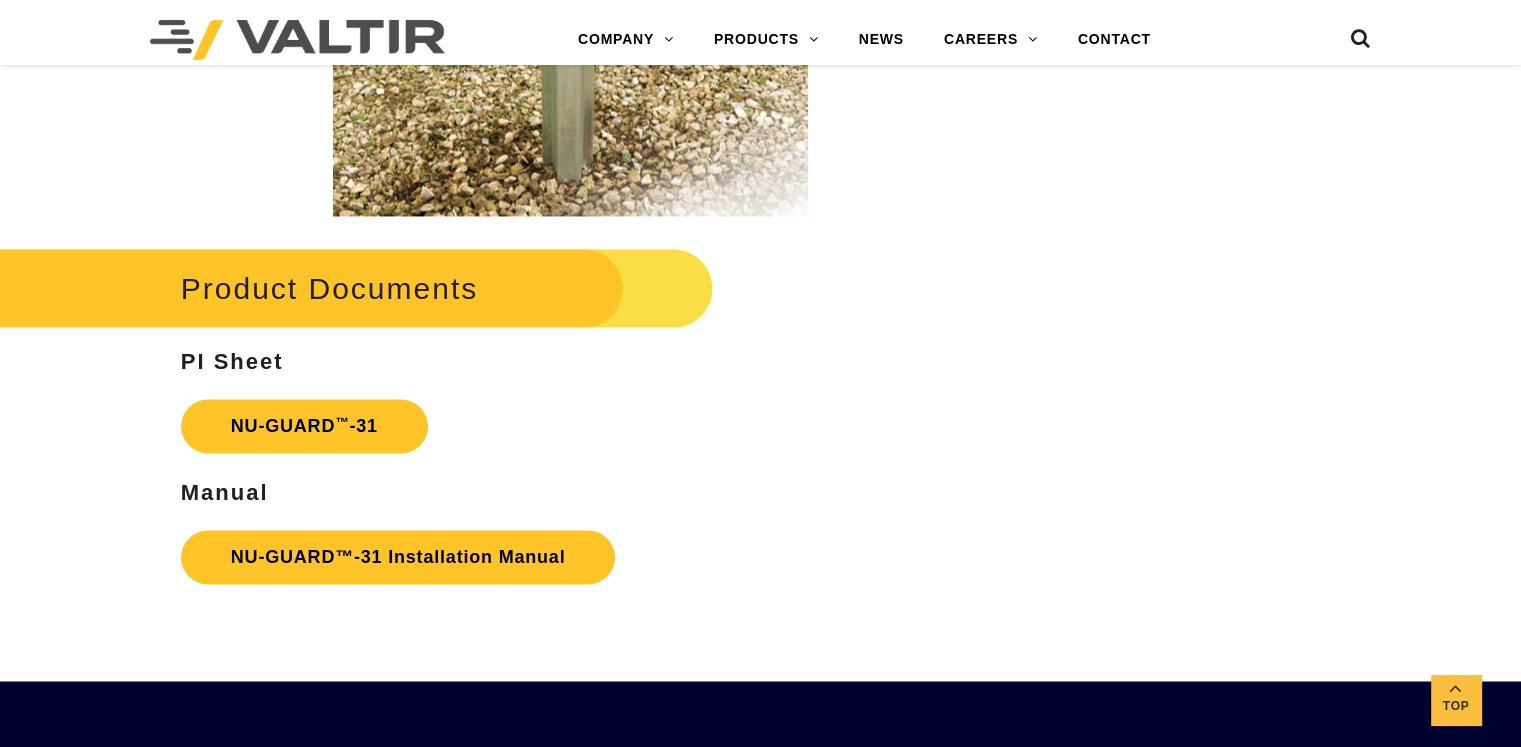 scroll, scrollTop: 3200, scrollLeft: 0, axis: vertical 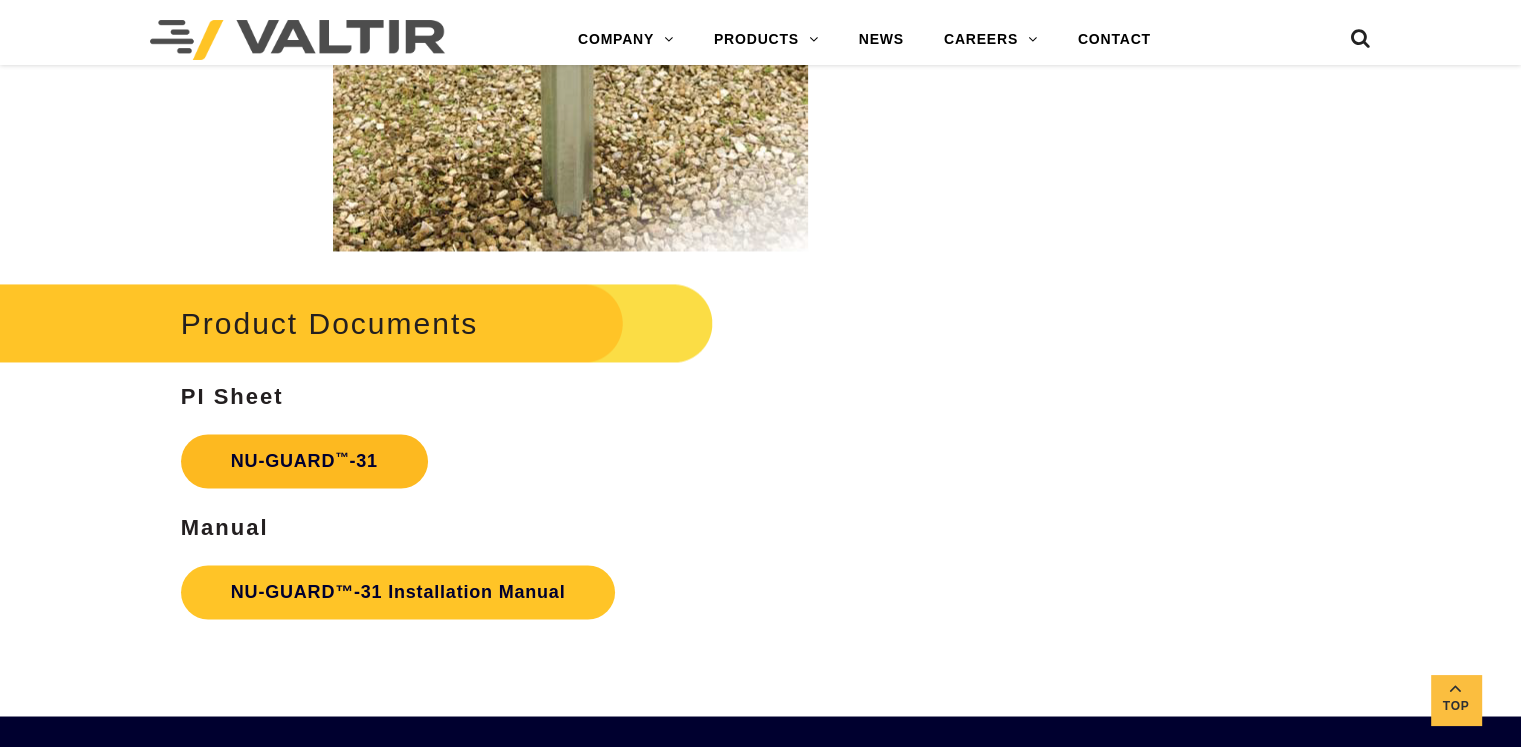 click on "™" at bounding box center (342, 457) 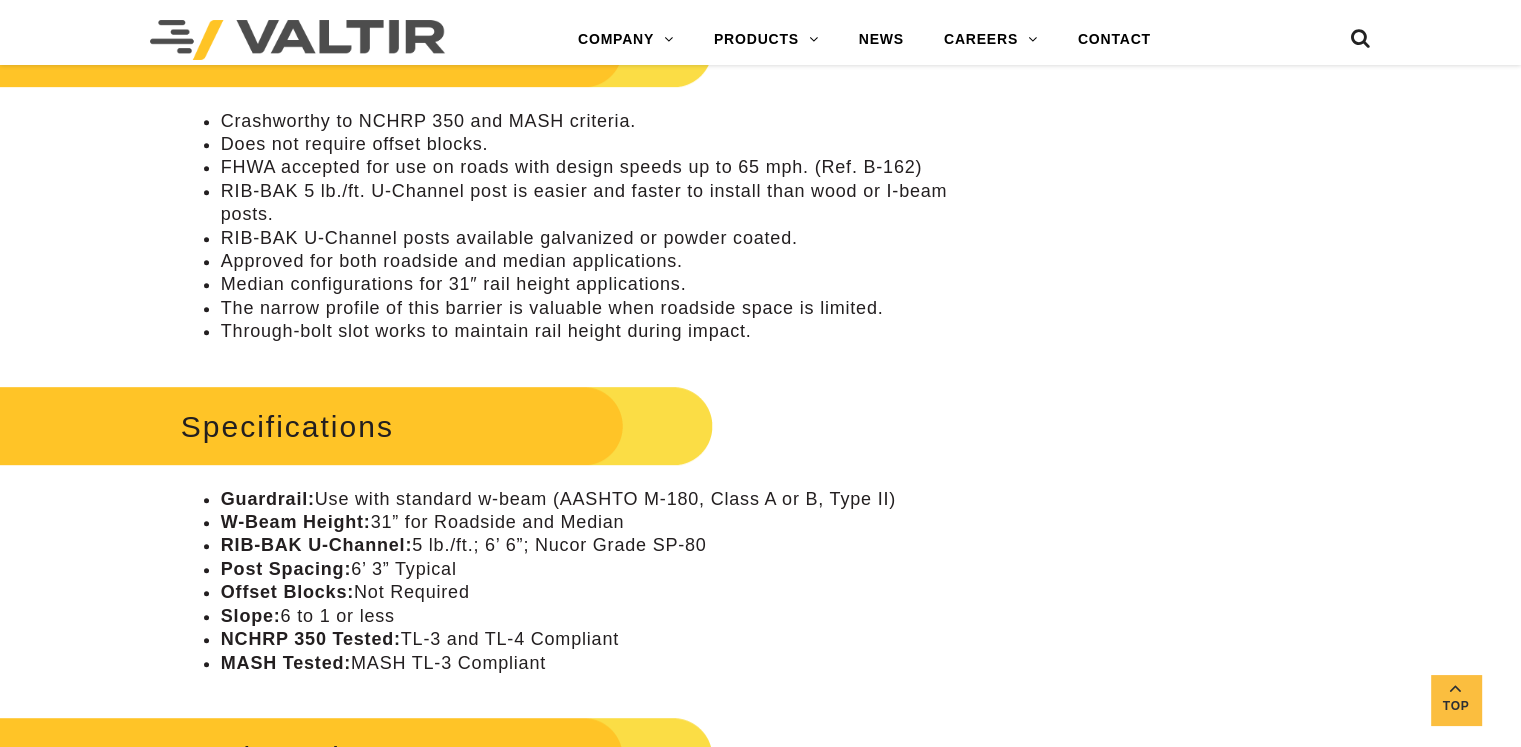 scroll, scrollTop: 900, scrollLeft: 0, axis: vertical 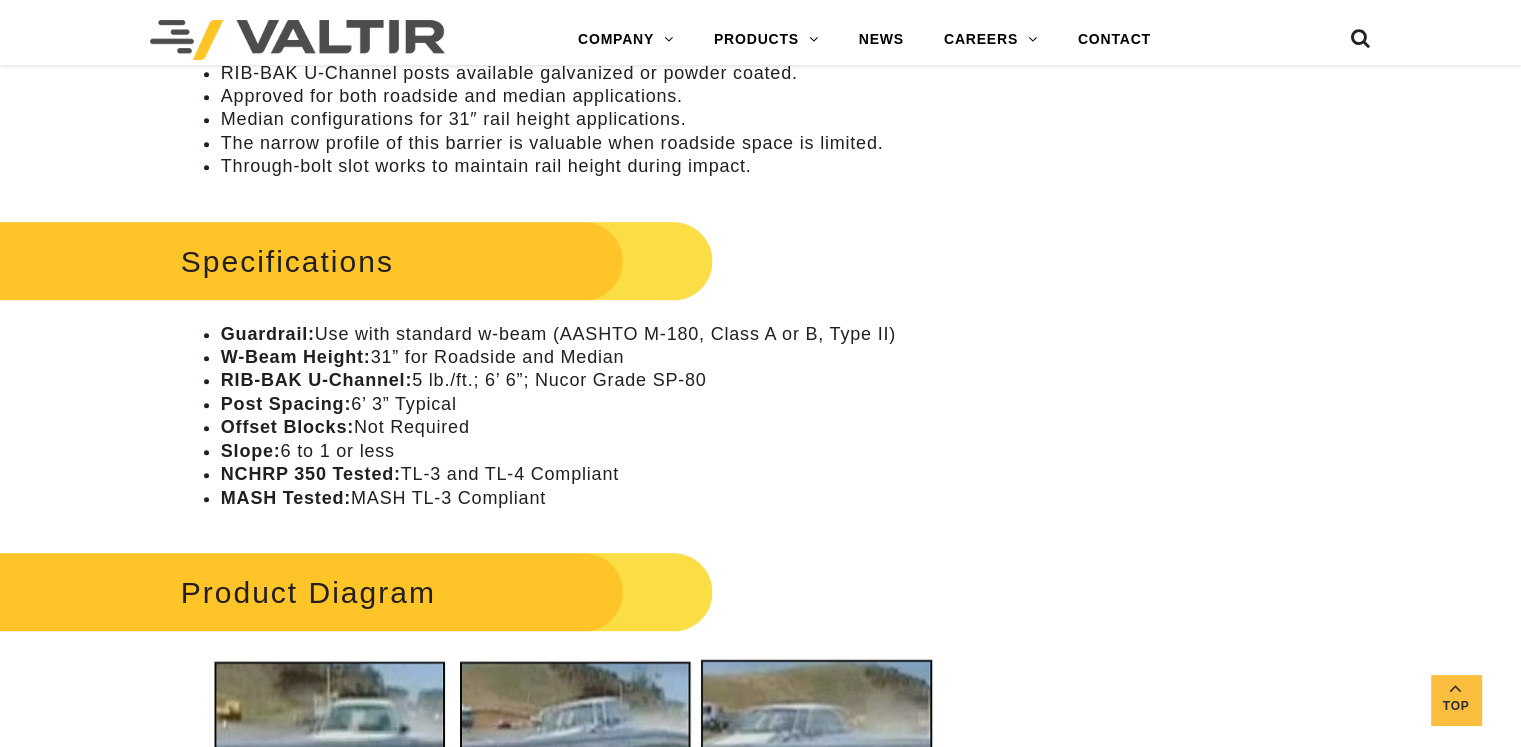 click on "Post Spacing:  6’ 3” Typical" at bounding box center [590, 404] 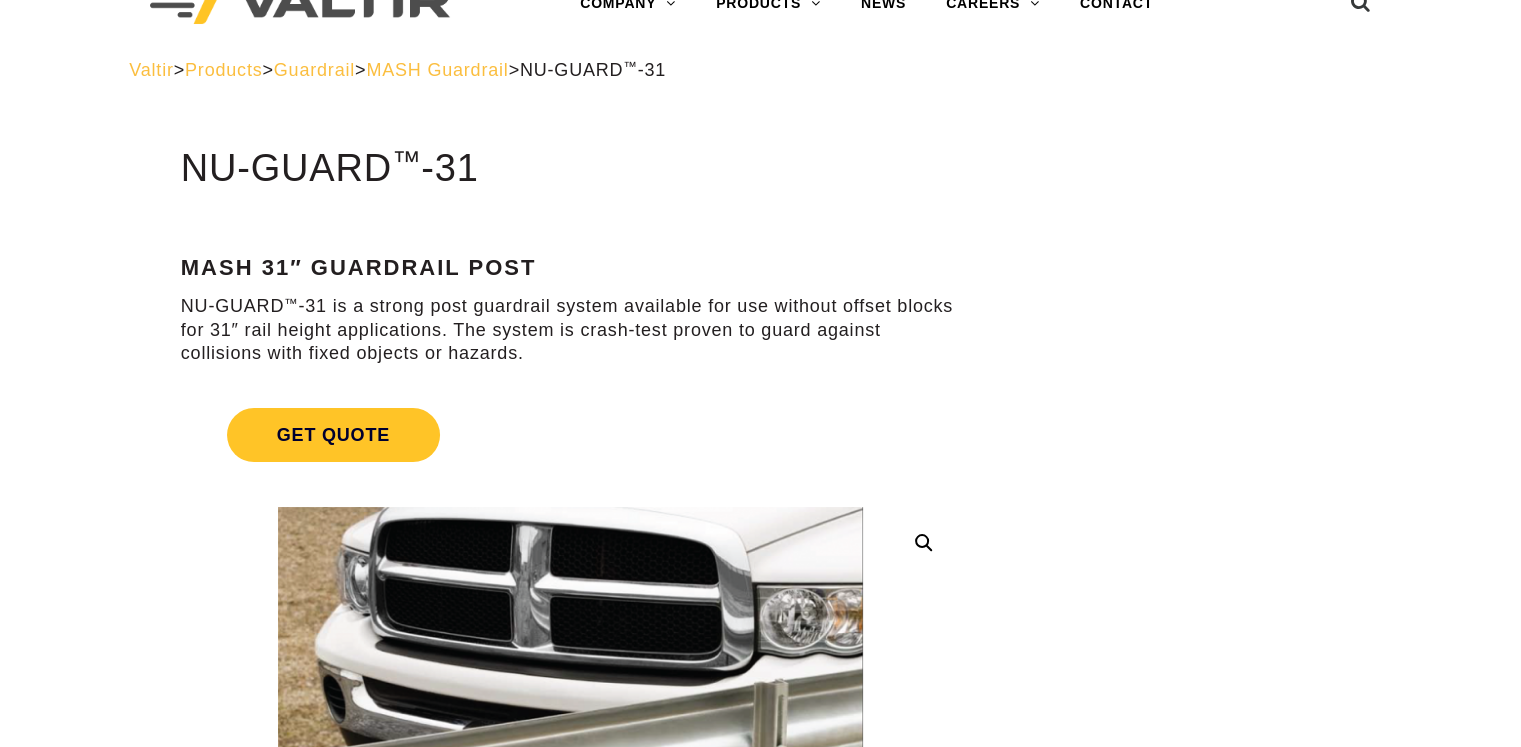 scroll, scrollTop: 0, scrollLeft: 0, axis: both 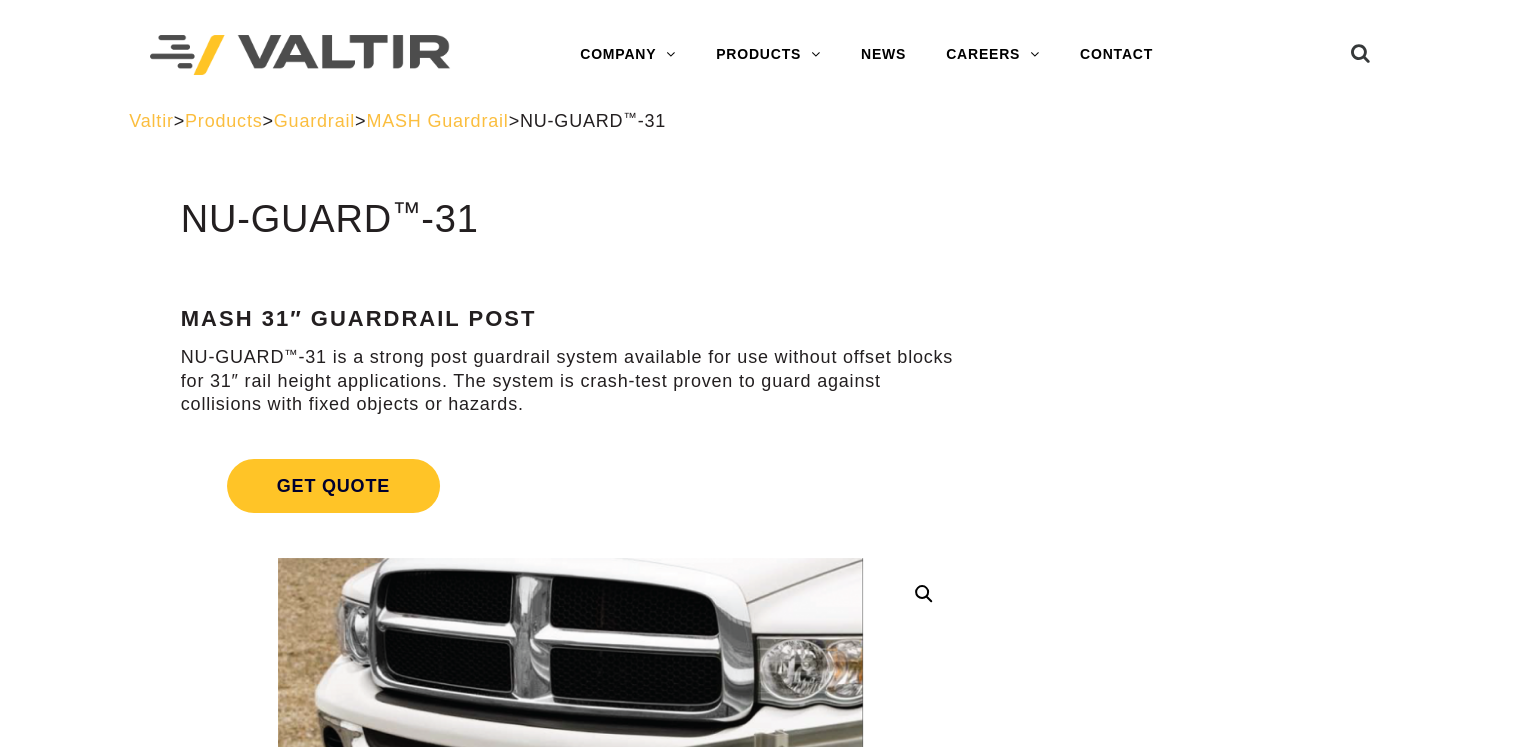 click on "MASH 31″ Guardrail Post
NU-GUARD ™ -31 is a strong post guardrail system available for use without offset blocks for 31″ rail height applications. The system is crash-test proven to guard against collisions with fixed objects or hazards." at bounding box center (570, 361) 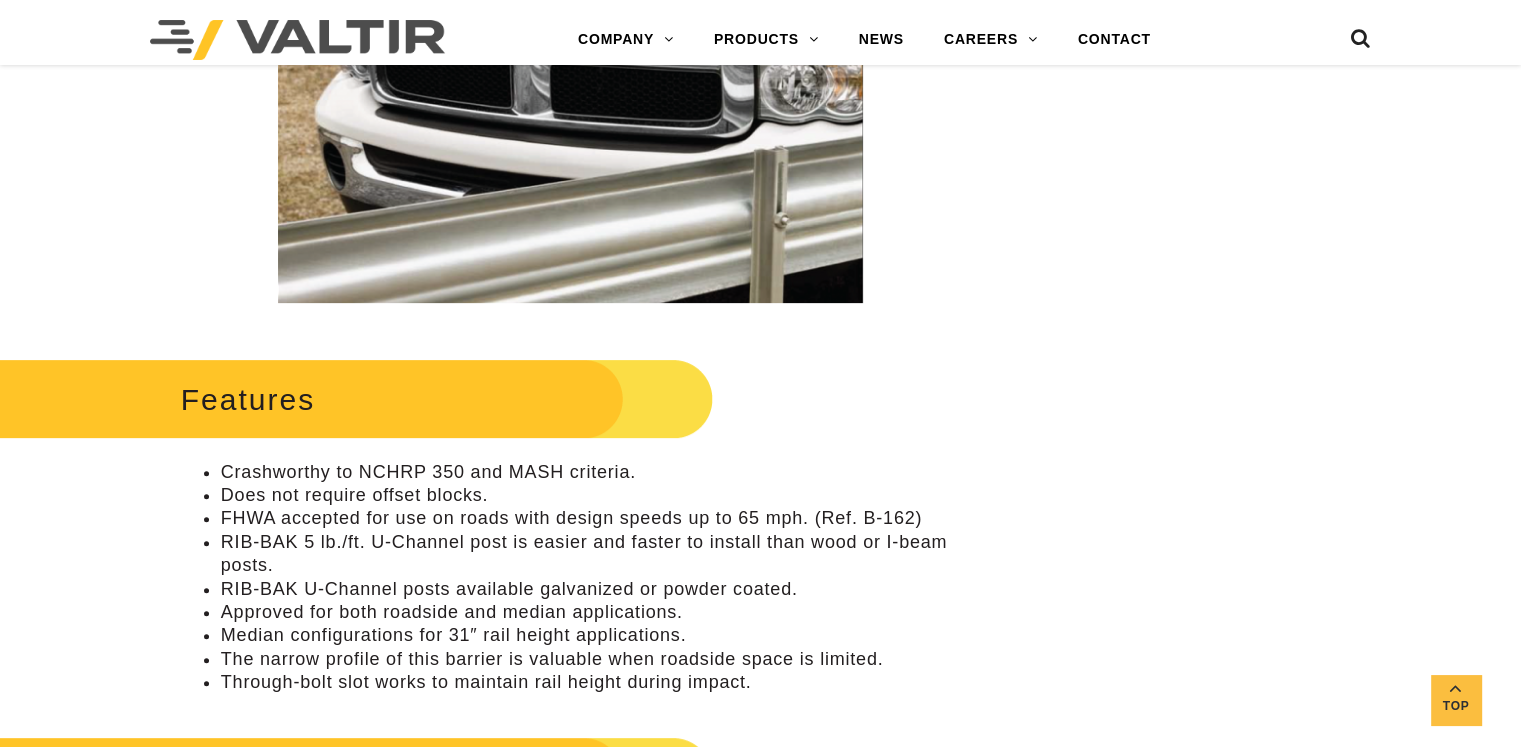 scroll, scrollTop: 600, scrollLeft: 0, axis: vertical 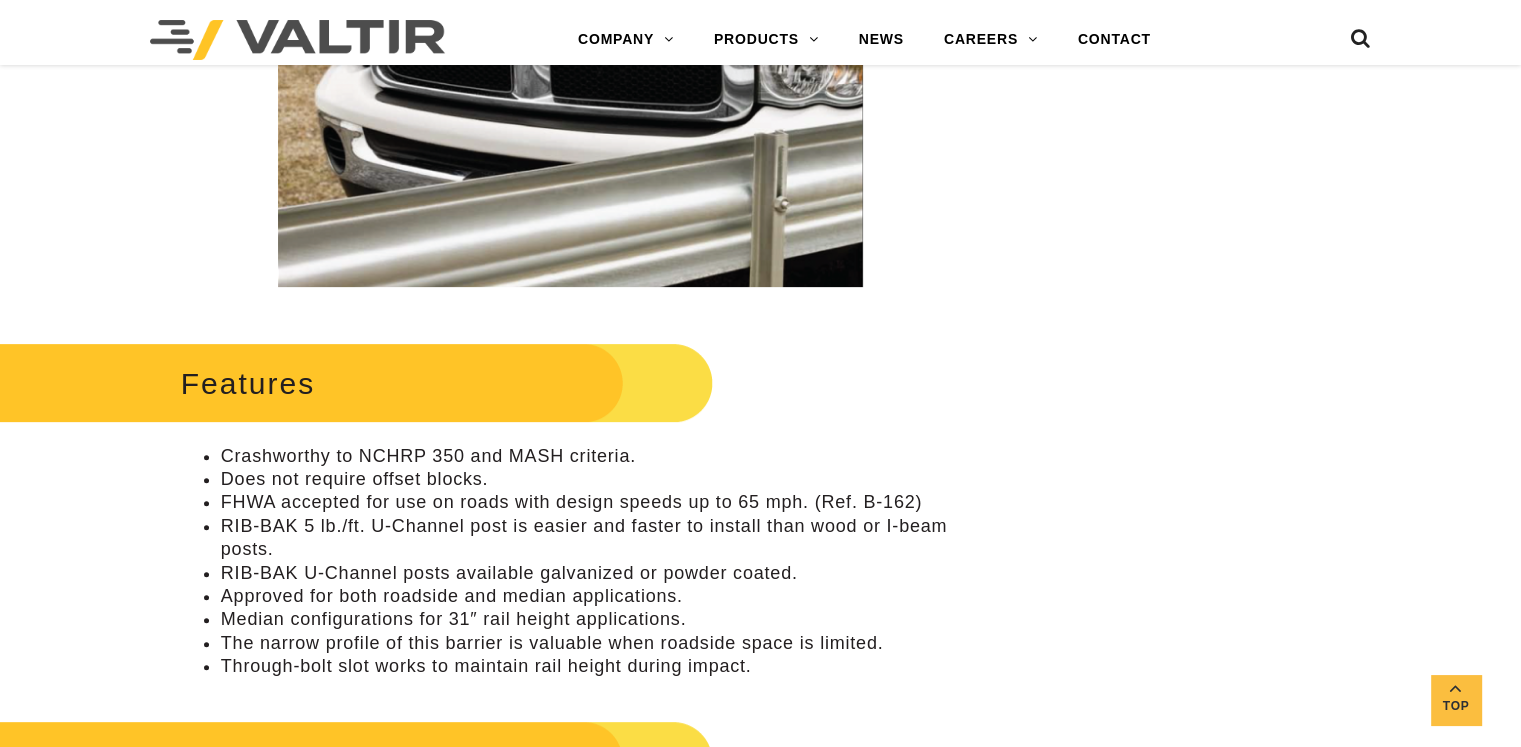 click on "Features
Crashworthy to NCHRP 350 and MASH criteria.
Does not require offset blocks.
FHWA accepted for use on roads with design speeds up to 65 mph. (Ref. B-162)
RIB-BAK 5 lb./ft. U-Channel post is easier and faster to install than wood or I-beam posts.
RIB-BAK U-Channel posts available galvanized or powder coated.
Approved for both roadside and median applications.
Median configurations for 31″ rail height applications.
The narrow profile of this barrier is valuable when roadside space is limited.
Through-bolt slot works to maintain rail height during impact." at bounding box center [570, 508] 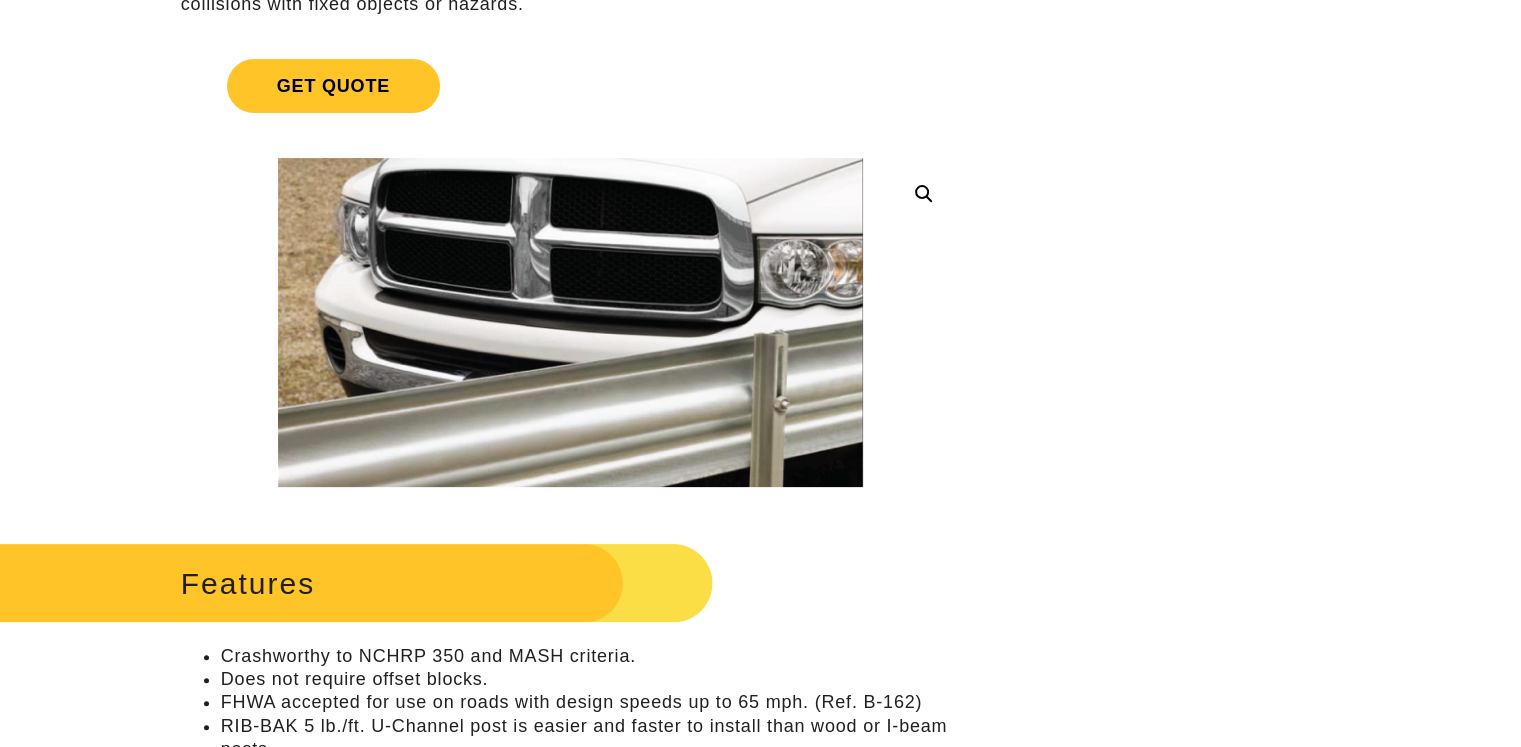 scroll, scrollTop: 100, scrollLeft: 0, axis: vertical 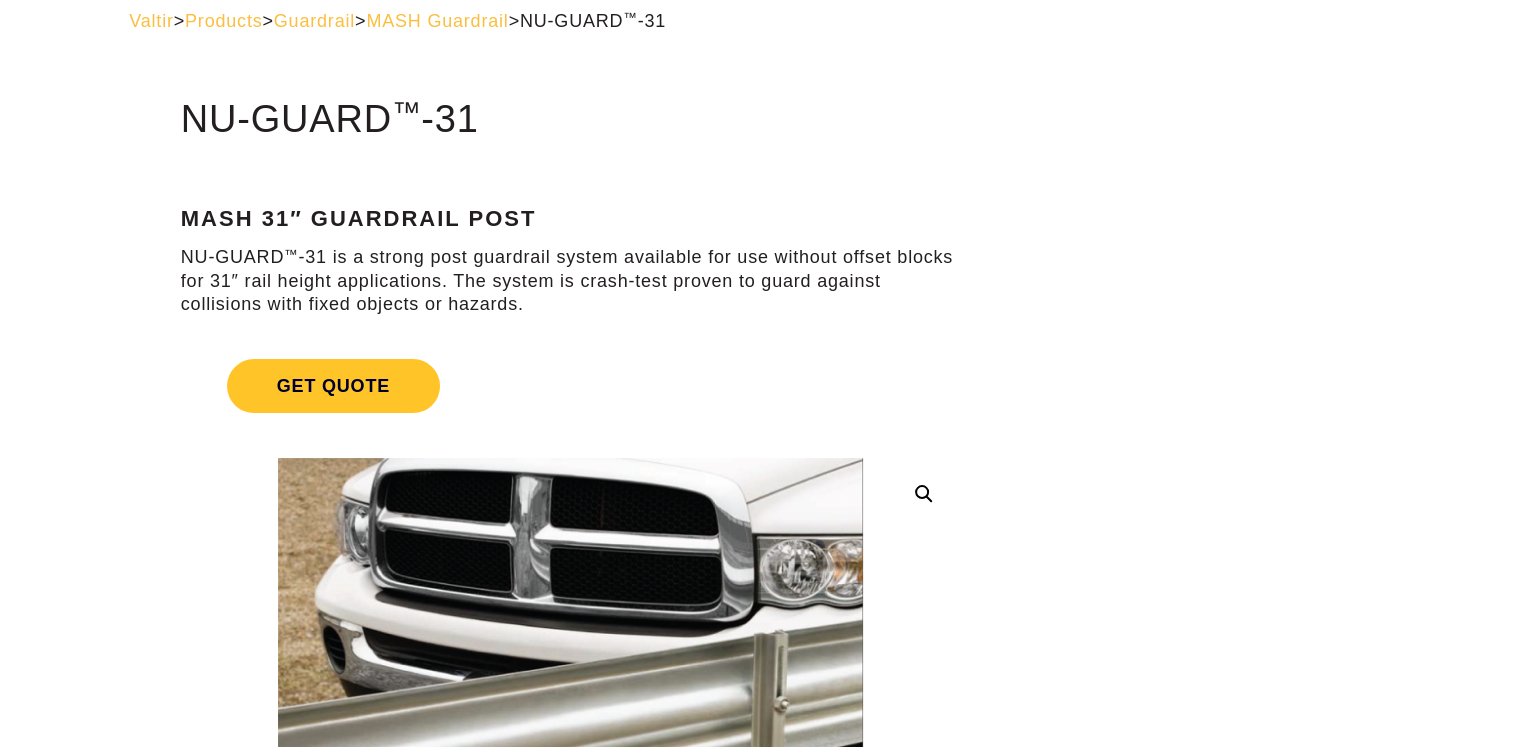click on "NU-GUARD ™ -31 is a strong post guardrail system available for use without offset blocks for 31″ rail height applications. The system is crash-test proven to guard against collisions with fixed objects or hazards." at bounding box center [570, 281] 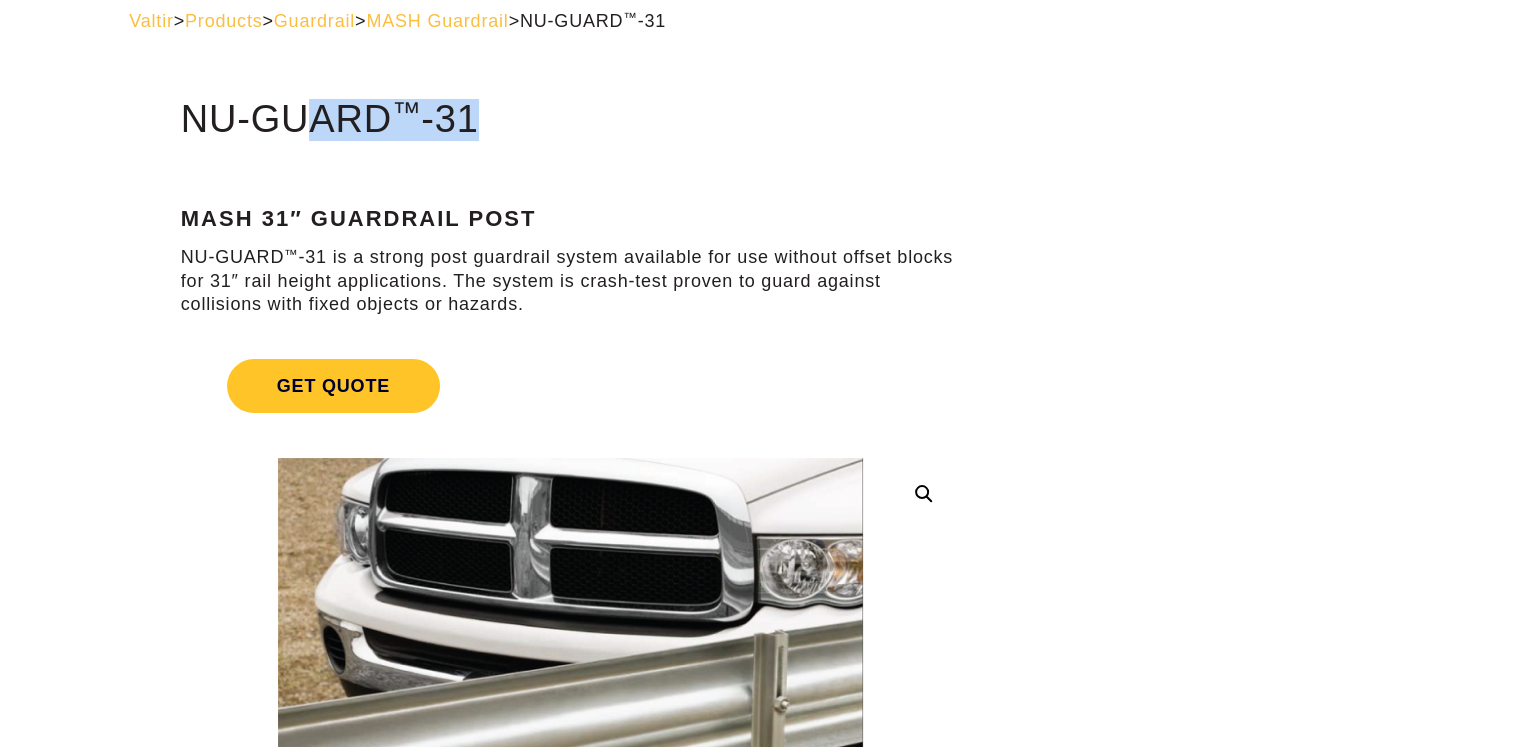 drag, startPoint x: 188, startPoint y: 116, endPoint x: 567, endPoint y: 124, distance: 379.0844 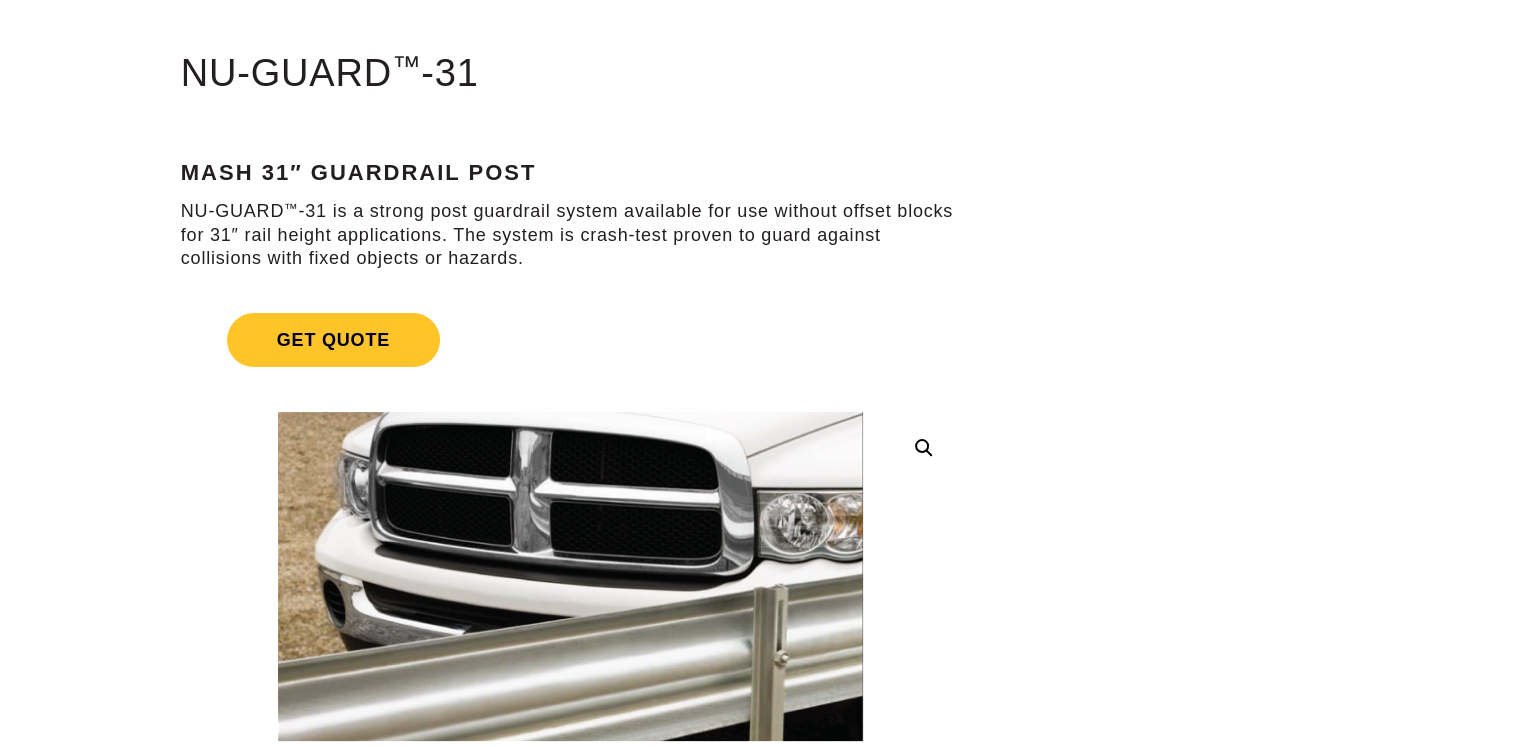 scroll, scrollTop: 100, scrollLeft: 0, axis: vertical 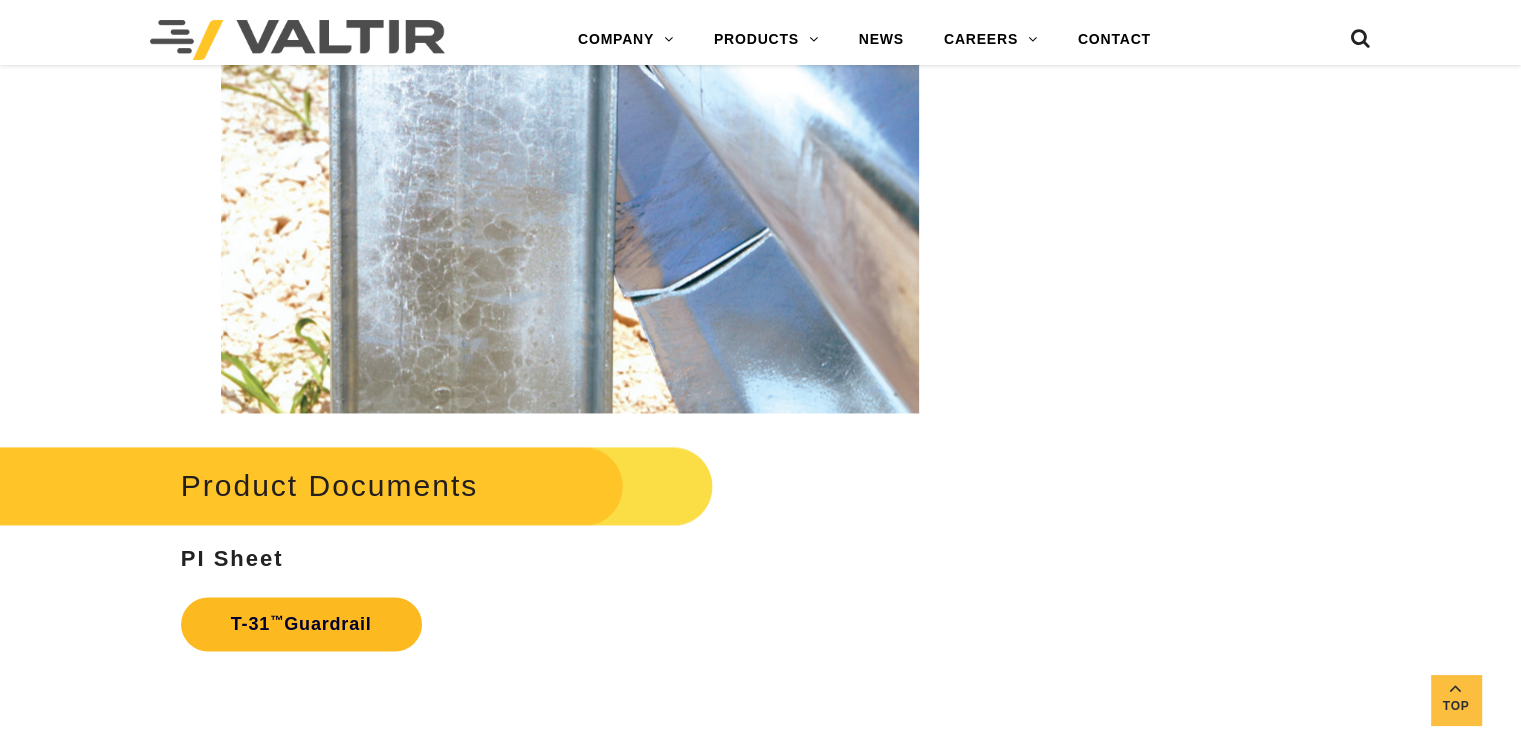 click on "T-31 ™  Guardrail" at bounding box center [301, 624] 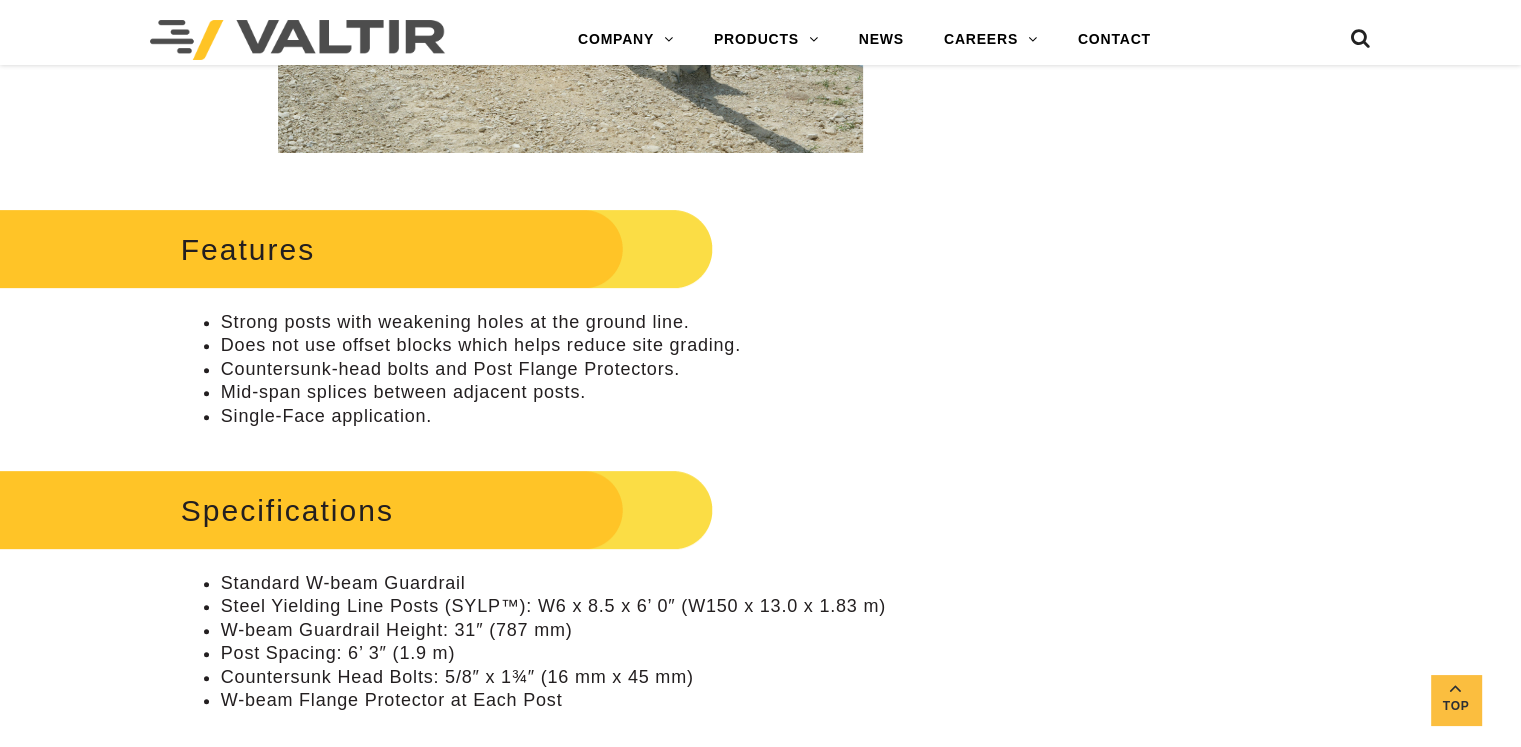scroll, scrollTop: 0, scrollLeft: 0, axis: both 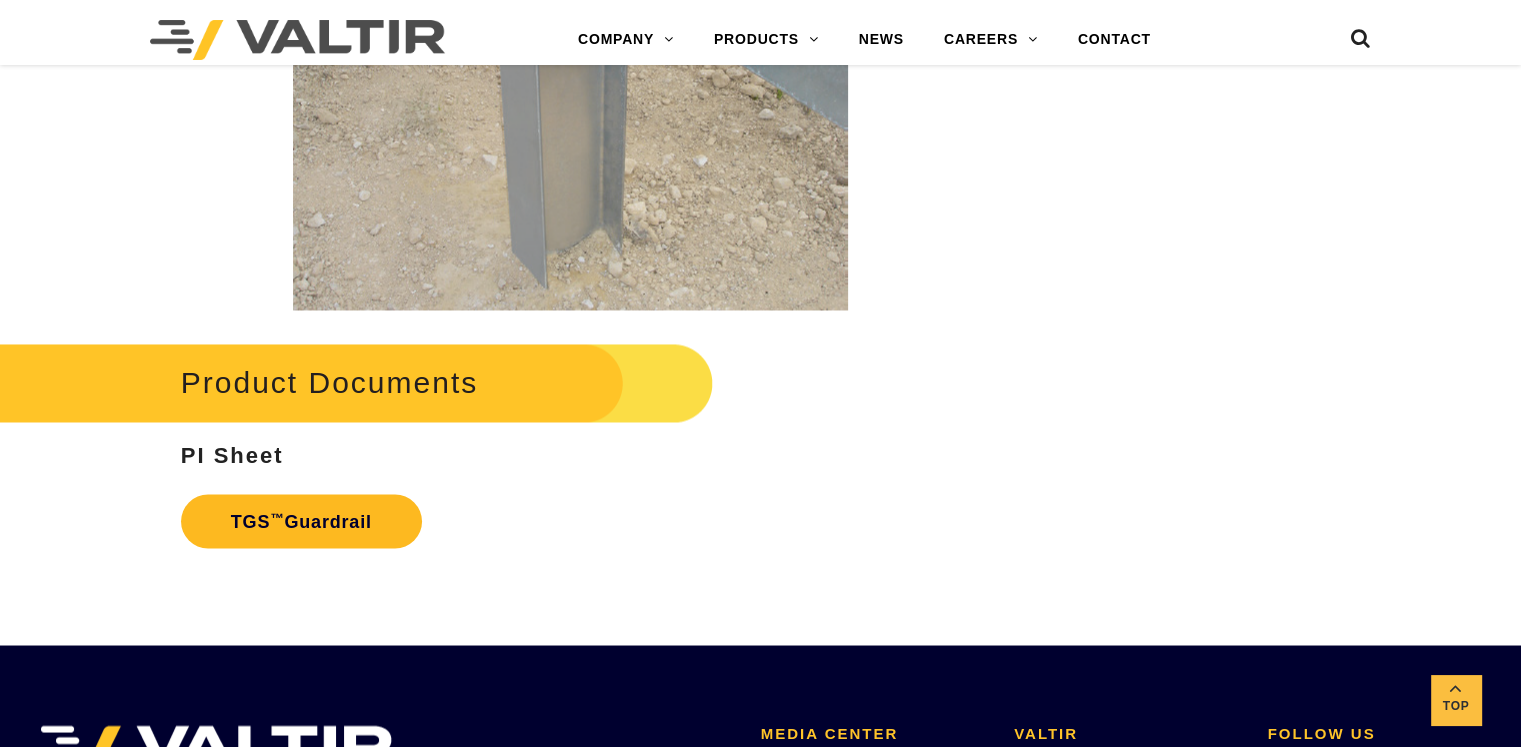 click on "TGS ™  Guardrail" at bounding box center (301, 521) 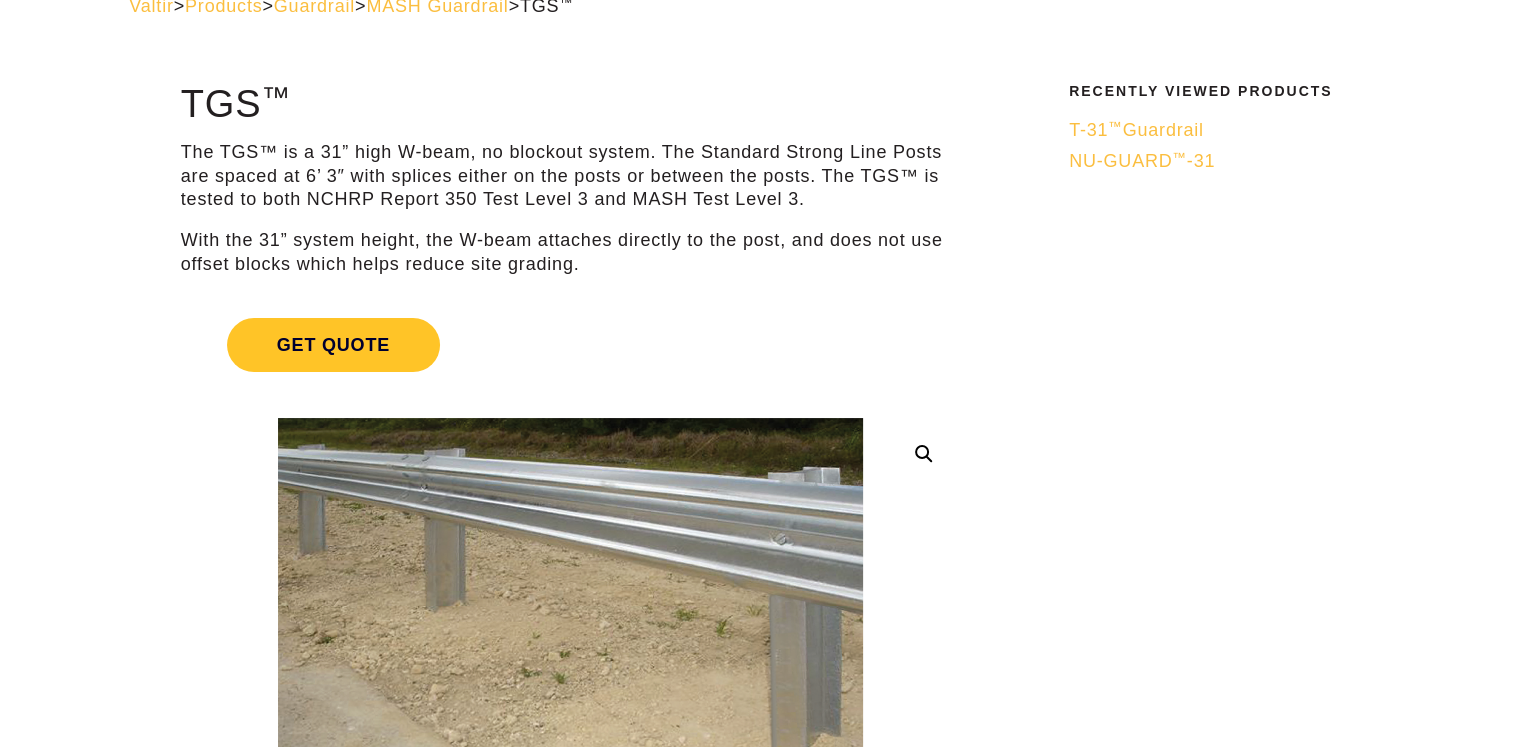 scroll, scrollTop: 0, scrollLeft: 0, axis: both 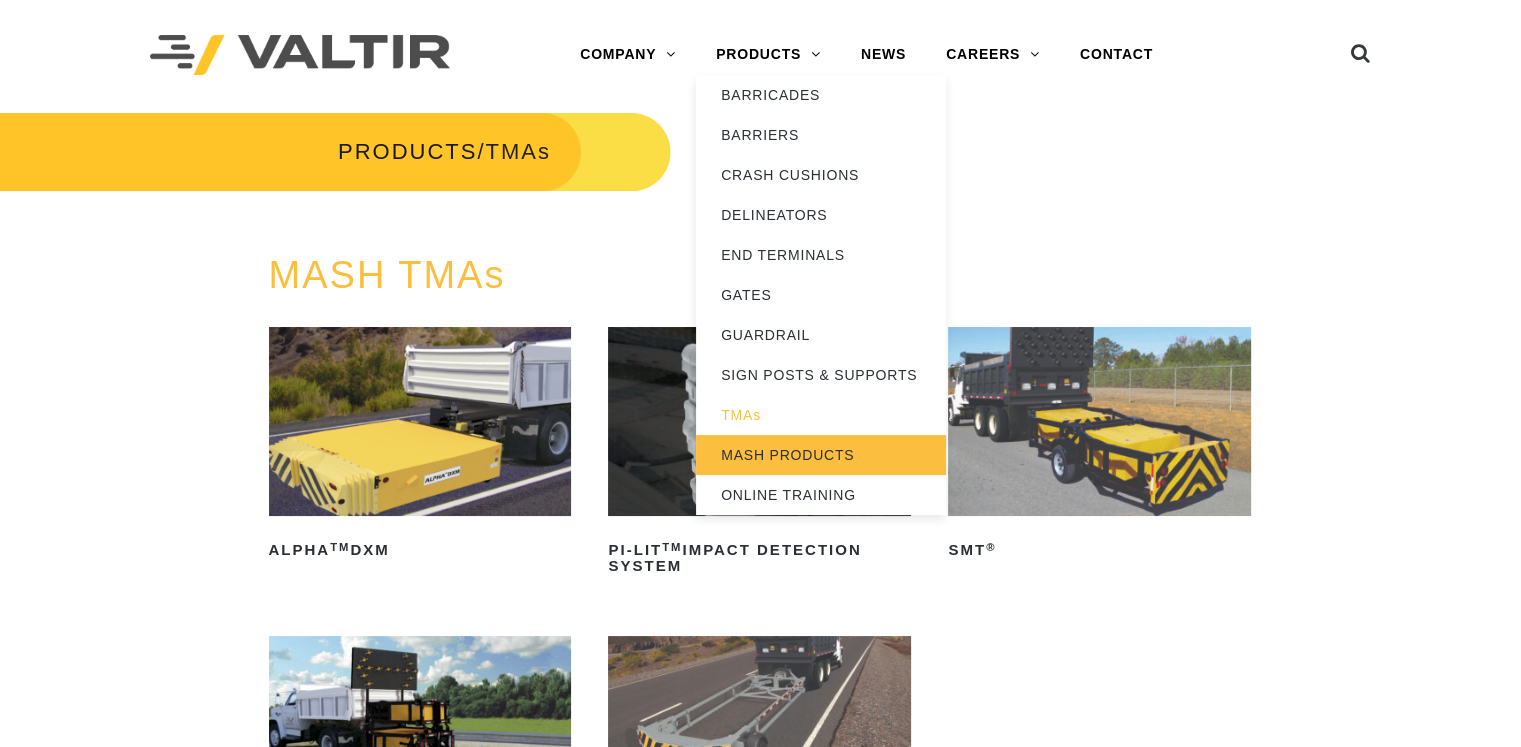 click on "MASH PRODUCTS" at bounding box center (821, 455) 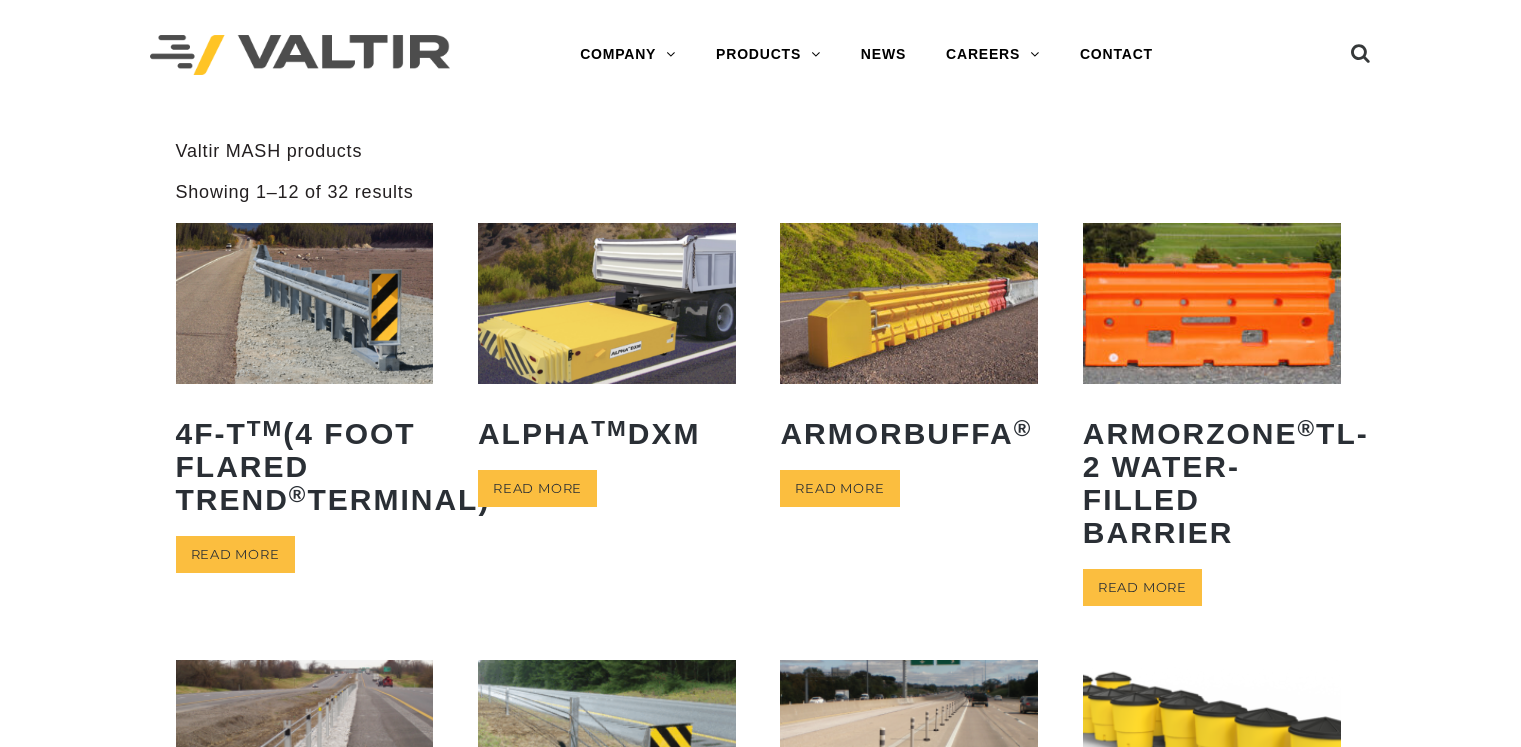 scroll, scrollTop: 0, scrollLeft: 0, axis: both 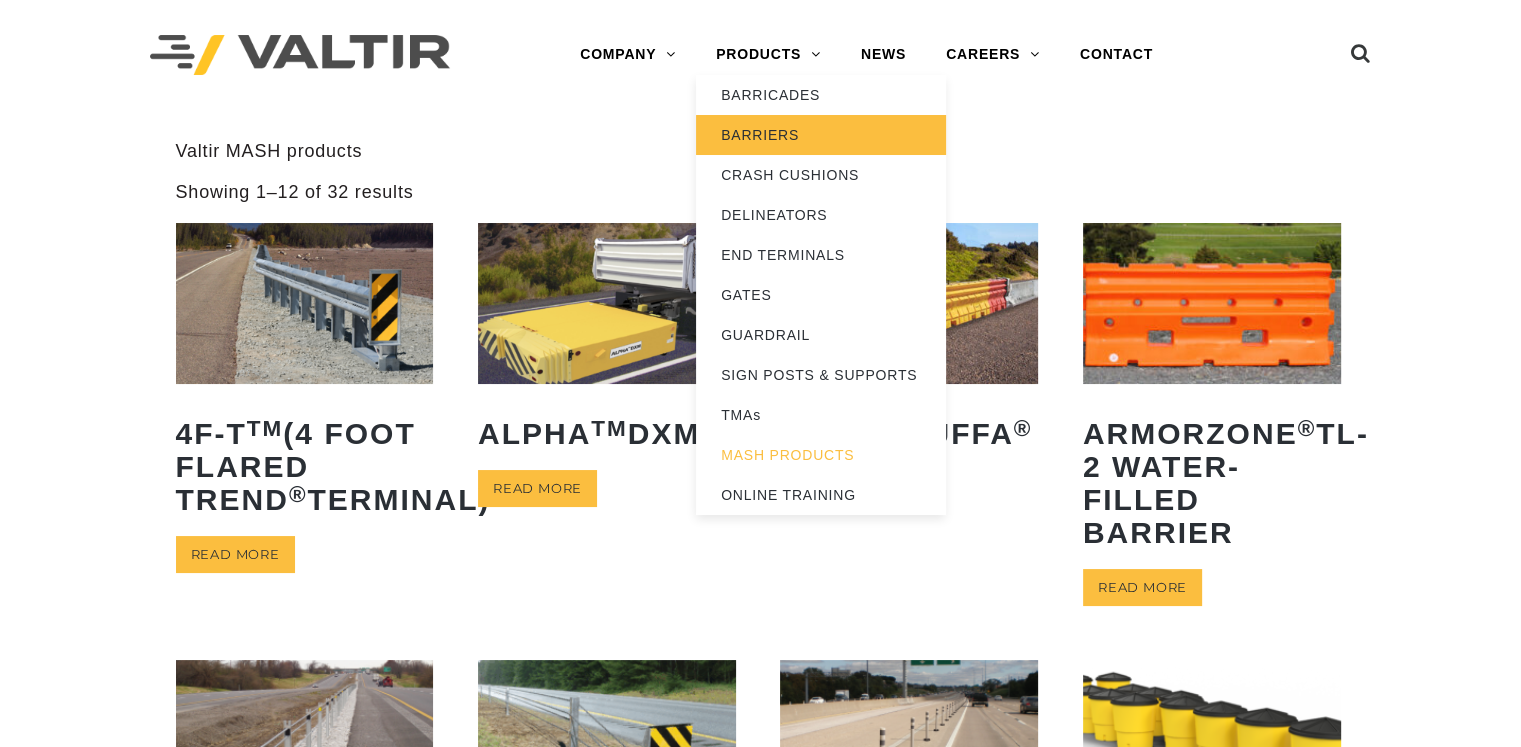 click on "BARRIERS" at bounding box center (821, 135) 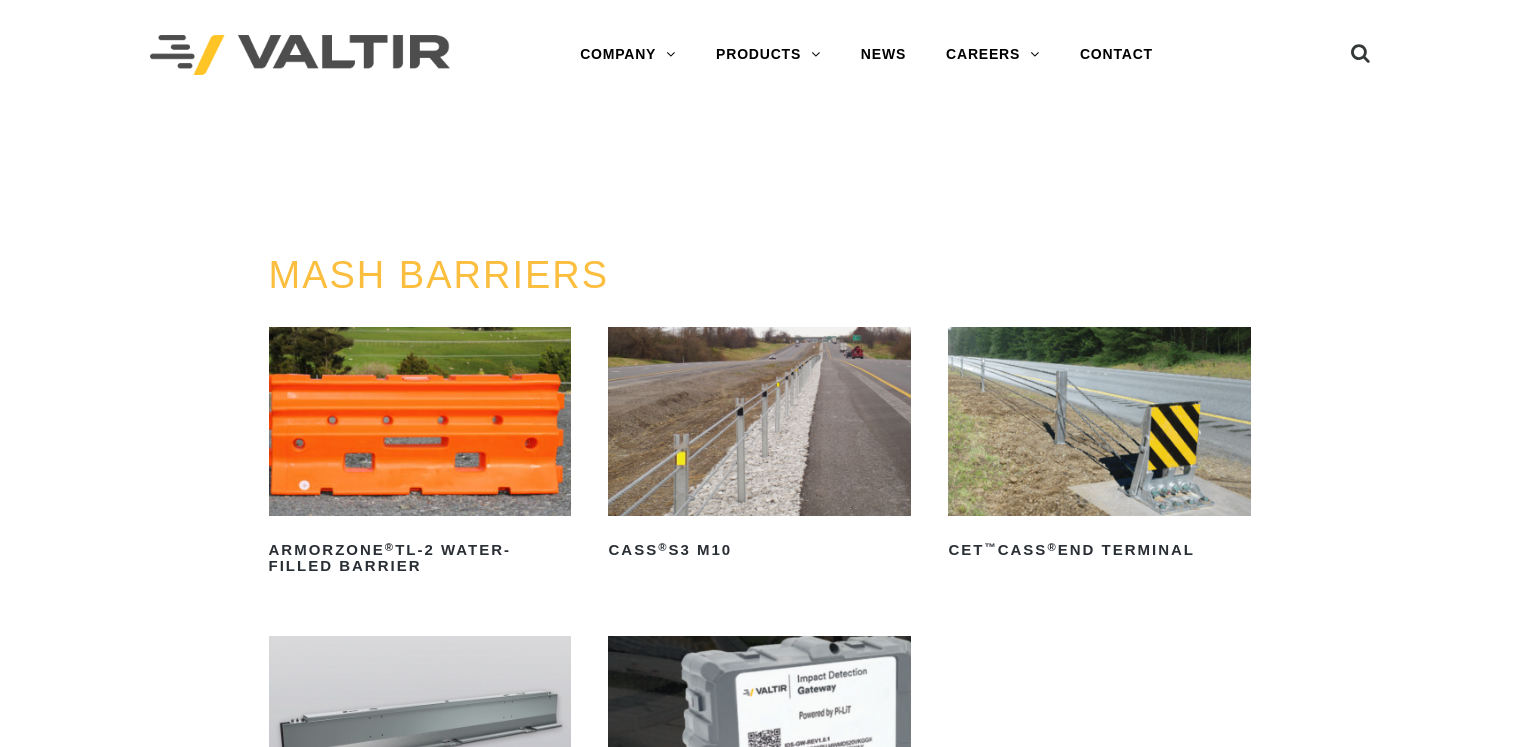 scroll, scrollTop: 0, scrollLeft: 0, axis: both 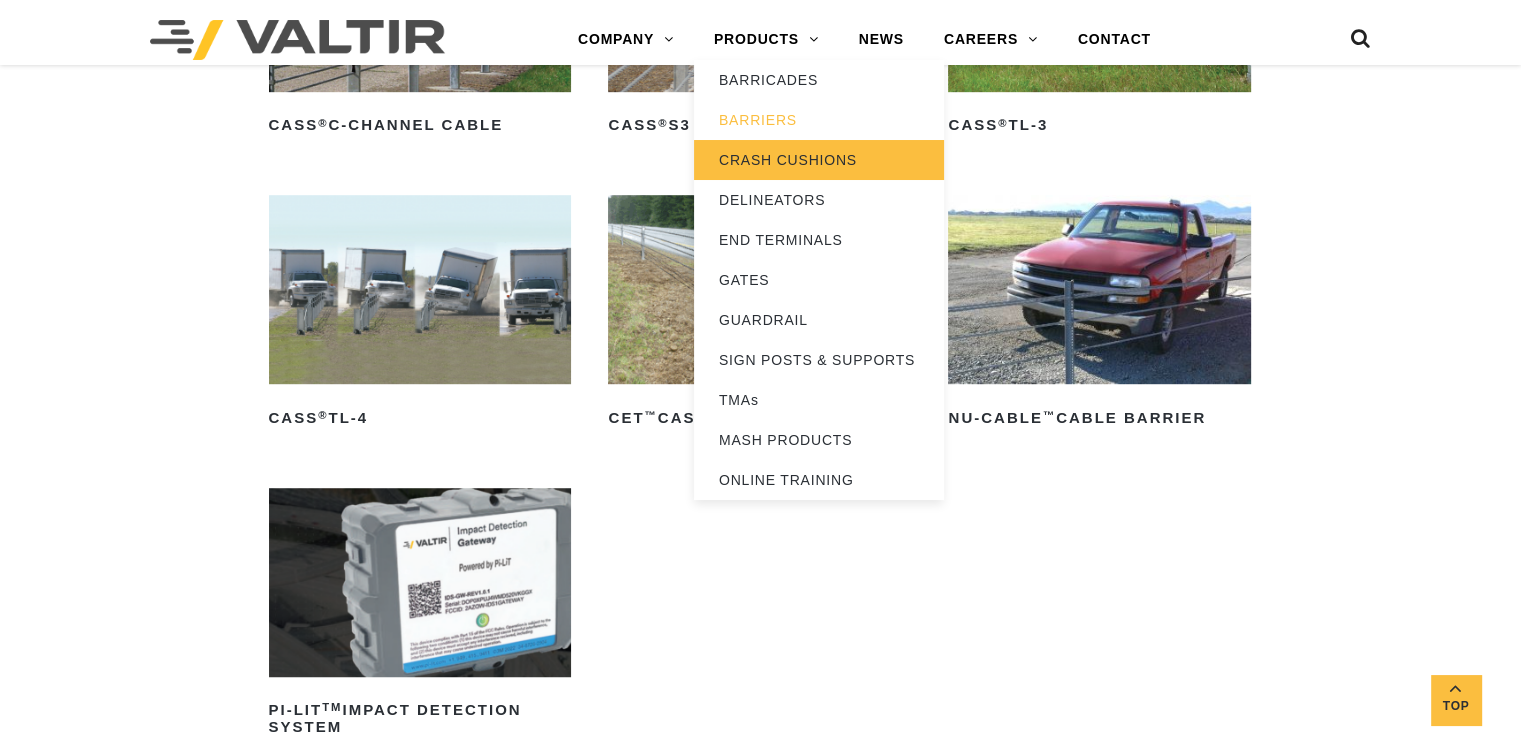 click on "CRASH CUSHIONS" at bounding box center [819, 160] 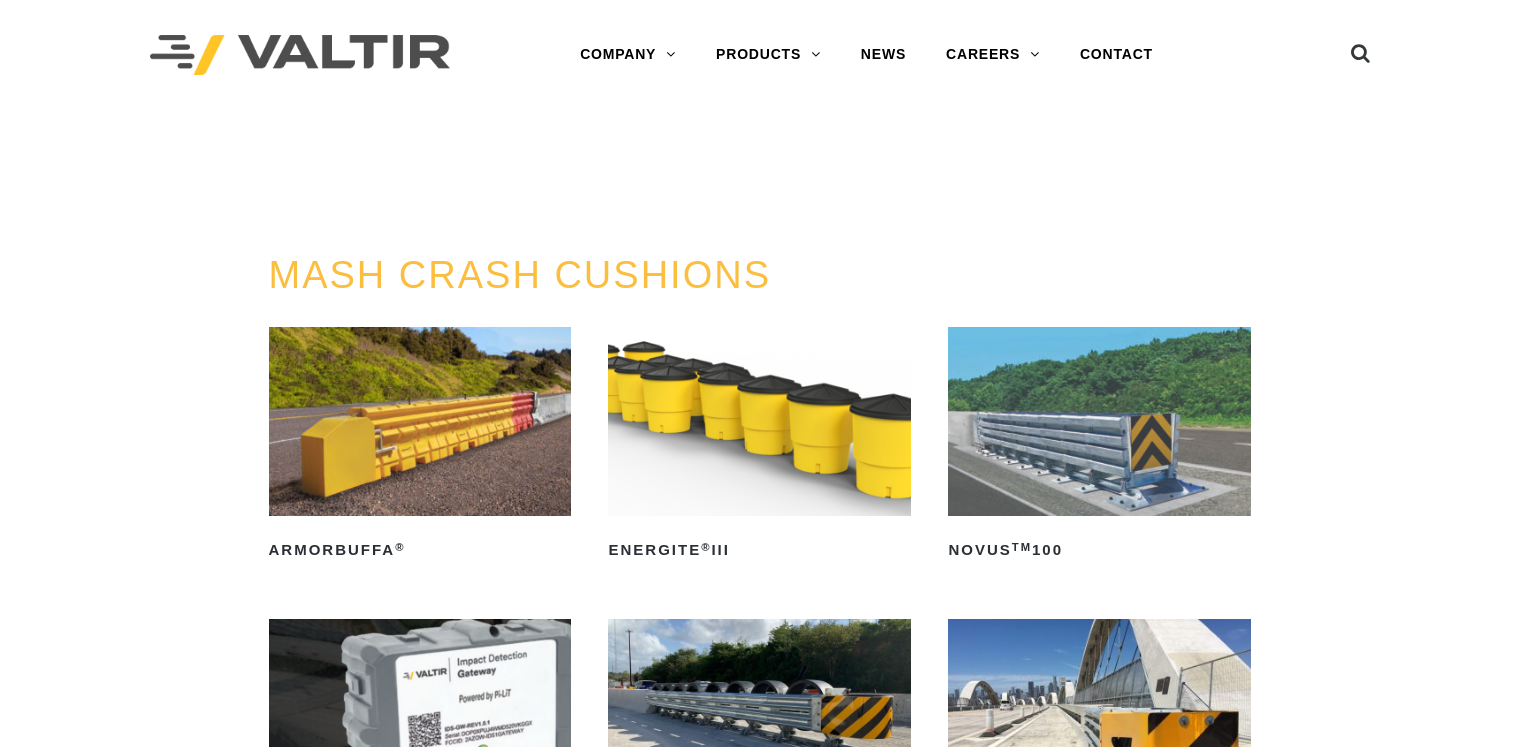 scroll, scrollTop: 0, scrollLeft: 0, axis: both 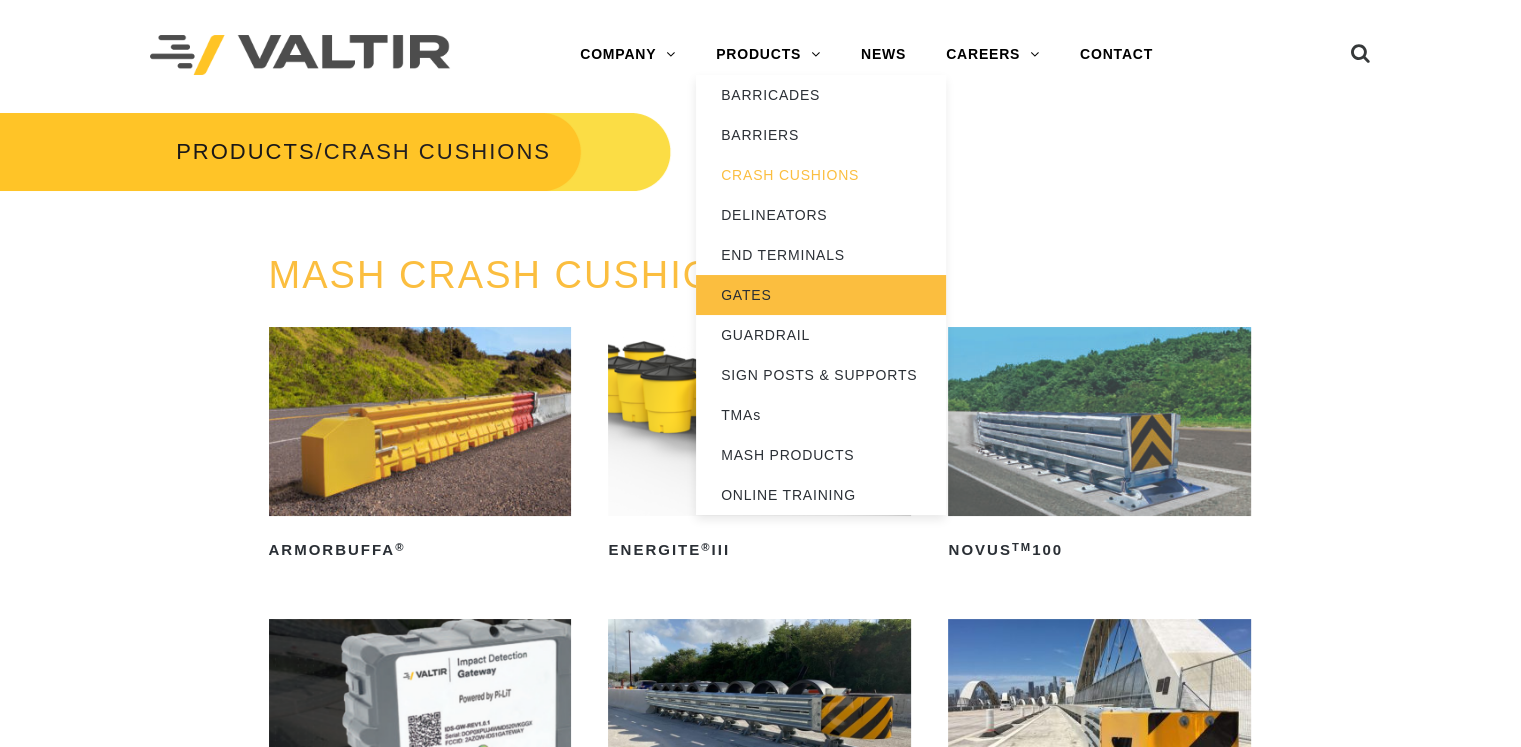 click on "GATES" at bounding box center (821, 295) 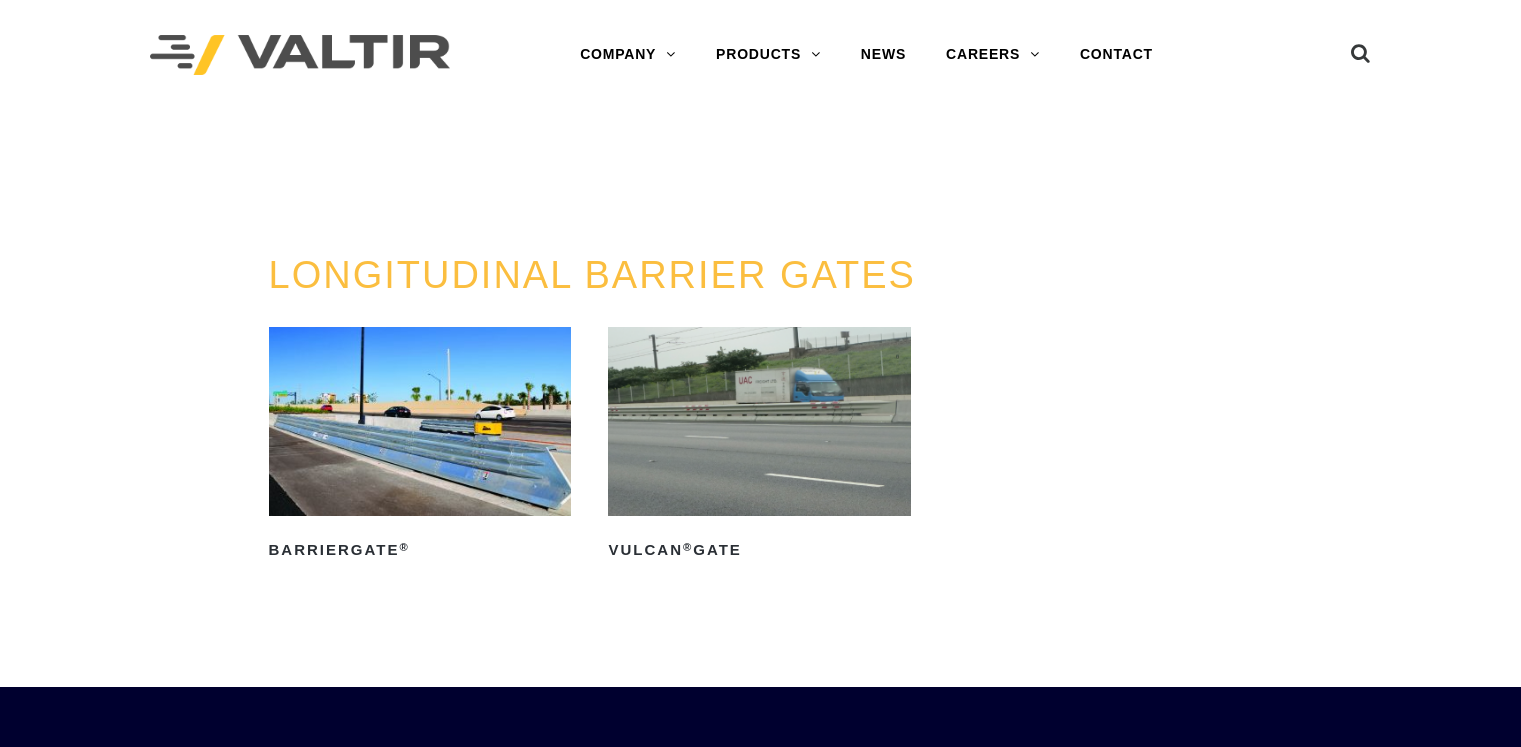 scroll, scrollTop: 0, scrollLeft: 0, axis: both 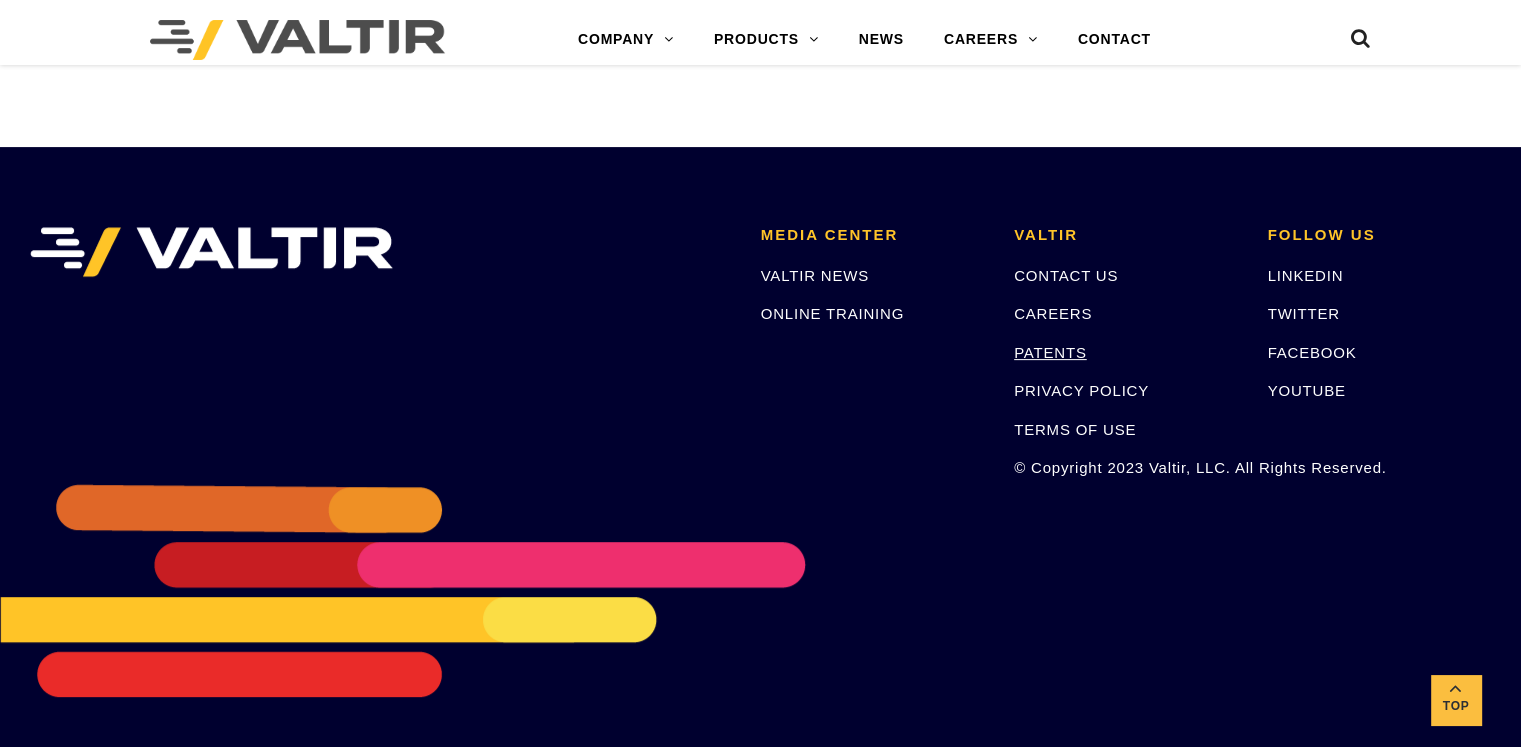 click on "PATENTS" at bounding box center (1050, 352) 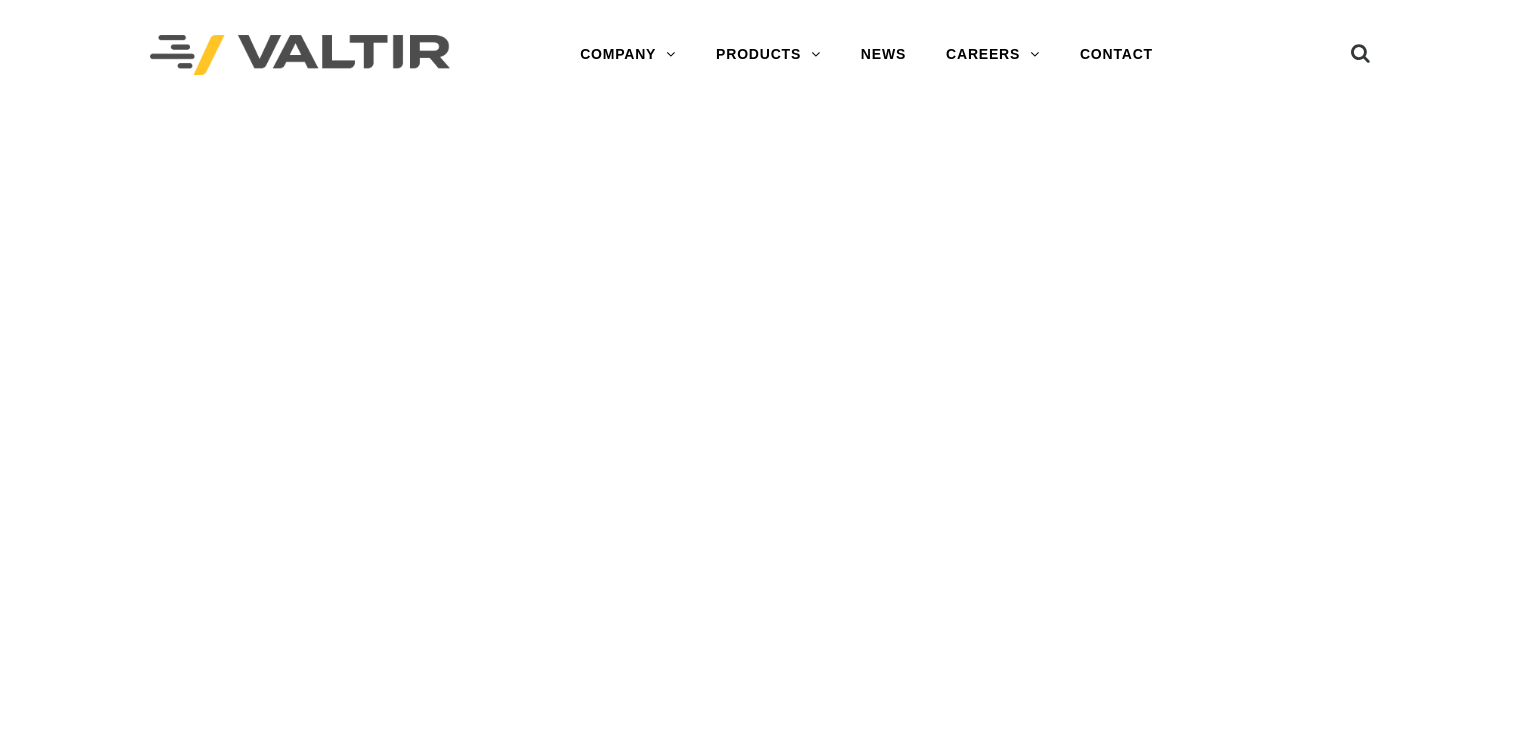 scroll, scrollTop: 0, scrollLeft: 0, axis: both 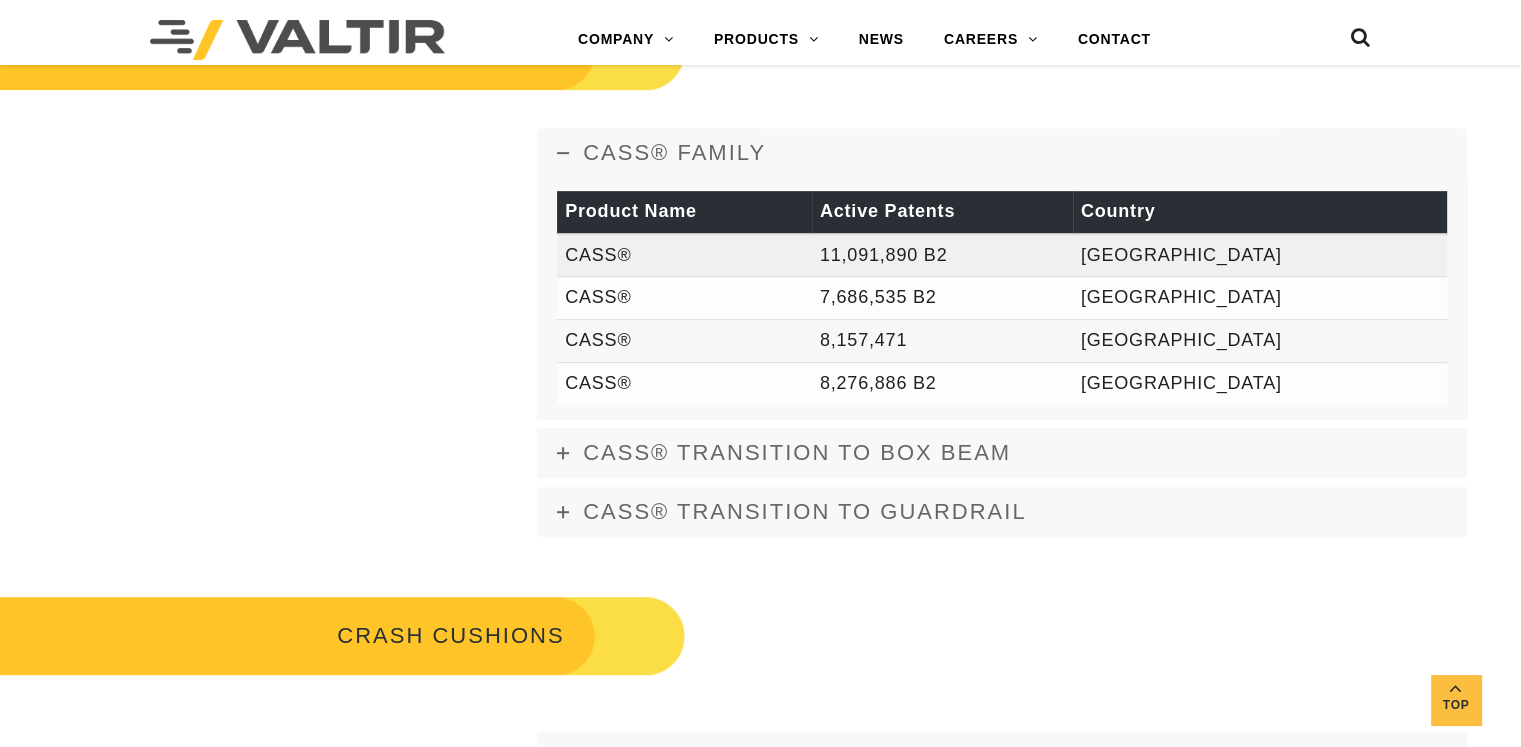 click on "CASS®" at bounding box center (684, 255) 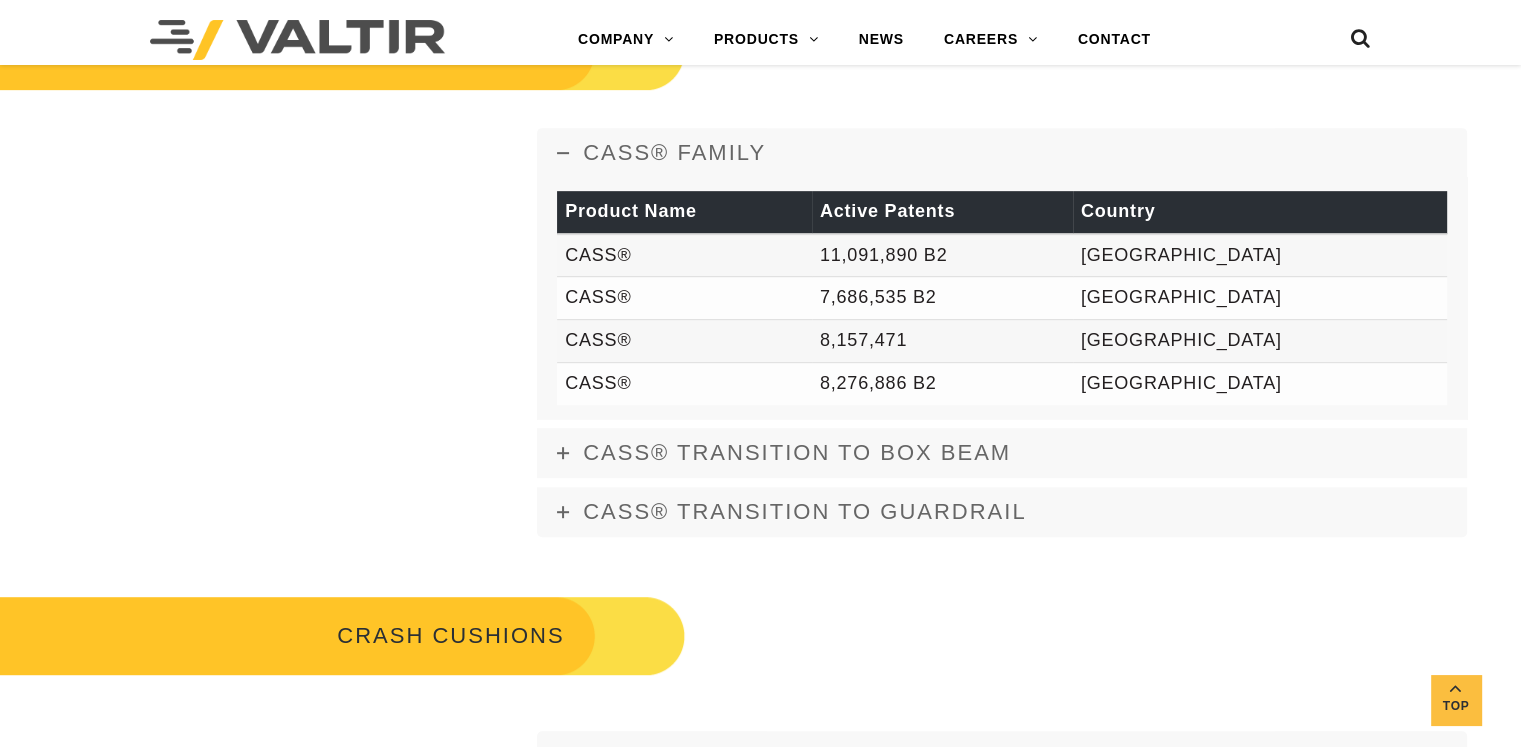 click on "CASS® FAMILY" at bounding box center [1002, 153] 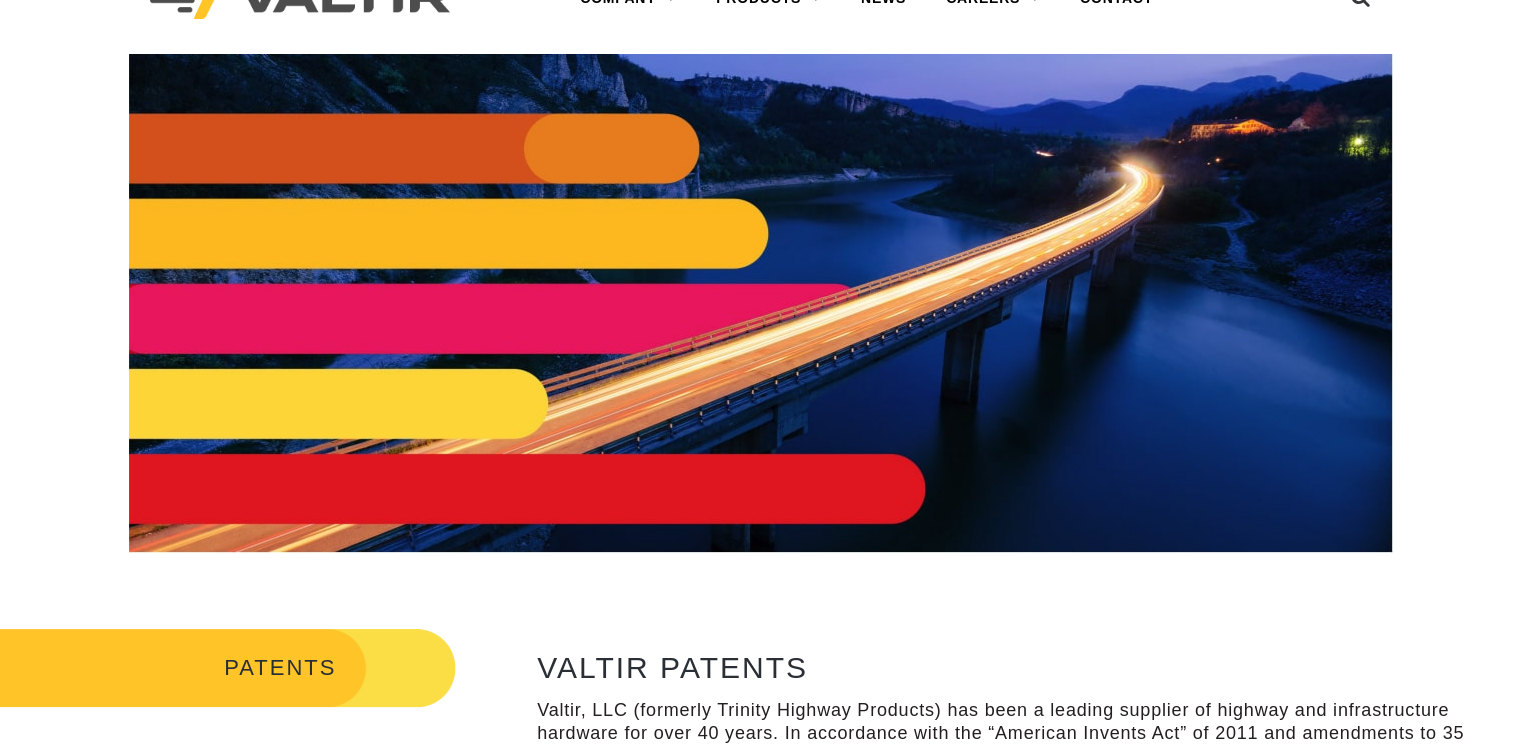 scroll, scrollTop: 0, scrollLeft: 0, axis: both 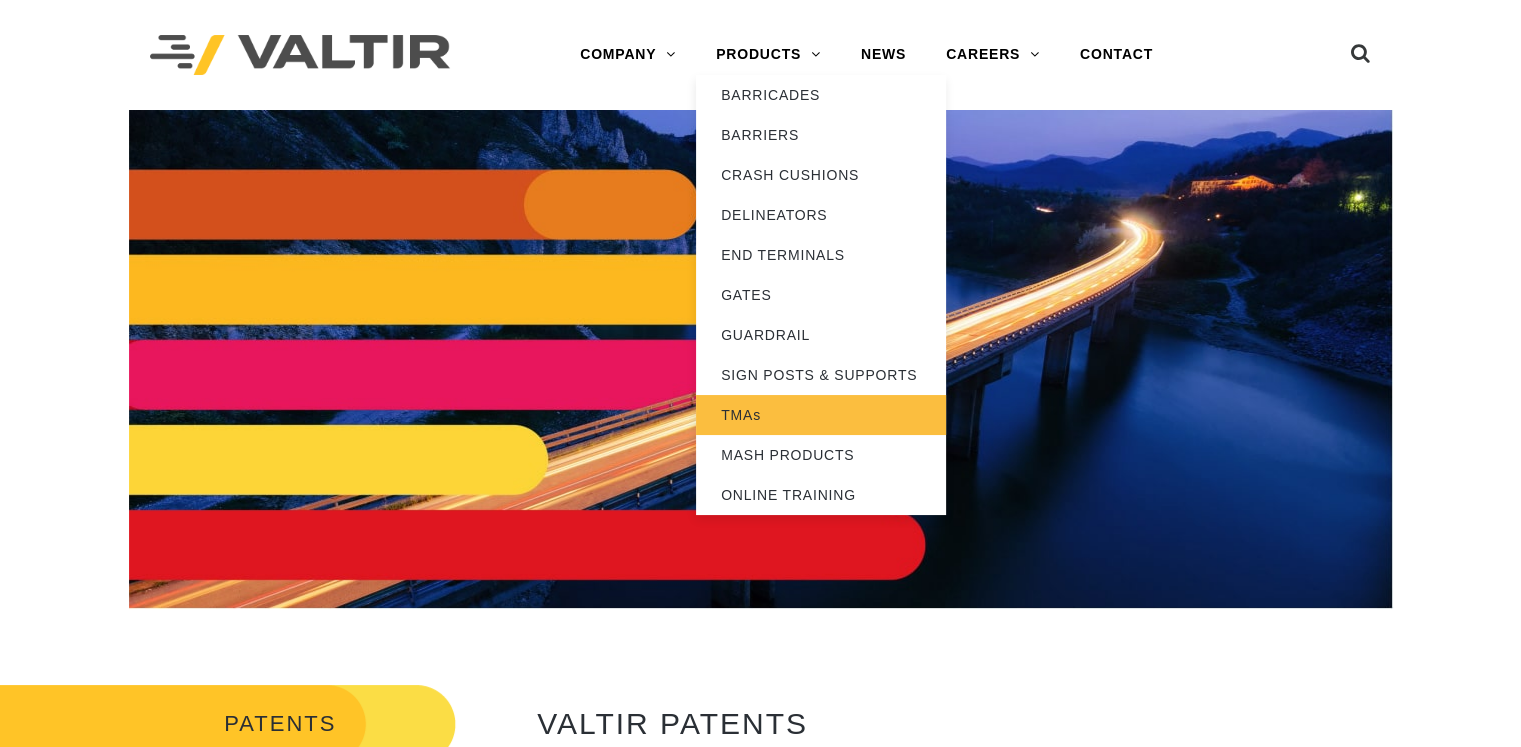 click on "TMAs" at bounding box center [821, 415] 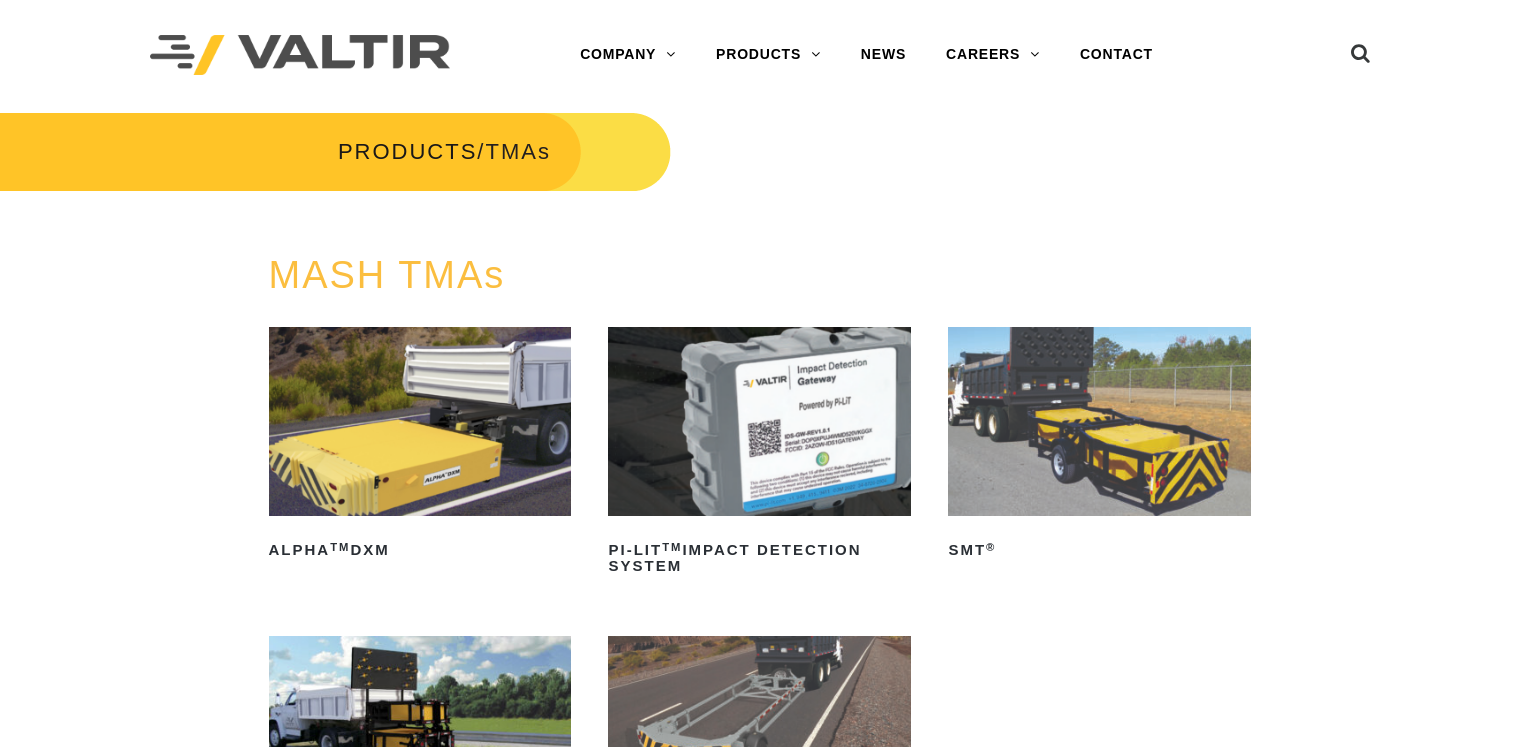 scroll, scrollTop: 0, scrollLeft: 0, axis: both 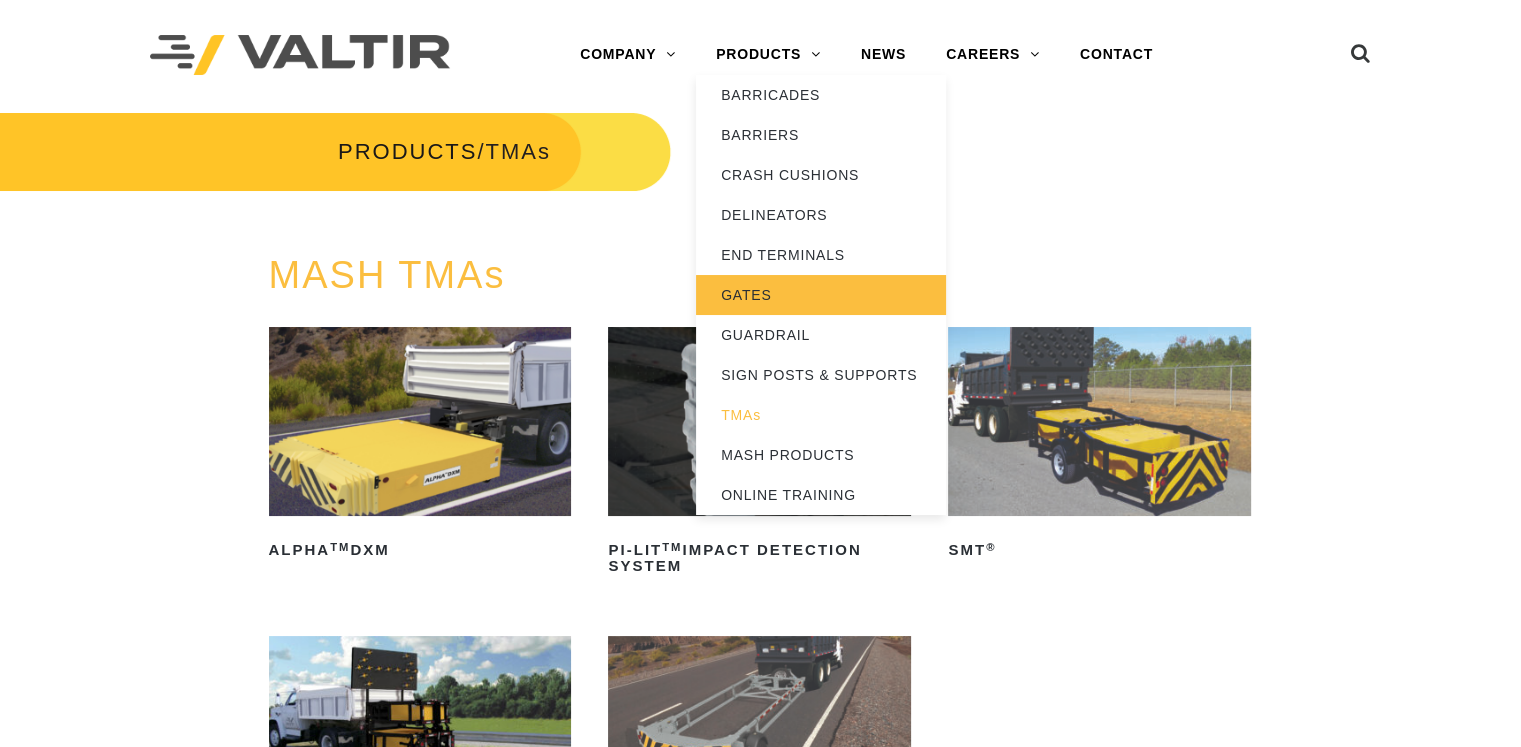 click on "GATES" at bounding box center (821, 295) 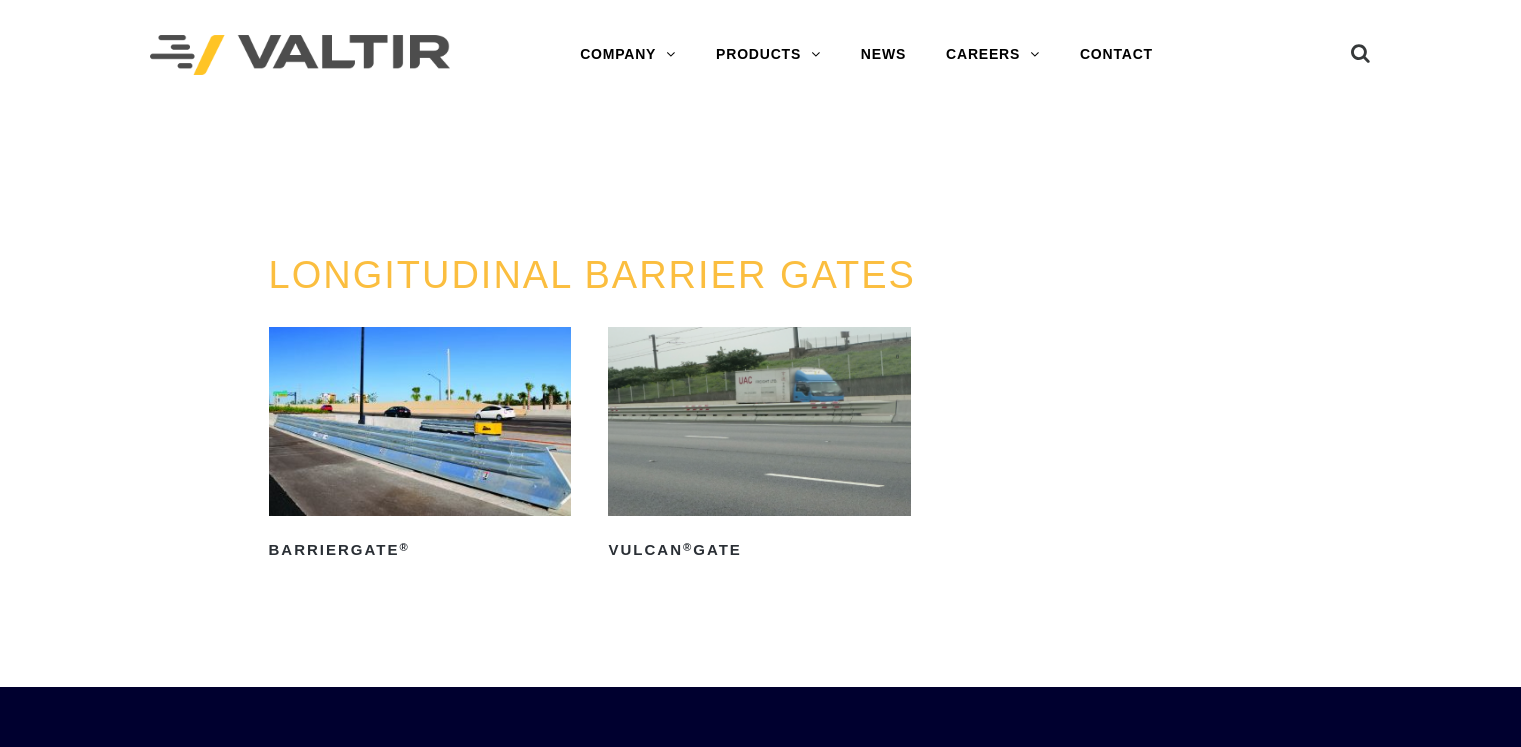 scroll, scrollTop: 0, scrollLeft: 0, axis: both 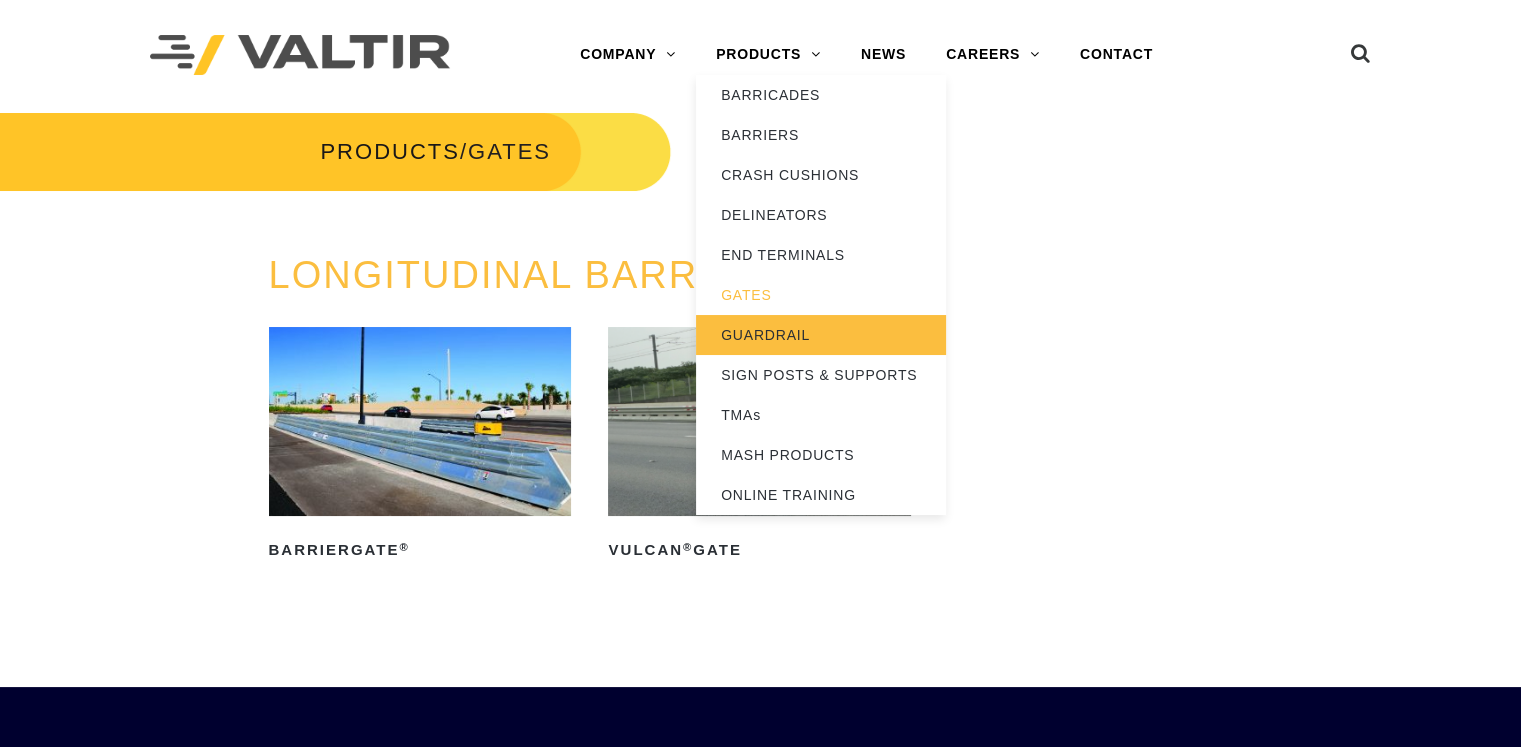 click on "GUARDRAIL" at bounding box center [821, 335] 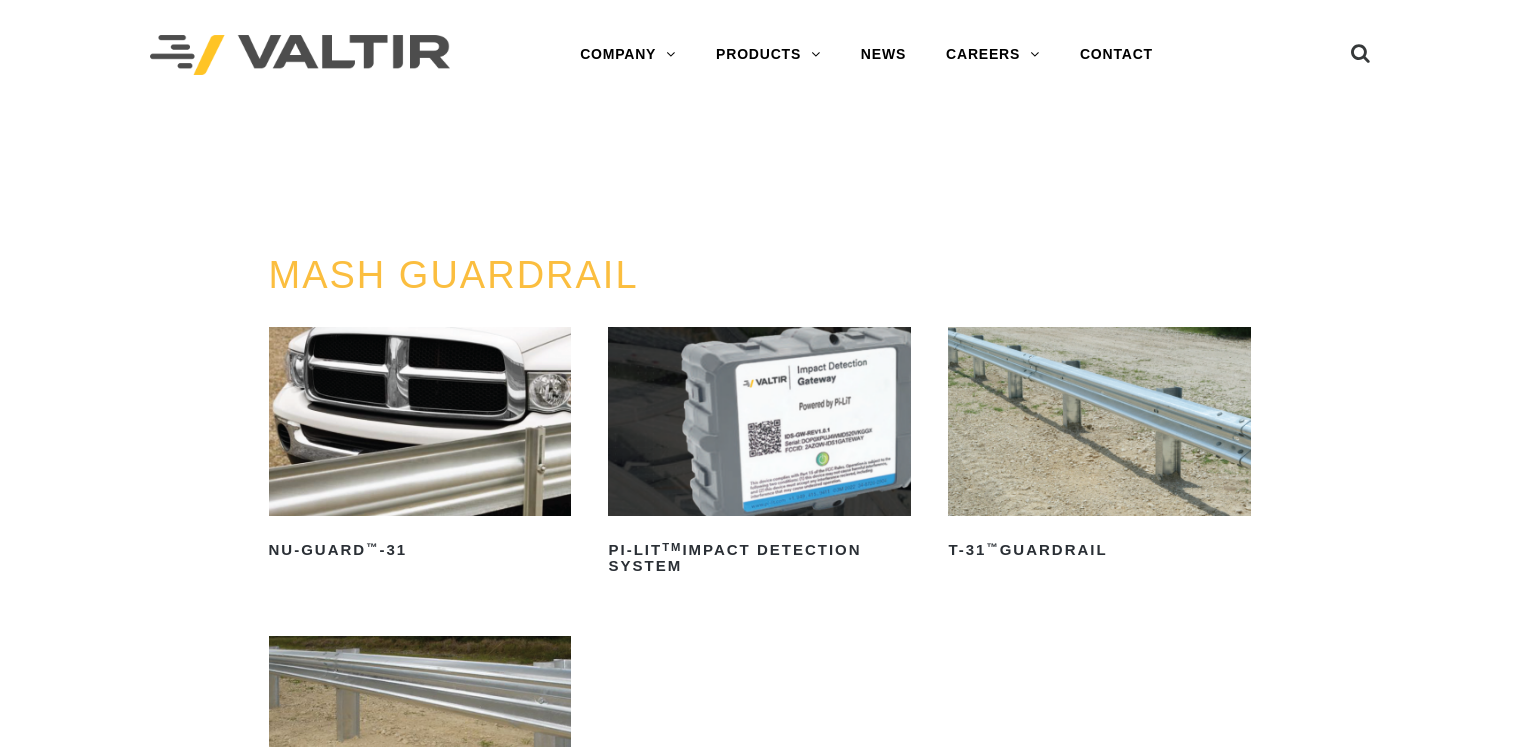 scroll, scrollTop: 0, scrollLeft: 0, axis: both 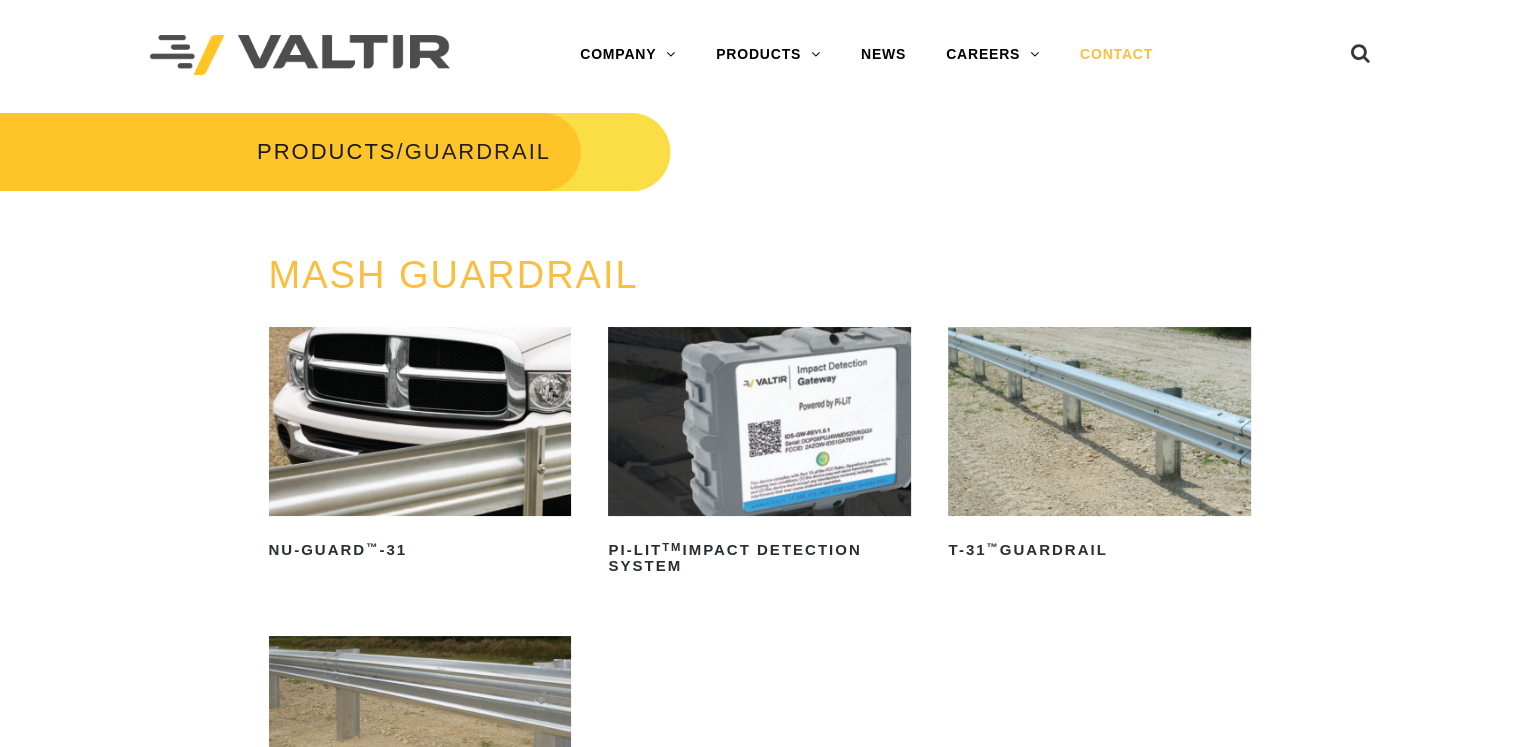click on "CONTACT" at bounding box center [1116, 55] 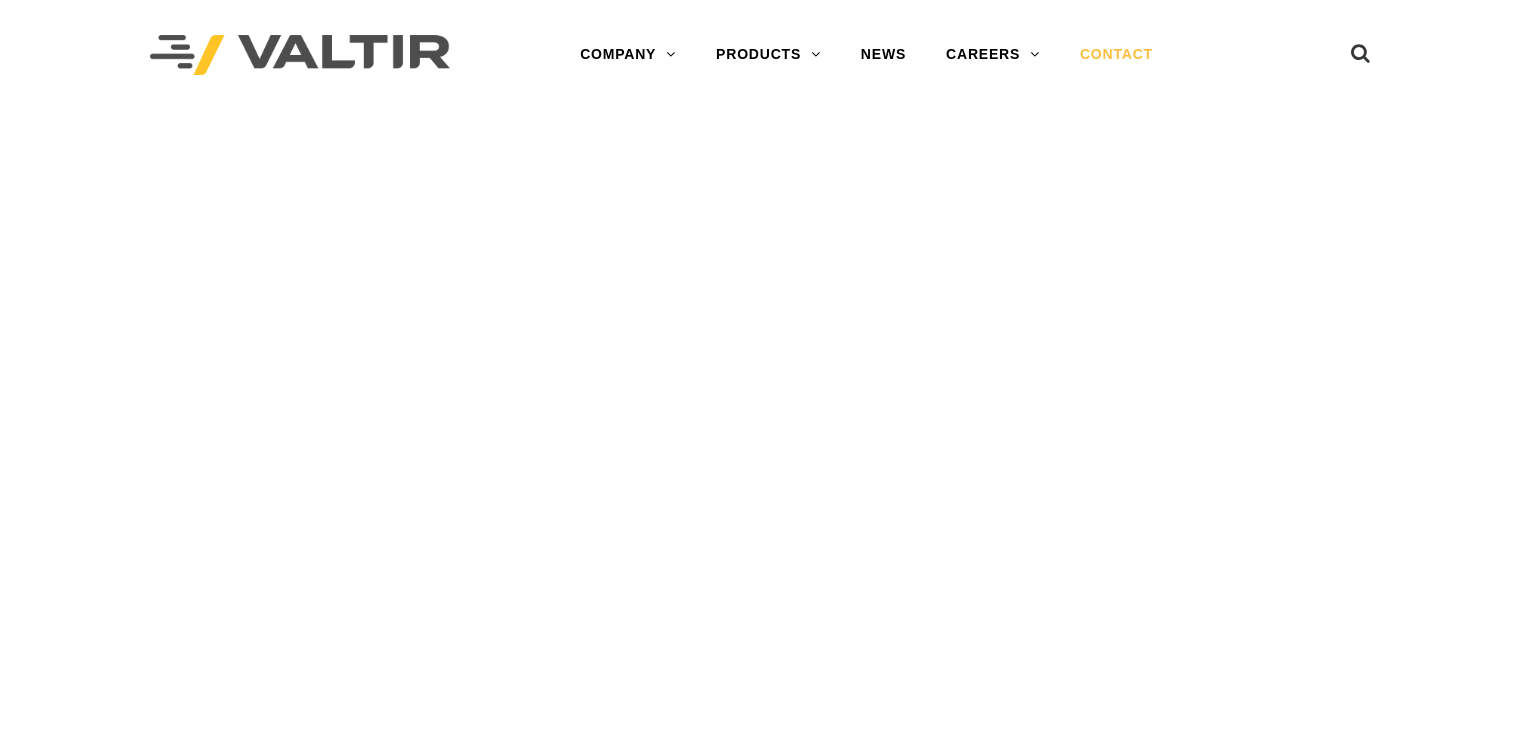 scroll, scrollTop: 0, scrollLeft: 0, axis: both 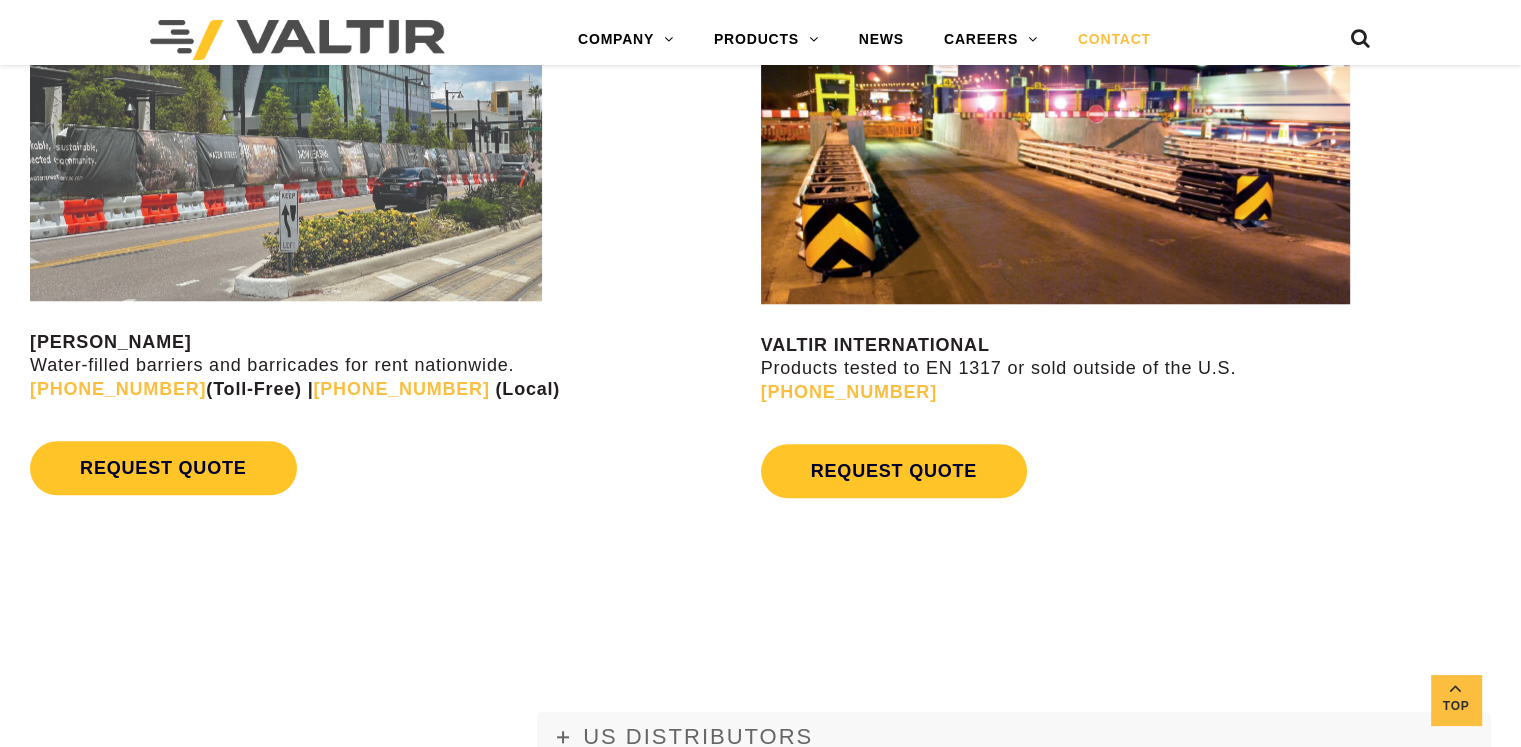 click on "VALTIR INTERNATIONAL" at bounding box center (875, 345) 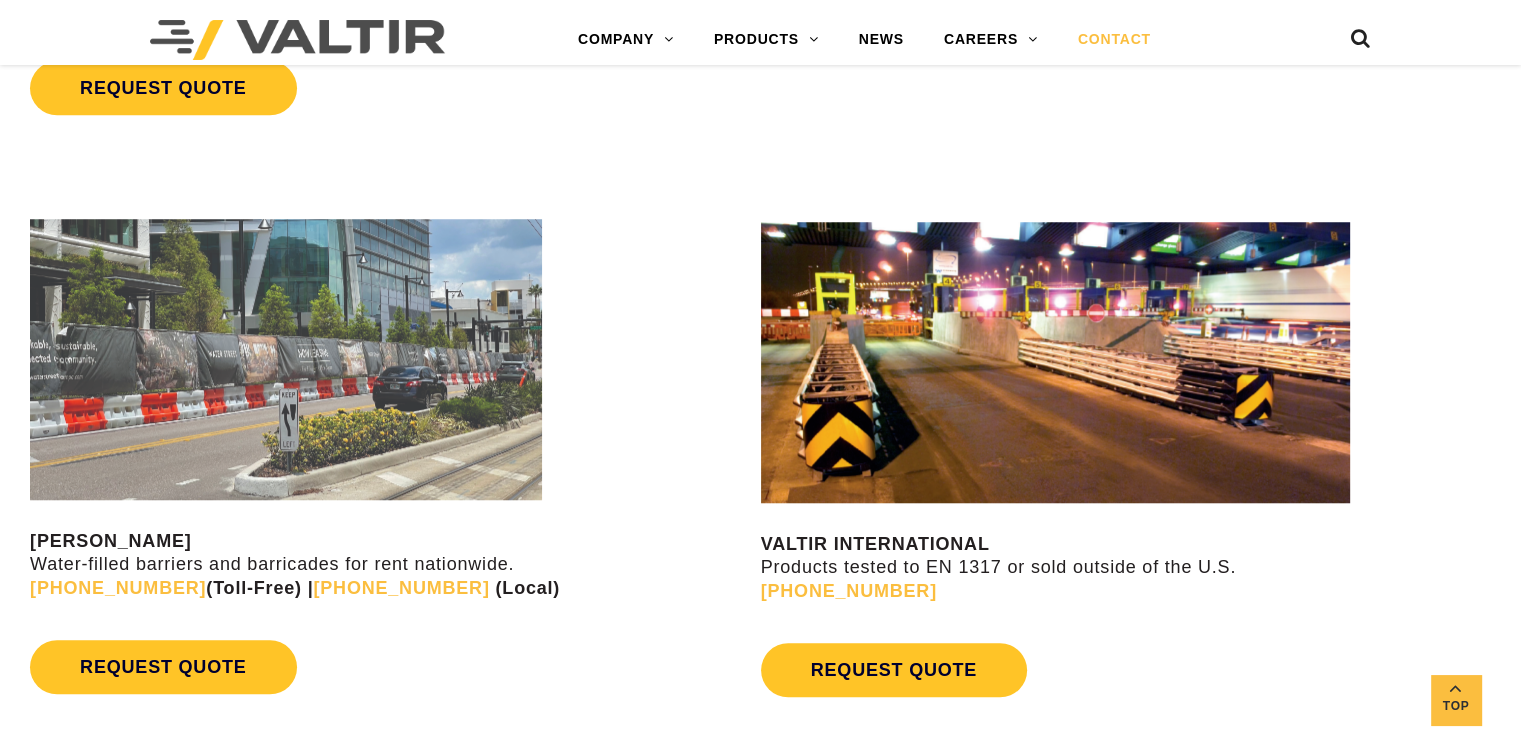 scroll, scrollTop: 1600, scrollLeft: 0, axis: vertical 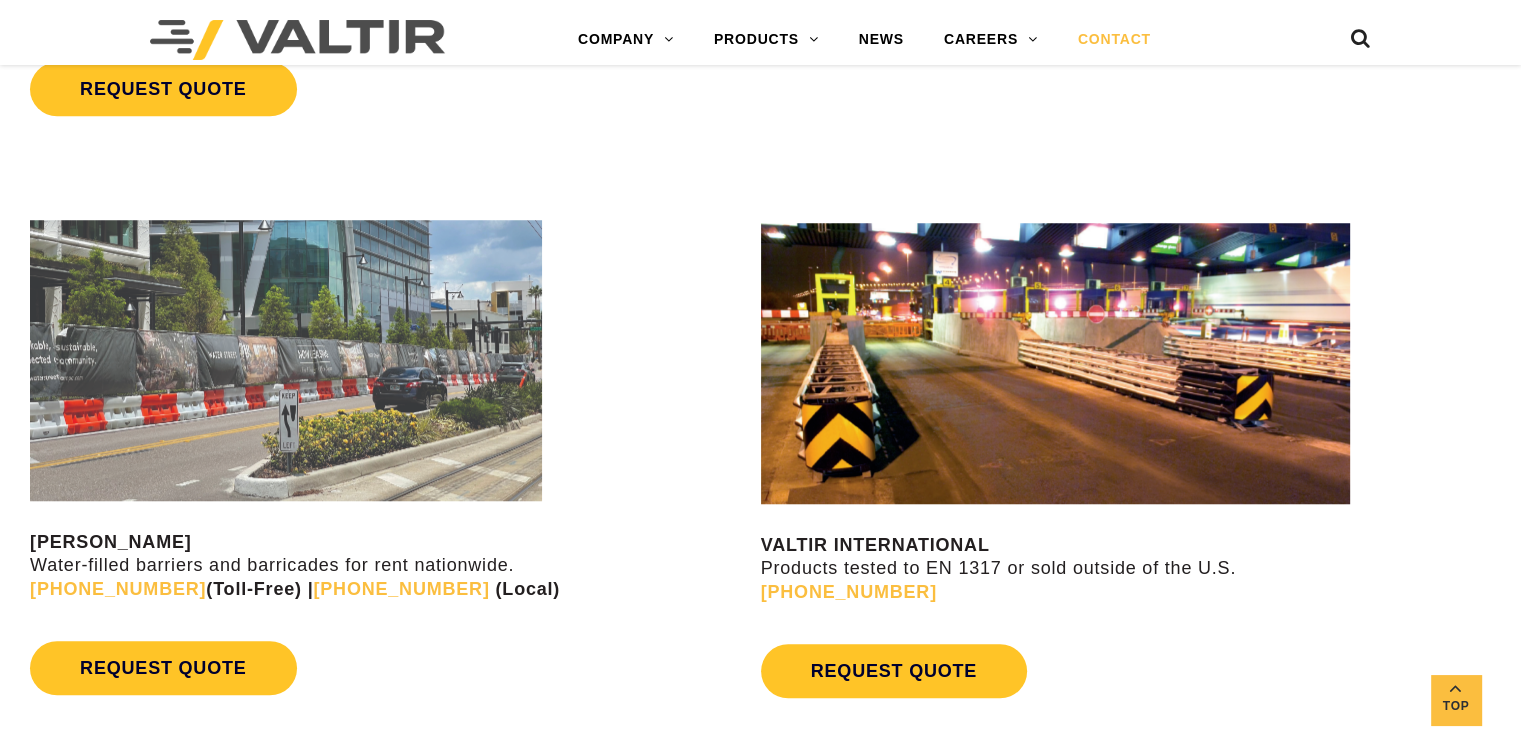 click at bounding box center (1055, 363) 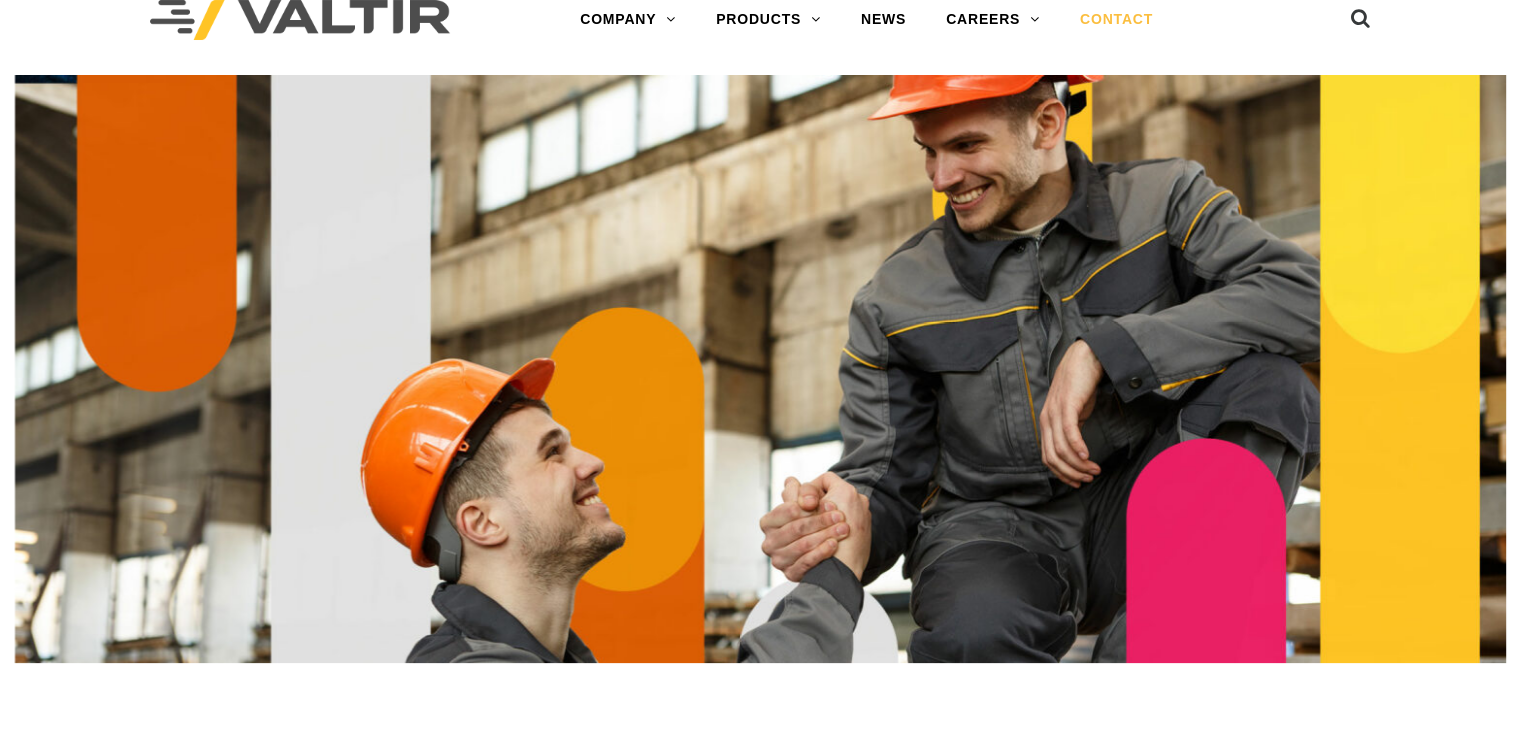 scroll, scrollTop: 0, scrollLeft: 0, axis: both 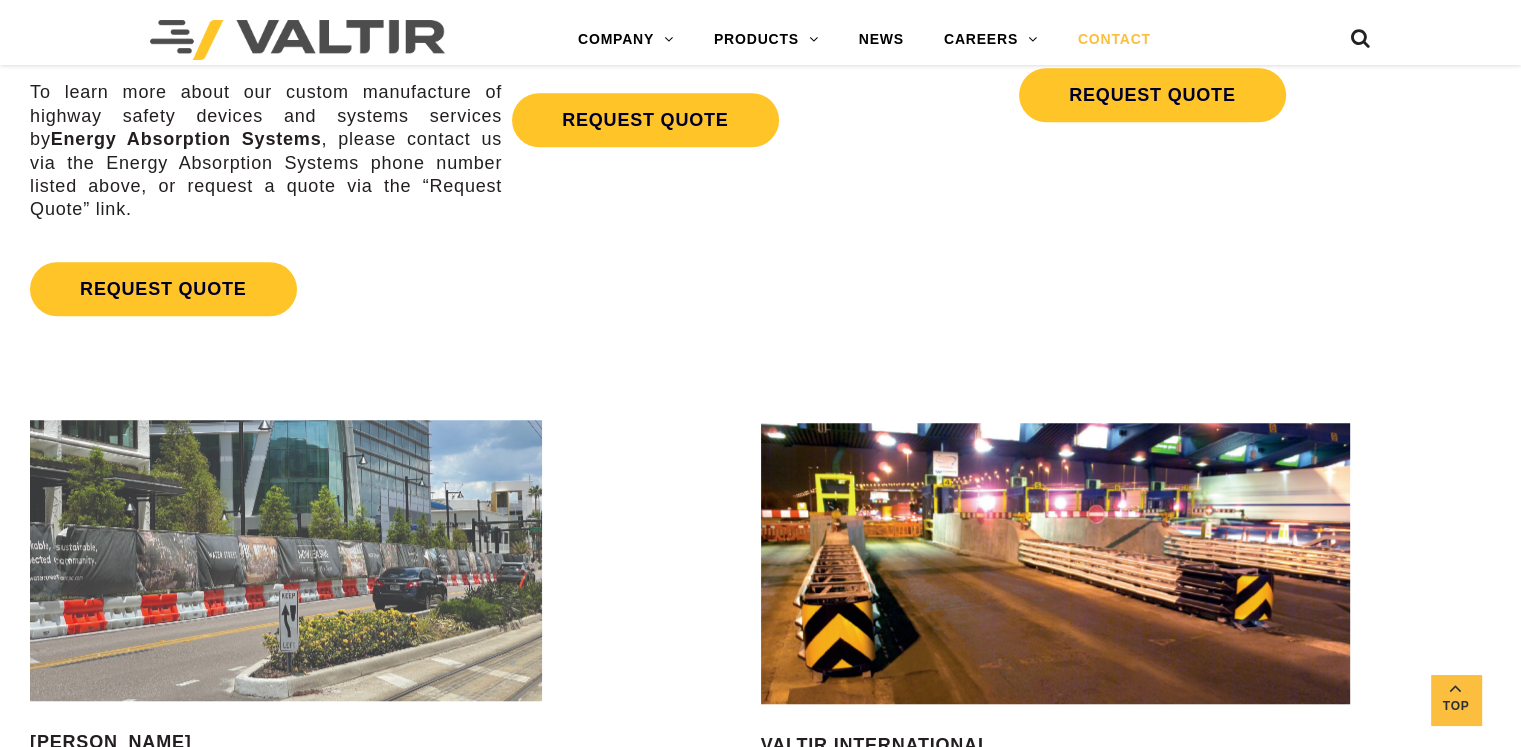 click on "ENERGY ABSORPTION SYSTEMS
Crash cushions, TMAs, delineators, and steel barriers.
[PHONE_NUMBER]
To learn more about our custom manufacture of highway safety devices and systems services by  Energy Absorption Systems , please contact us via the Energy Absorption Systems phone number listed above, or request a quote via the “Request Quote” link.
REQUEST QUOTE
GUARDRAIL SYSTEMS
Guardrail, end terminals, cable, and signpost products.
[PHONE_NUMBER]  (Toll-Free) |  [PHONE_NUMBER]  (Local)
REQUEST QUOTE
HIGHWAYGUARD BARRIER
MASH longitudinal redirecting steel barrier.
[PHONE_NUMBER]
REQUEST QUOTE" at bounding box center (760, 5) 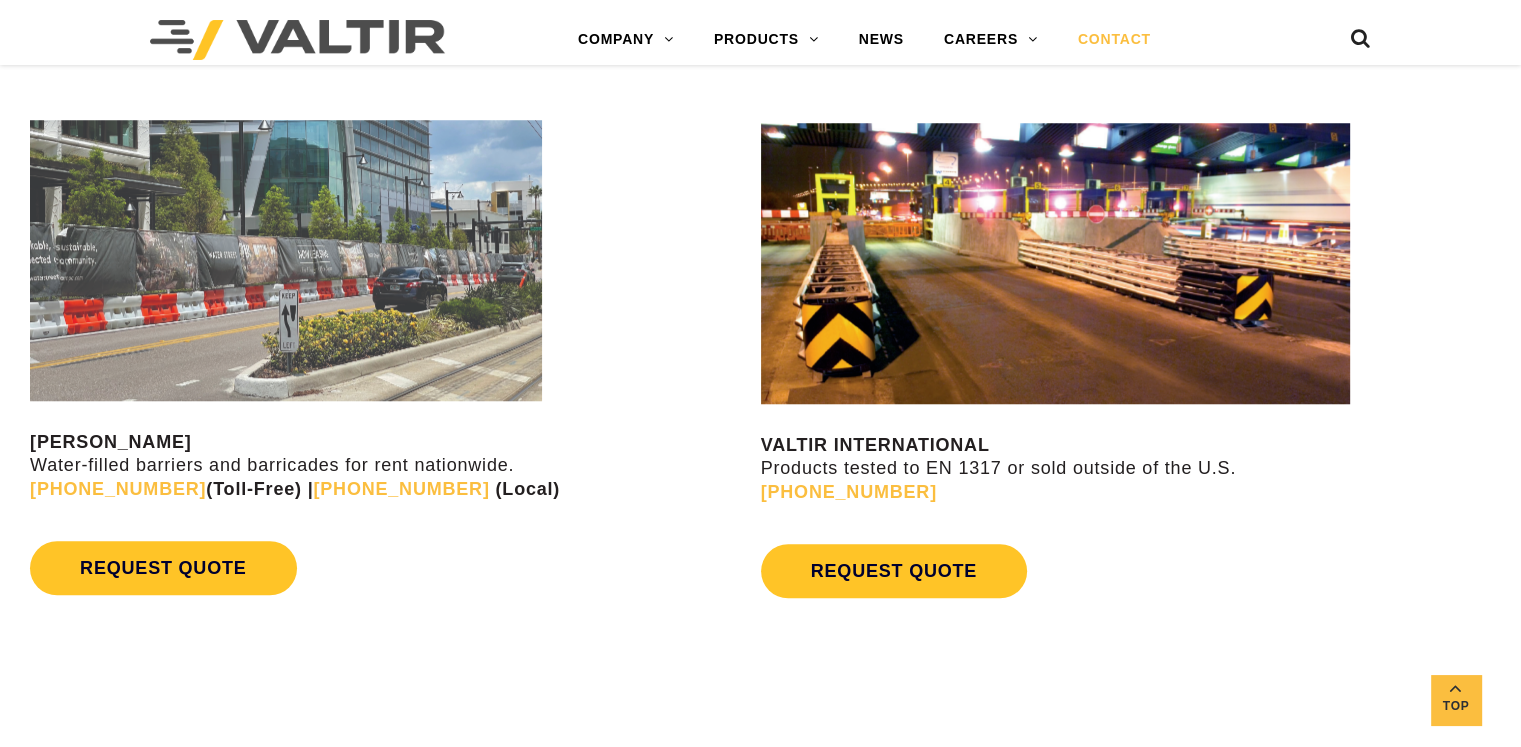 click at bounding box center (1055, 263) 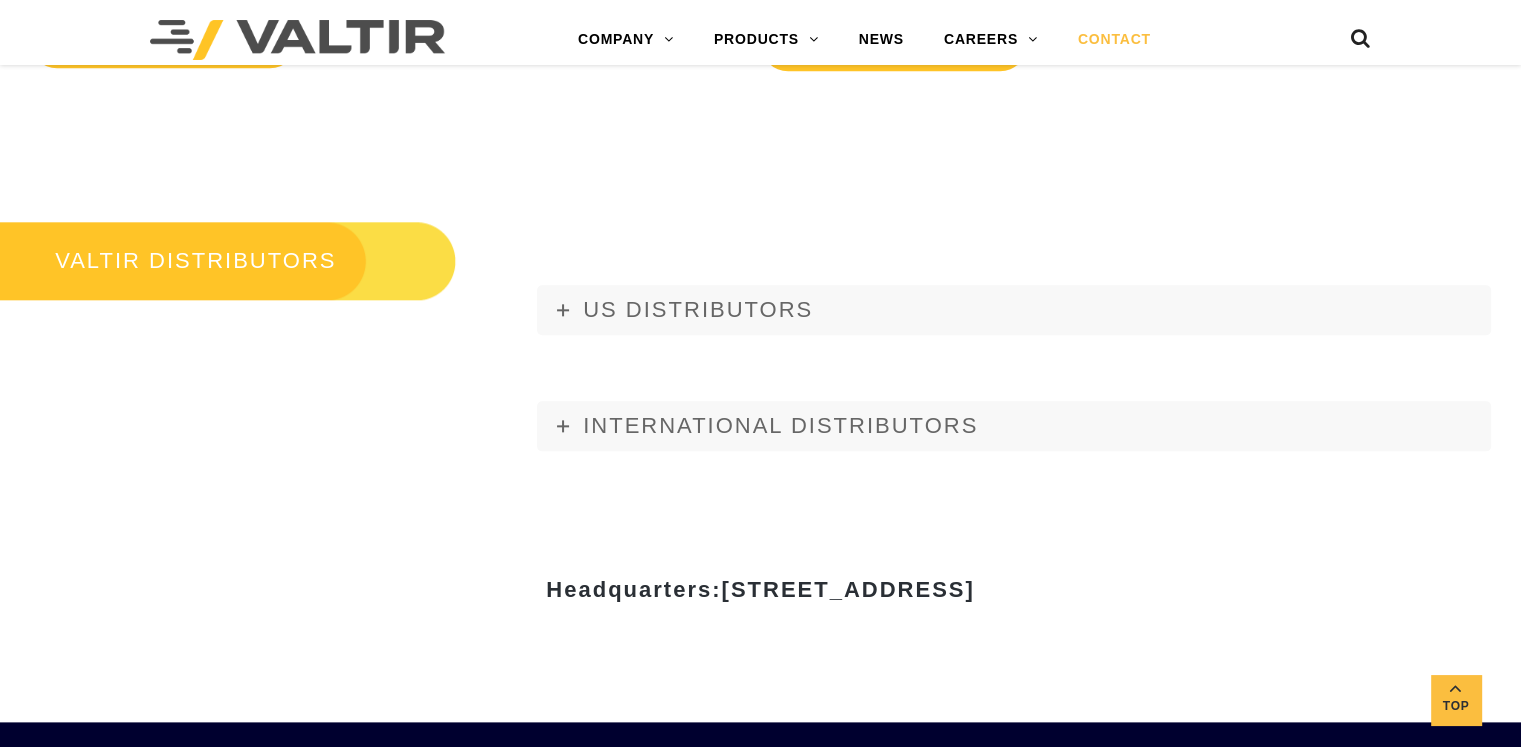 scroll, scrollTop: 2300, scrollLeft: 0, axis: vertical 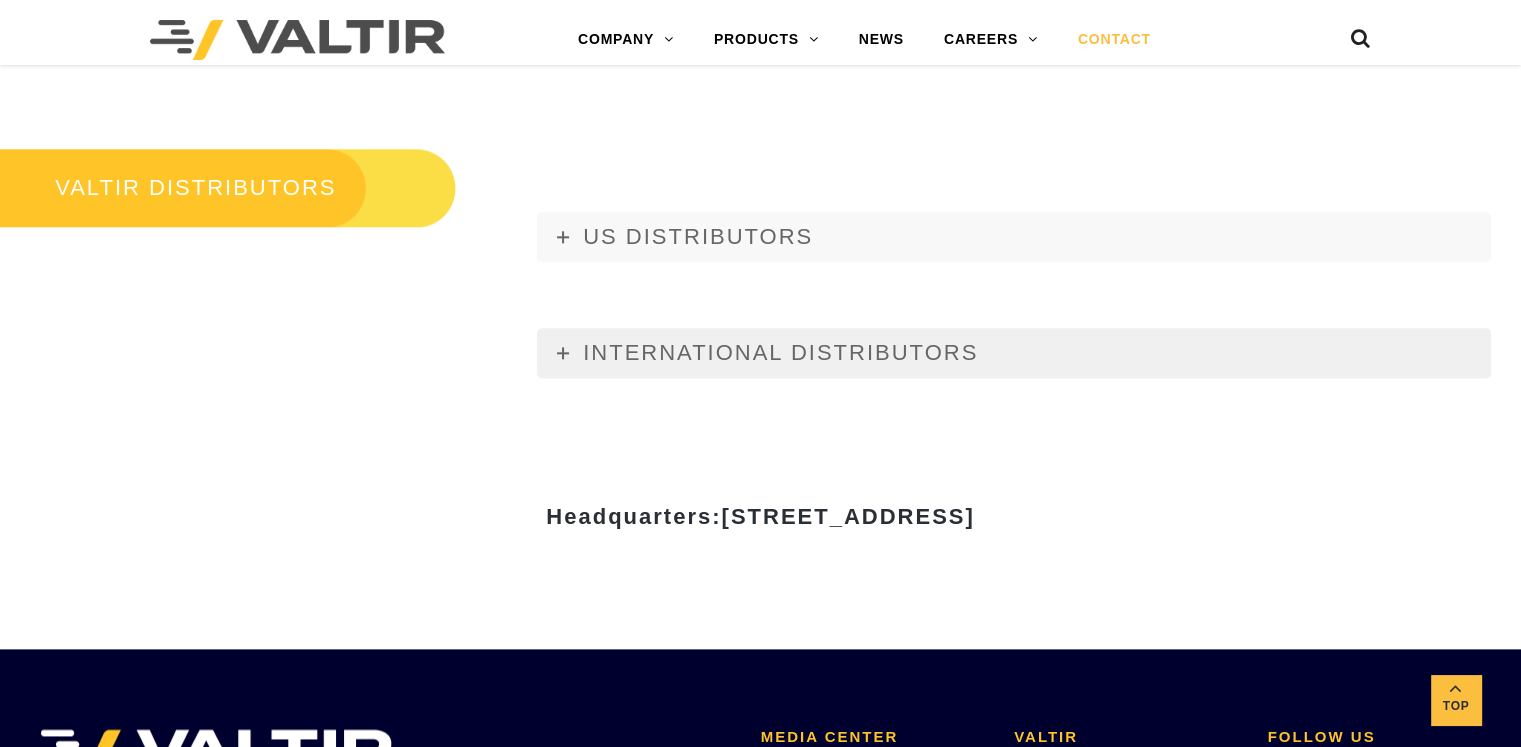 click on "INTERNATIONAL DISTRIBUTORS" at bounding box center (780, 352) 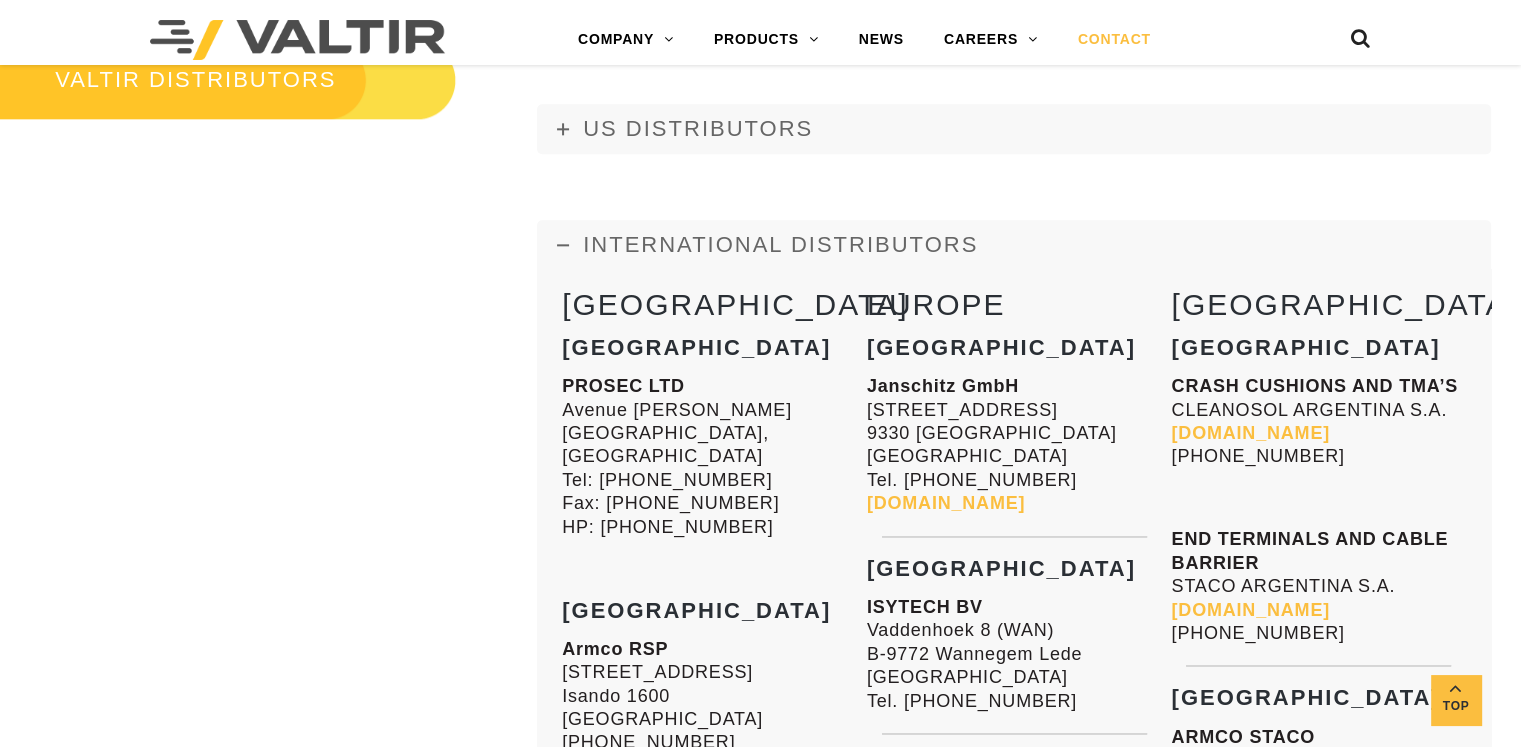 scroll, scrollTop: 2200, scrollLeft: 0, axis: vertical 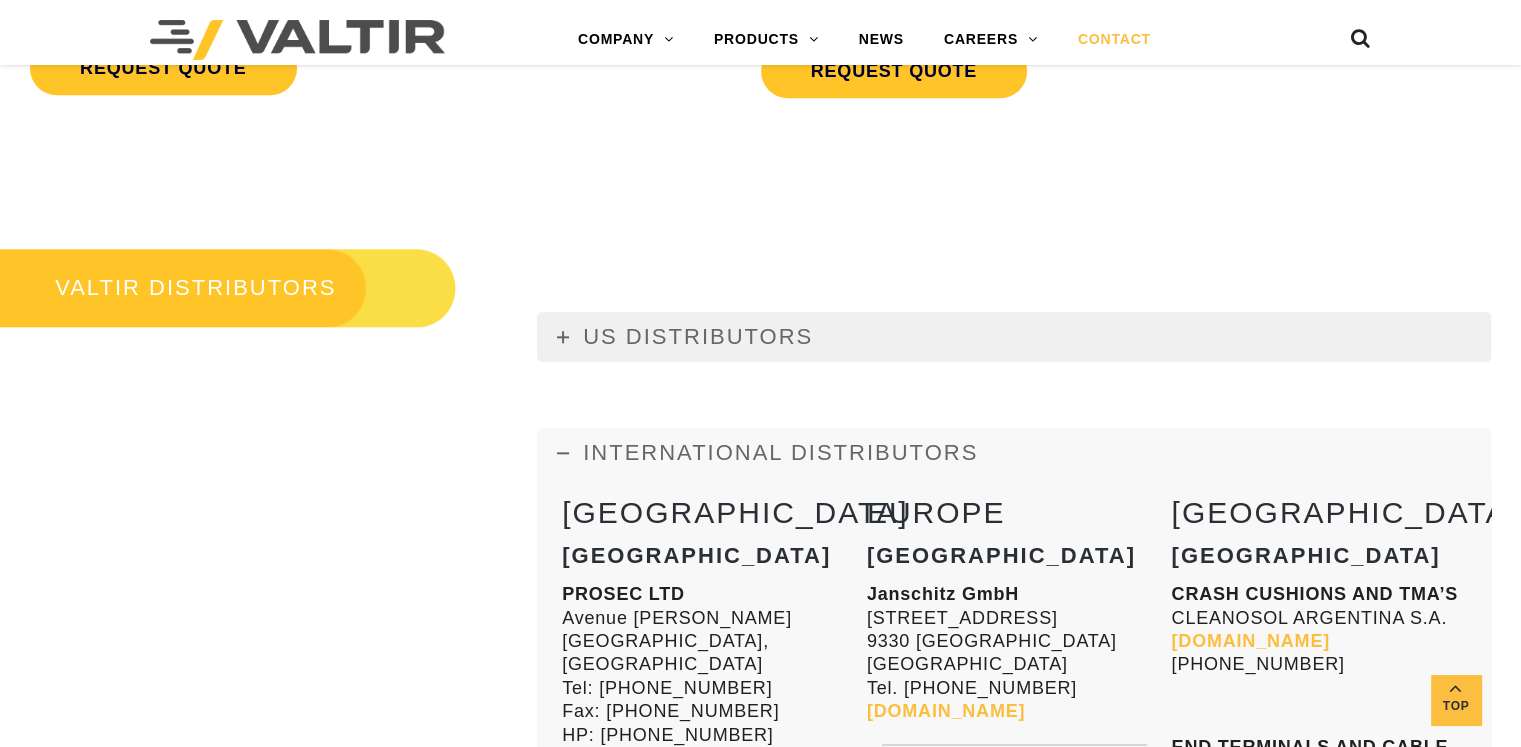 click on "US DISTRIBUTORS" at bounding box center [698, 336] 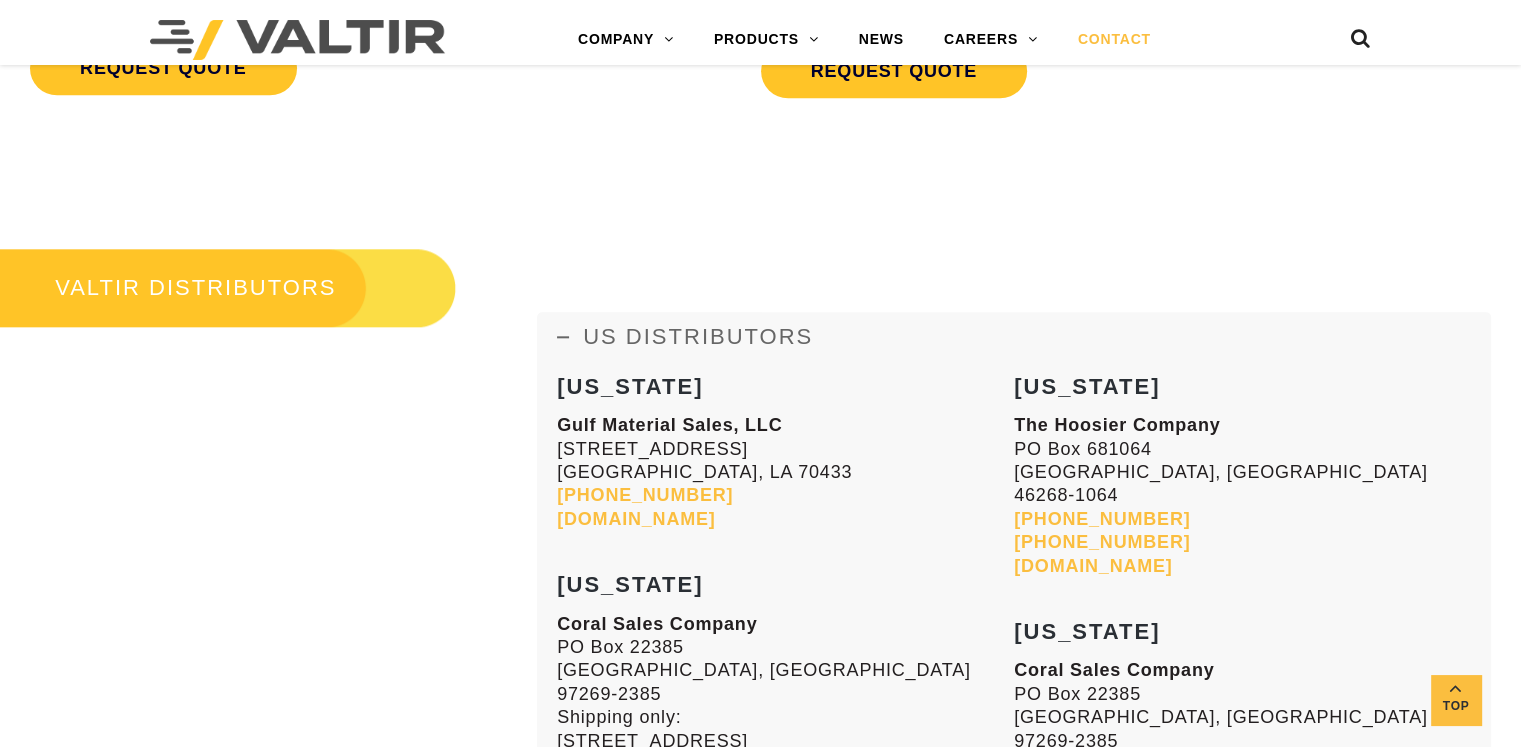 click on "US DISTRIBUTORS" at bounding box center (698, 336) 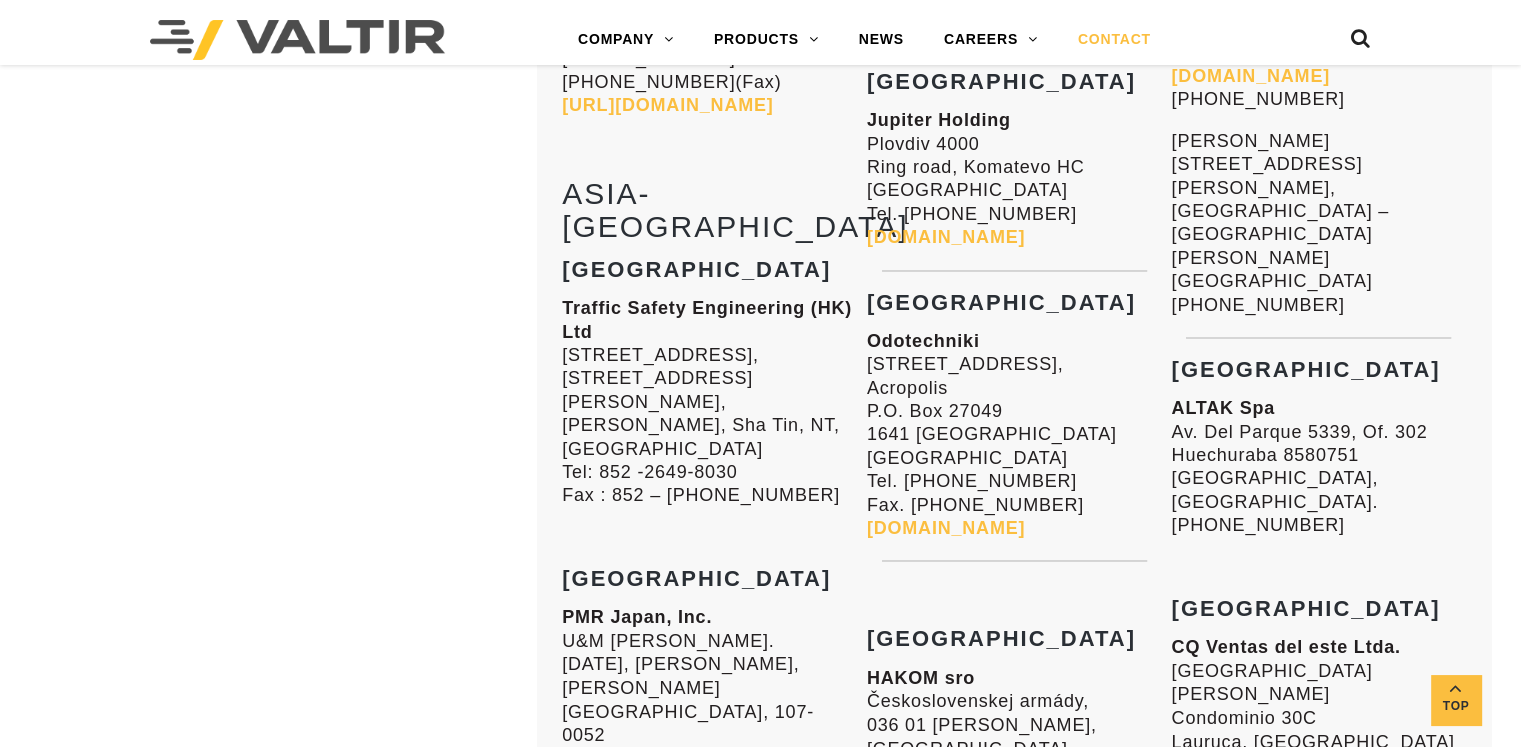 scroll, scrollTop: 3100, scrollLeft: 0, axis: vertical 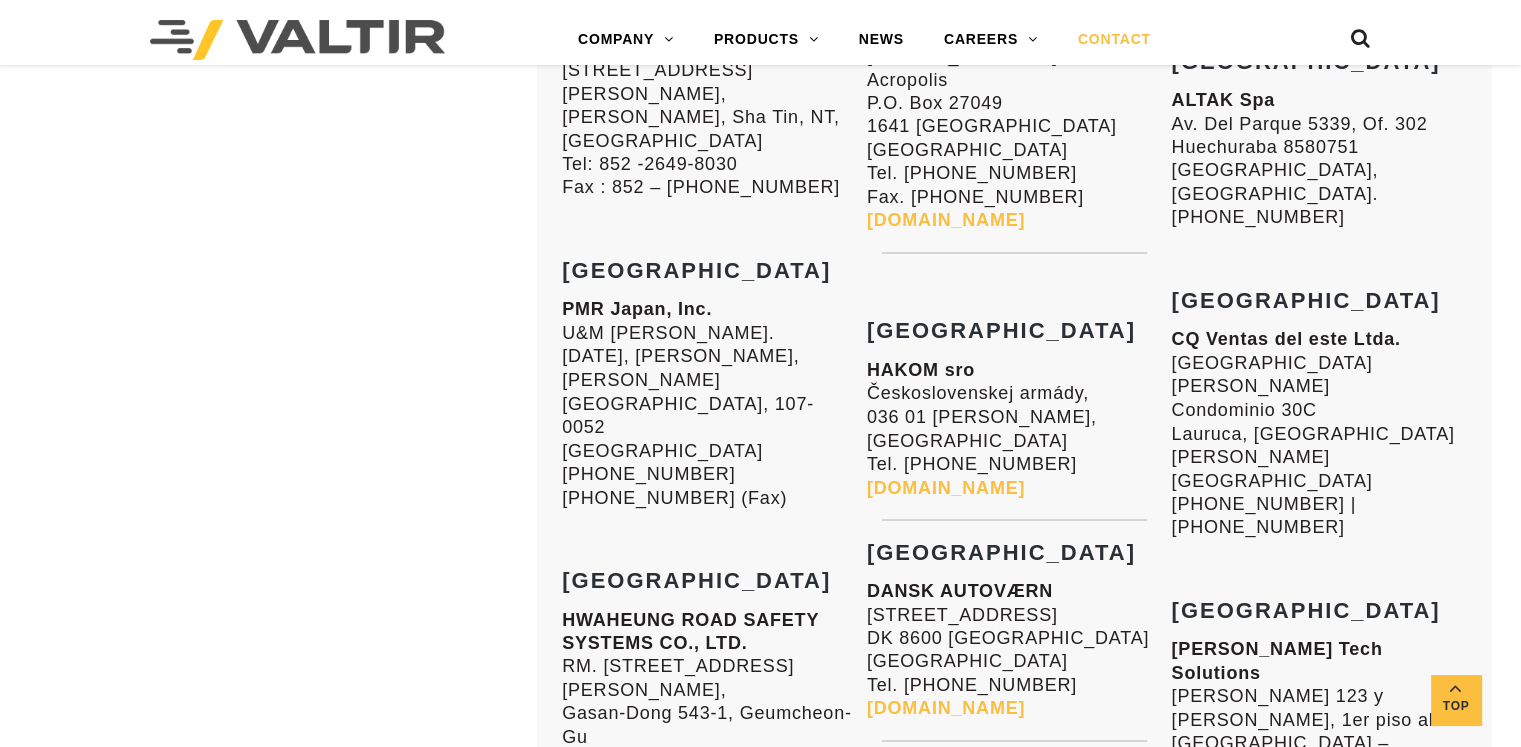 click on "EUROPE
Austria
Janschitz GmbH
[STREET_ADDRESS]
Tel. [PHONE_NUMBER]
[DOMAIN_NAME]
[GEOGRAPHIC_DATA]
ISYTECH BV
[STREET_ADDRESS]
Tel. [PHONE_NUMBER]
Bulgaria
Jupiter Holding
Plovdiv [STREET_ADDRESS]
Tel. [PHONE_NUMBER]
[DOMAIN_NAME]
[GEOGRAPHIC_DATA]
Odotechniki
[STREET_ADDRESS]
P.O. [GEOGRAPHIC_DATA]
Tel. [PHONE_NUMBER]
Fax. [PHONE_NUMBER]
[DOMAIN_NAME]
Czech Republic
HAKOM sro
Československej armády,
036 01 [GEOGRAPHIC_DATA],
[GEOGRAPHIC_DATA]
Tel. [PHONE_NUMBER]
[DOMAIN_NAME]
Denmark
DANSK AUTOVÆRN
[STREET_ADDRESS]
Tel. [PHONE_NUMBER]
[DOMAIN_NAME]
Finland
Teknoinfra Oy
Puusepäntee 11
FI-04360 [GEOGRAPHIC_DATA]
[GEOGRAPHIC_DATA]
Tel. [PHONE_NUMBER]
[DOMAIN_NAME]
Saferoad [GEOGRAPHIC_DATA] Oy
[STREET_ADDRESS]
Tel. [PHONE_NUMBER]
[DOMAIN_NAME]
France
TERTU
France
[DOMAIN_NAME]" at bounding box center [1014, 2197] 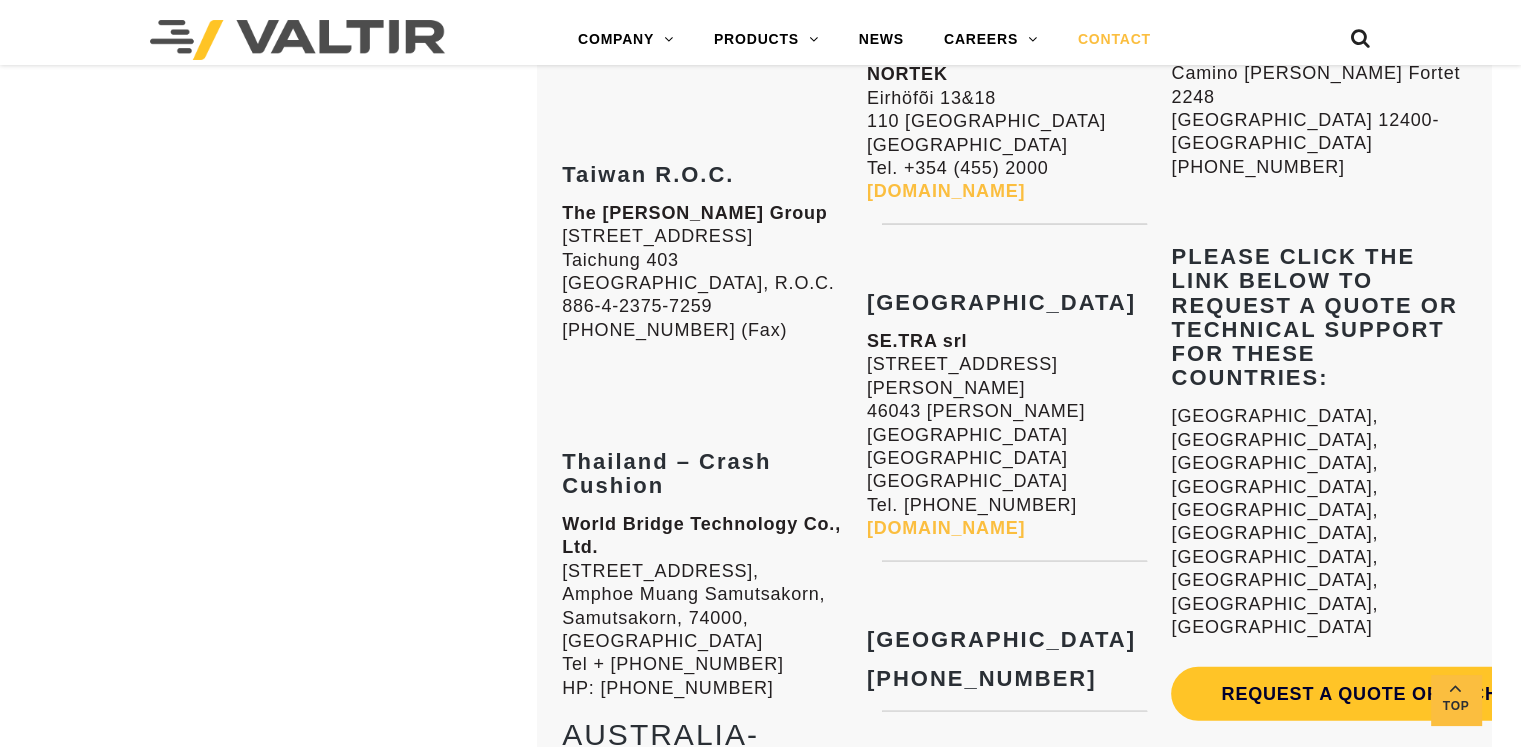 scroll, scrollTop: 5400, scrollLeft: 0, axis: vertical 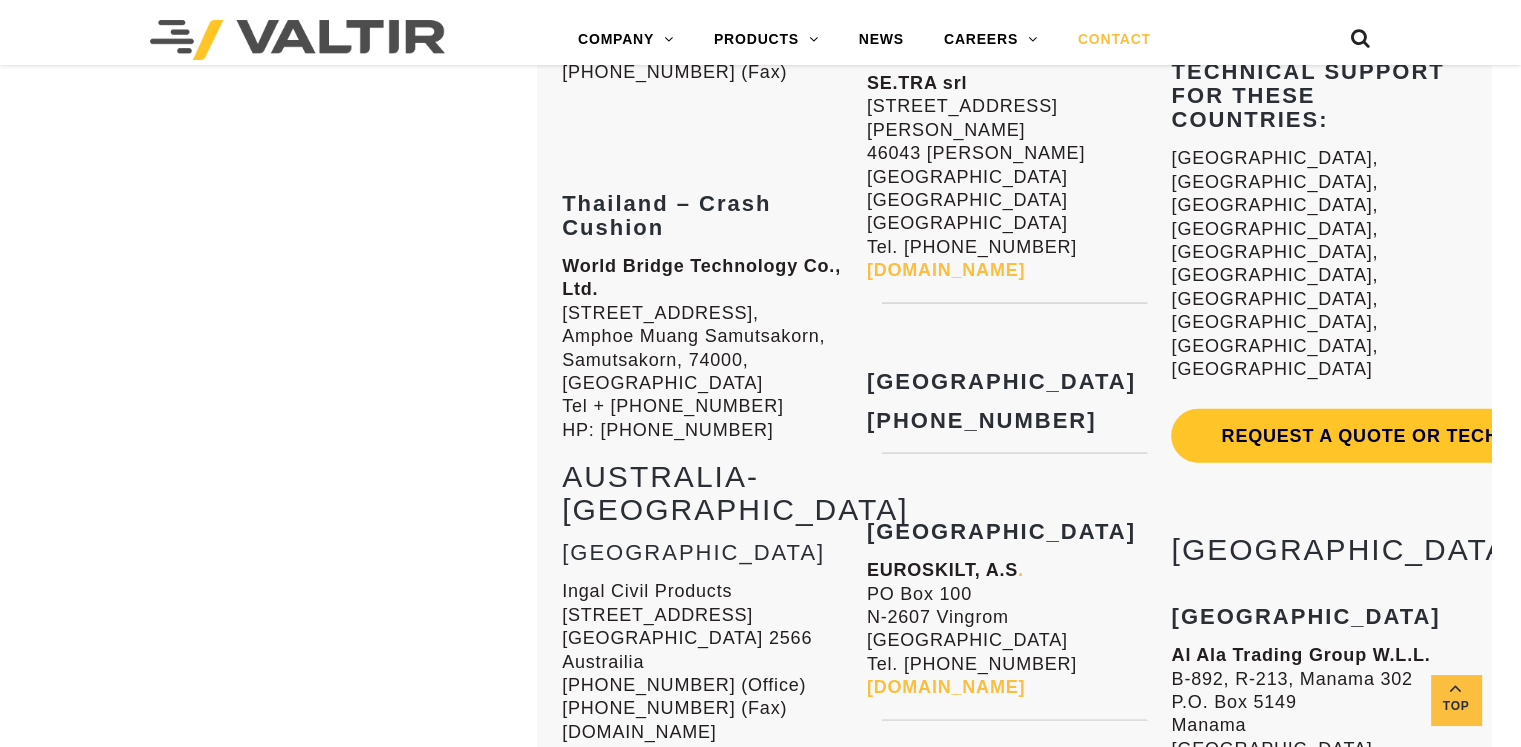 click on "[DOMAIN_NAME]" at bounding box center (946, 270) 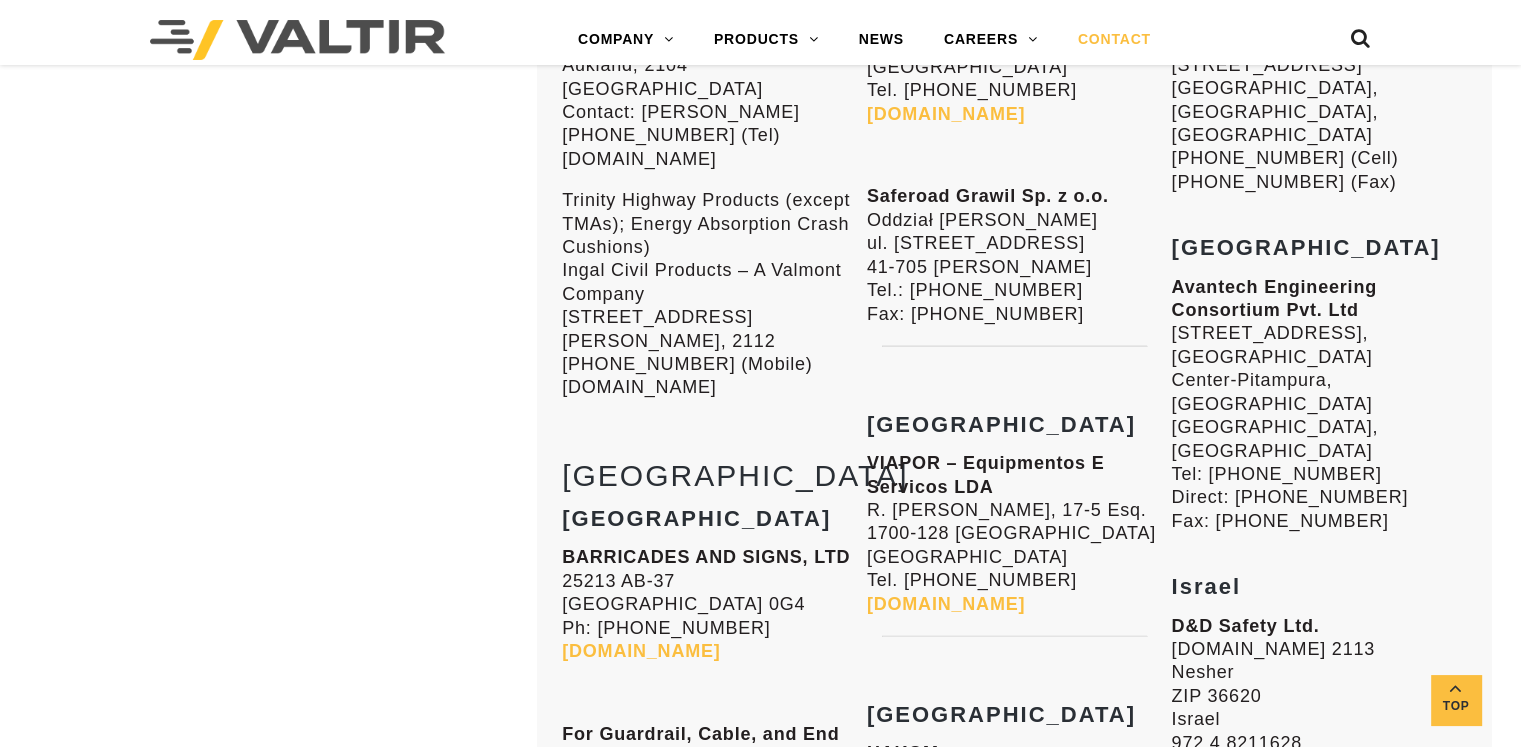 scroll, scrollTop: 6000, scrollLeft: 0, axis: vertical 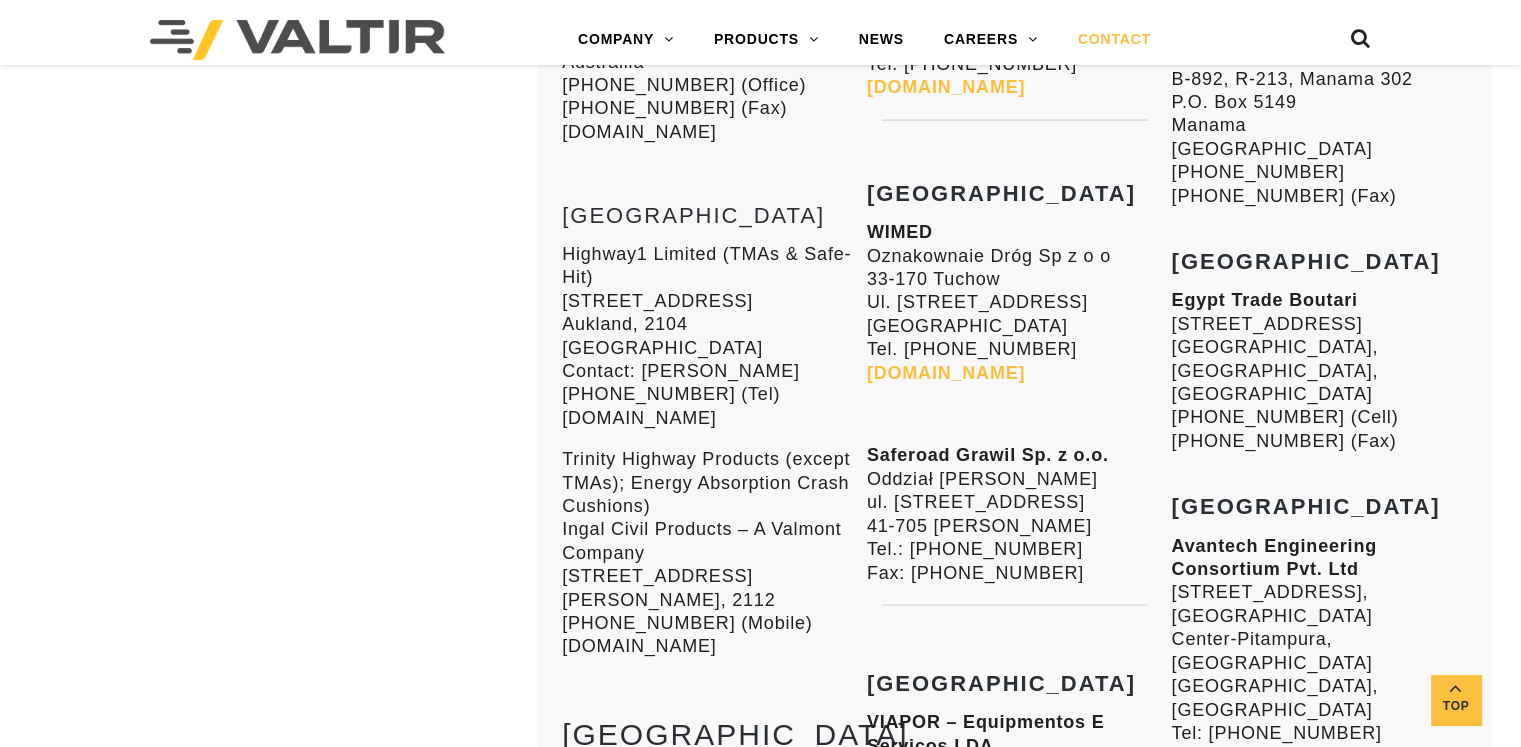 click on "Saferoad Grawil Sp. z o.o.
Oddział [PERSON_NAME]
ul. [STREET_ADDRESS][PERSON_NAME]
Tel.: [PHONE_NUMBER]
Fax: [PHONE_NUMBER]" at bounding box center [1014, 514] 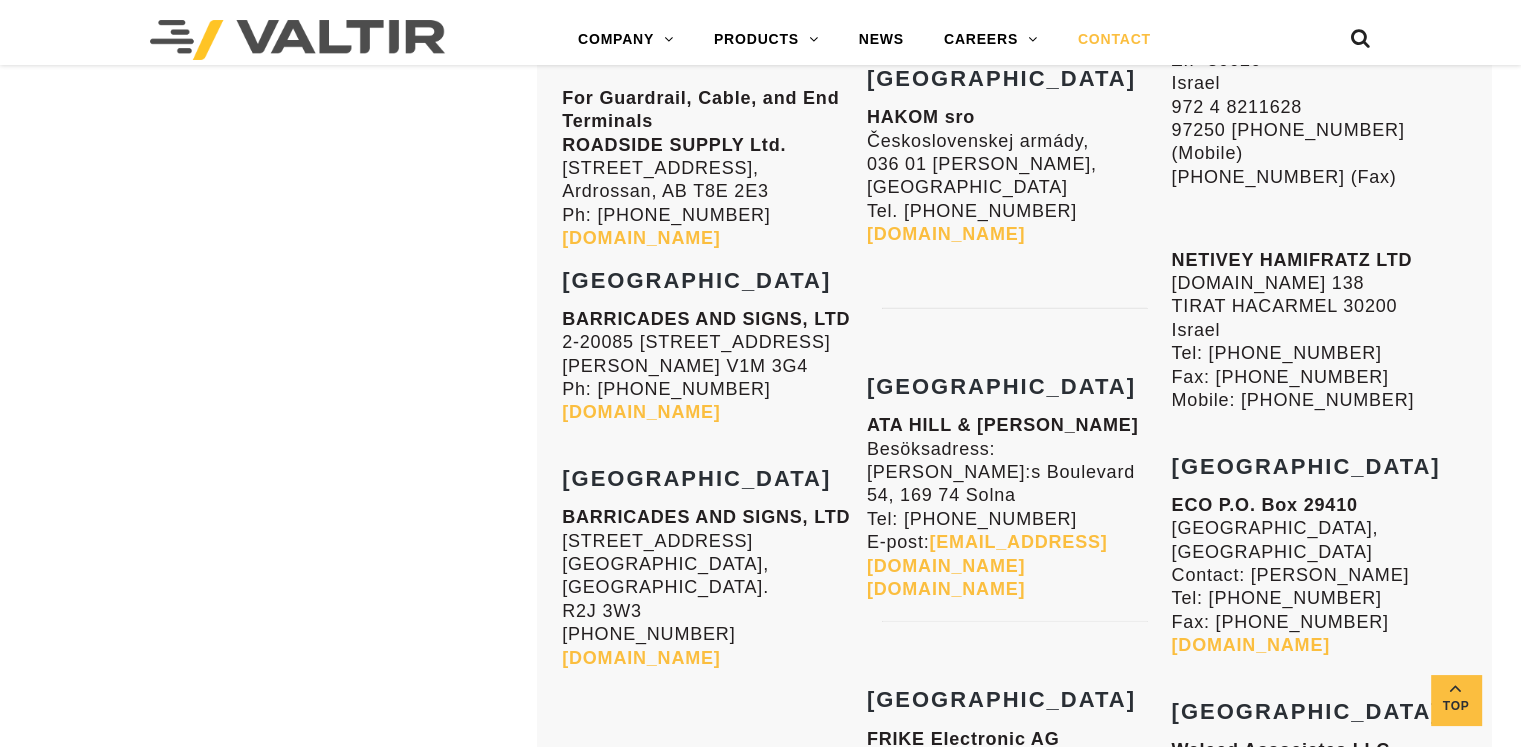 scroll, scrollTop: 6900, scrollLeft: 0, axis: vertical 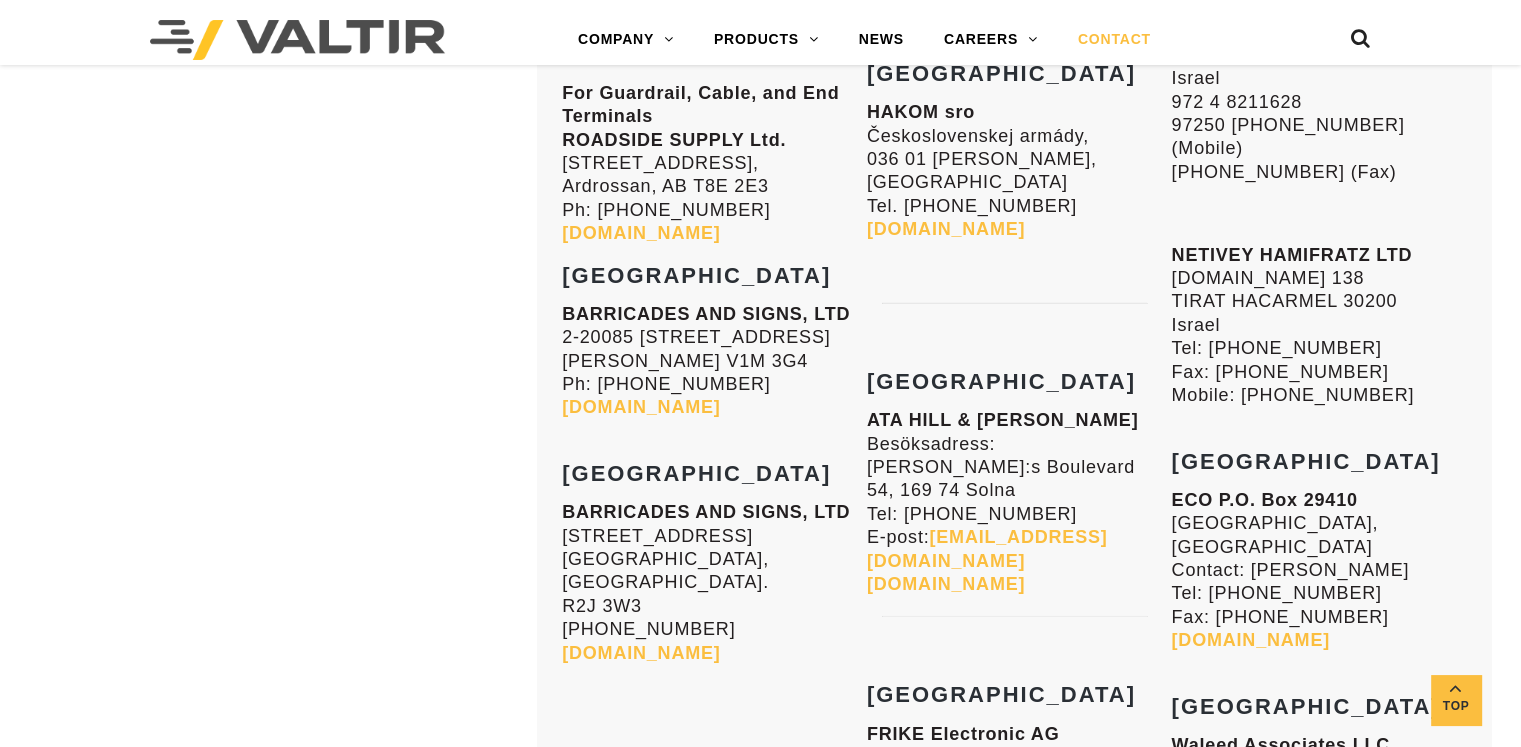 click on "[DOMAIN_NAME]" at bounding box center (946, 229) 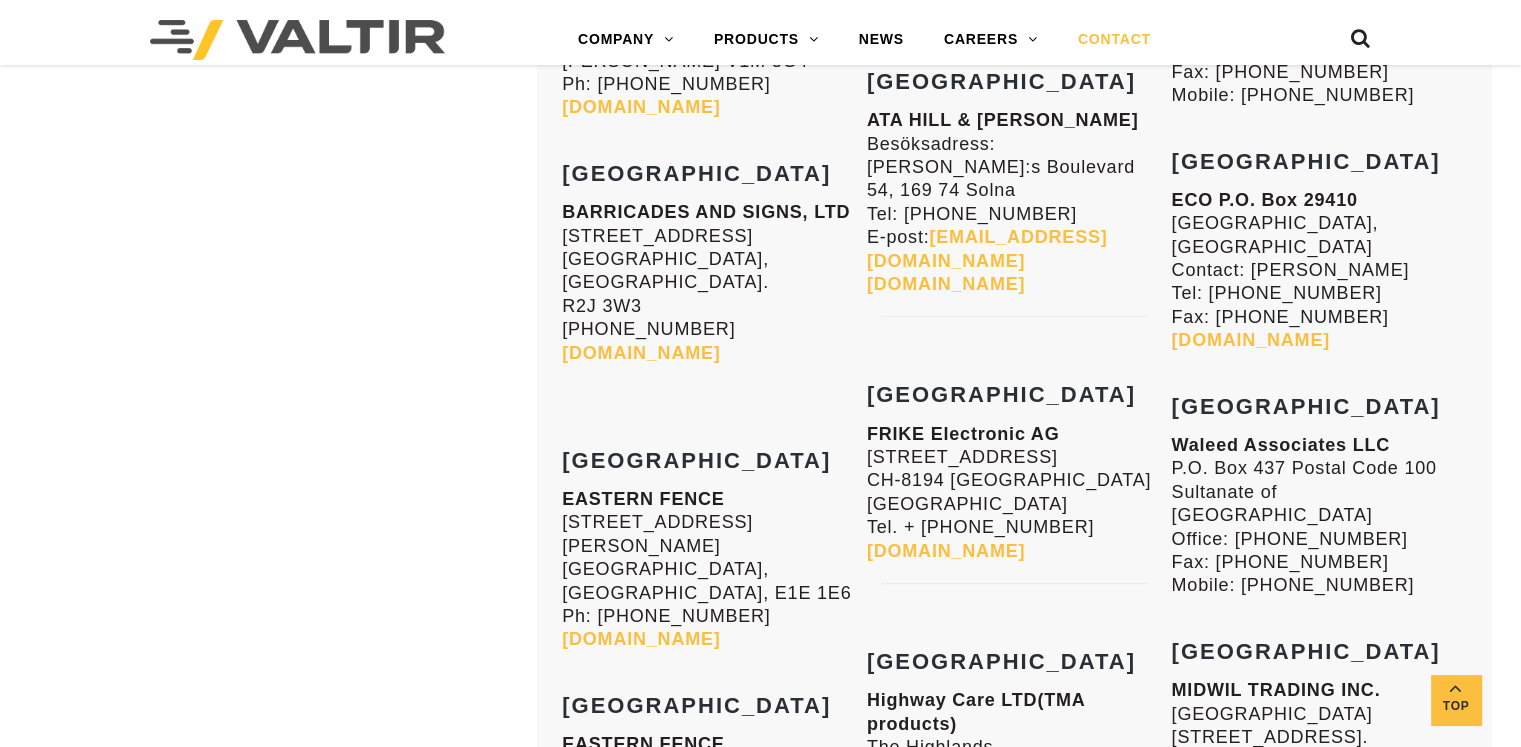 scroll, scrollTop: 6700, scrollLeft: 0, axis: vertical 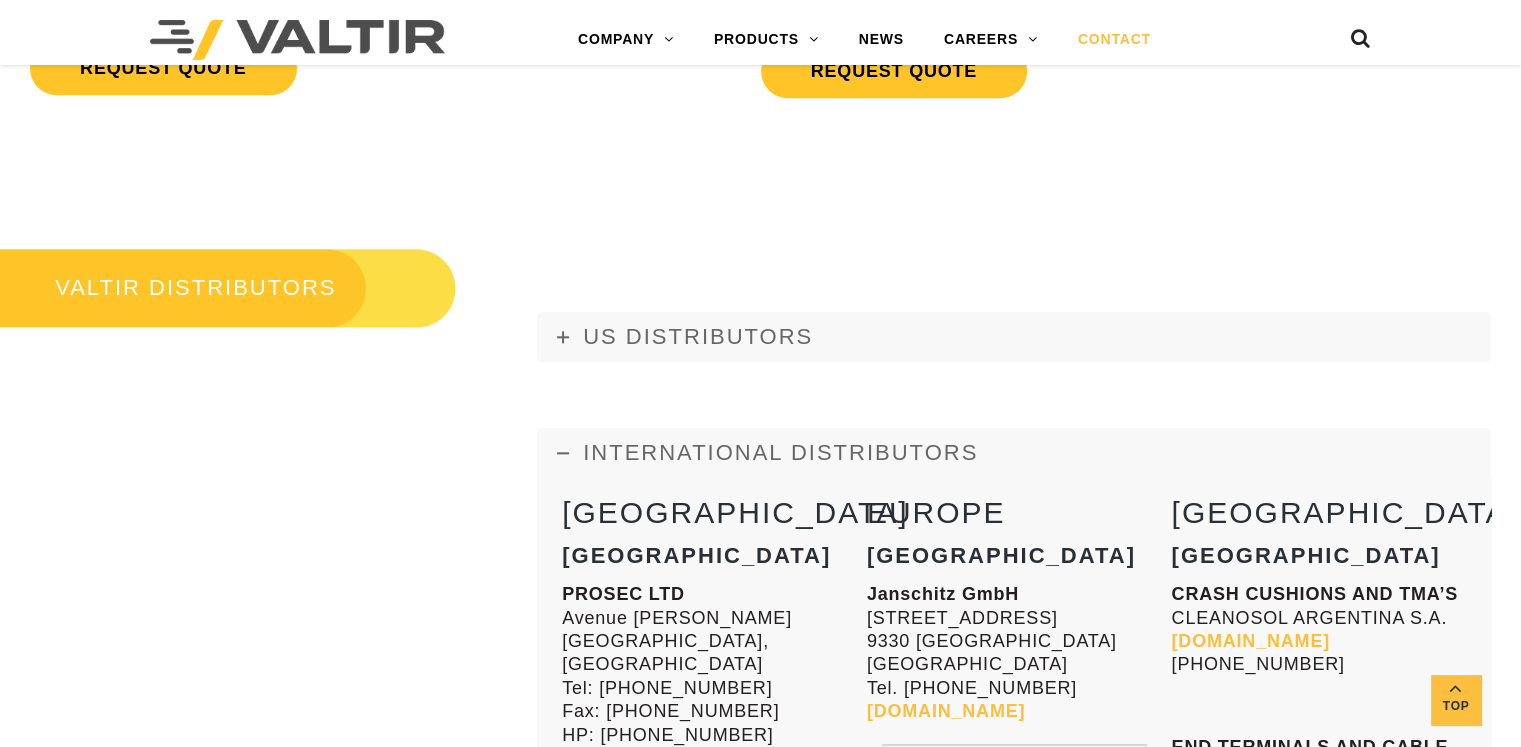 click on "INTERNATIONAL DISTRIBUTORS" at bounding box center (1014, 453) 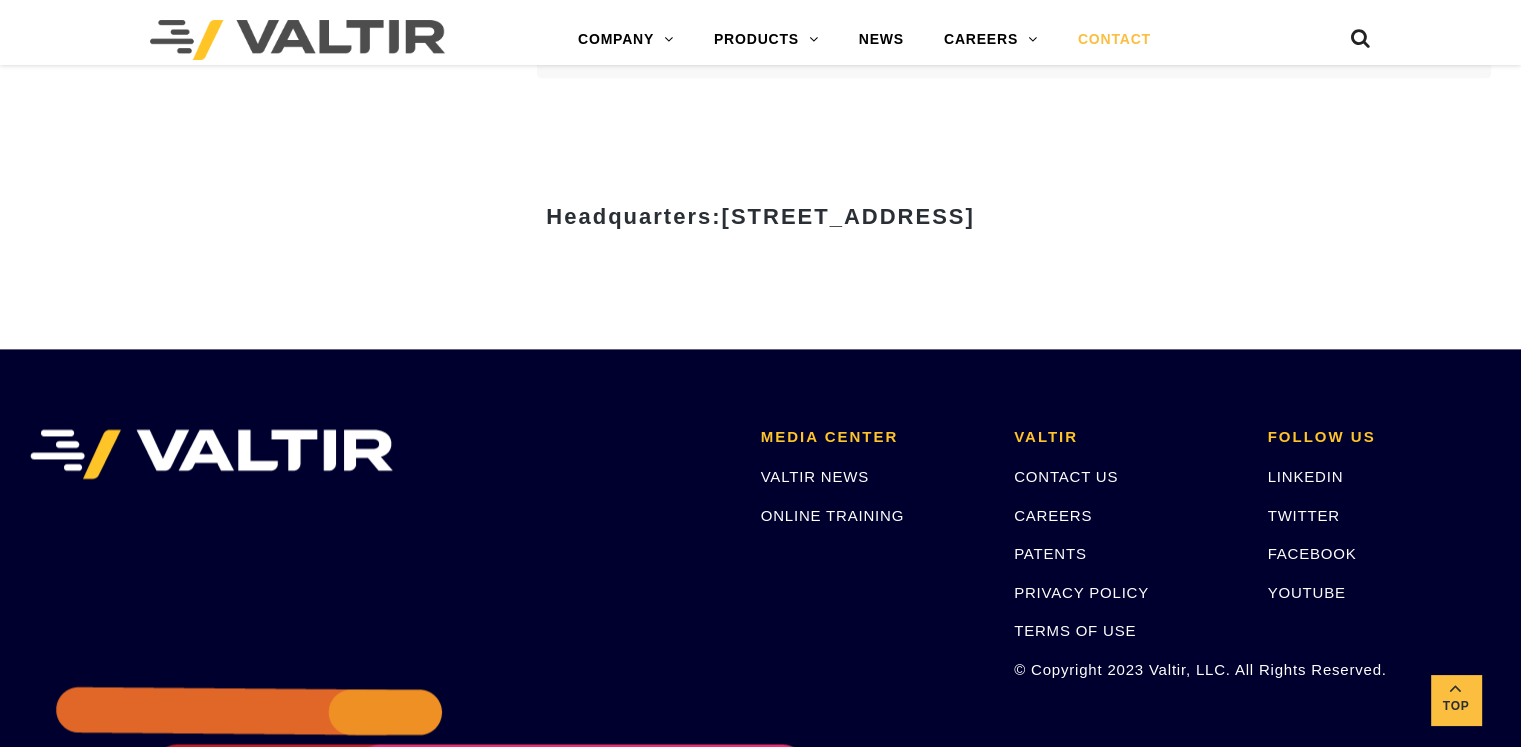 click on "Headquarters:  [STREET_ADDRESS]" at bounding box center (761, 224) 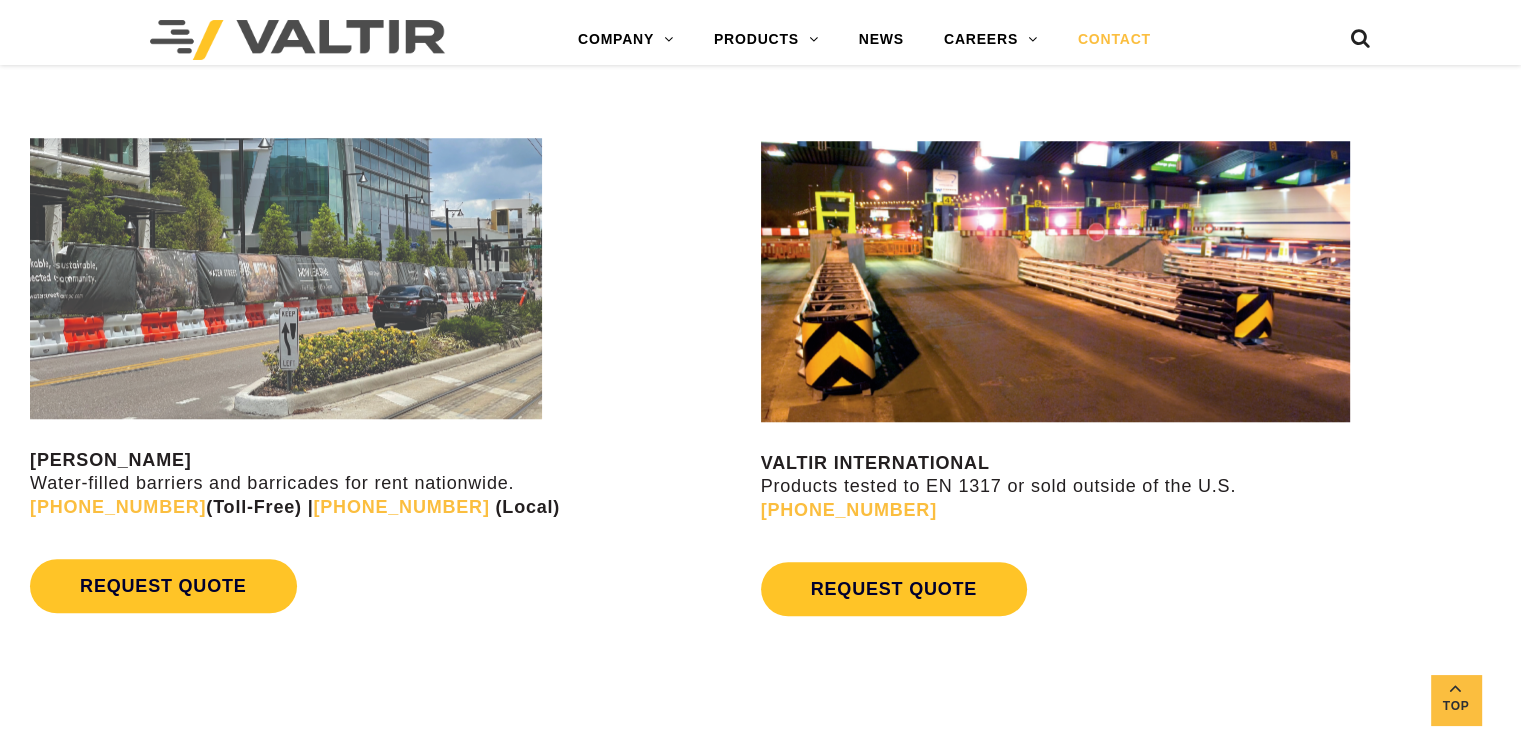 scroll, scrollTop: 1701, scrollLeft: 0, axis: vertical 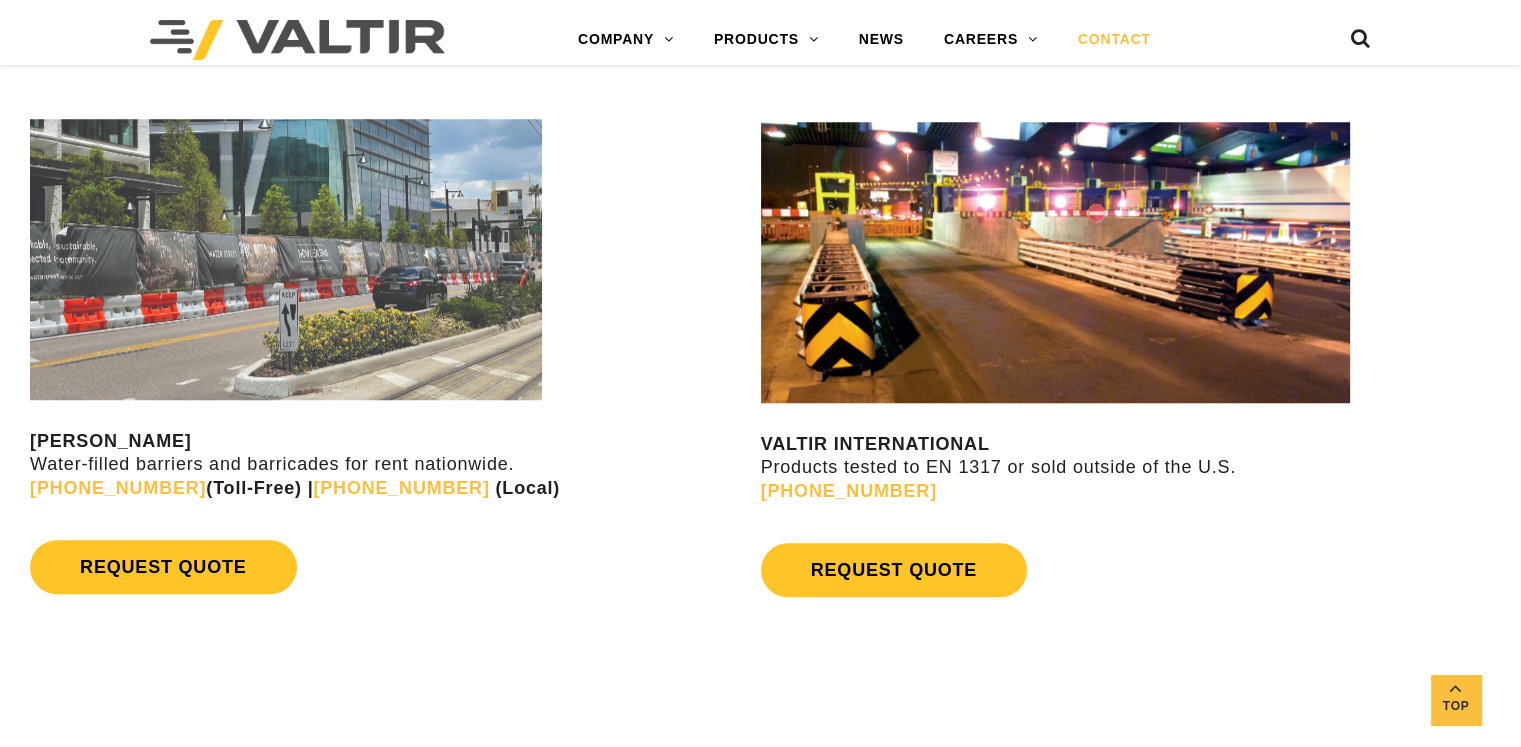 click on "VALTIR INTERNATIONAL" at bounding box center [875, 444] 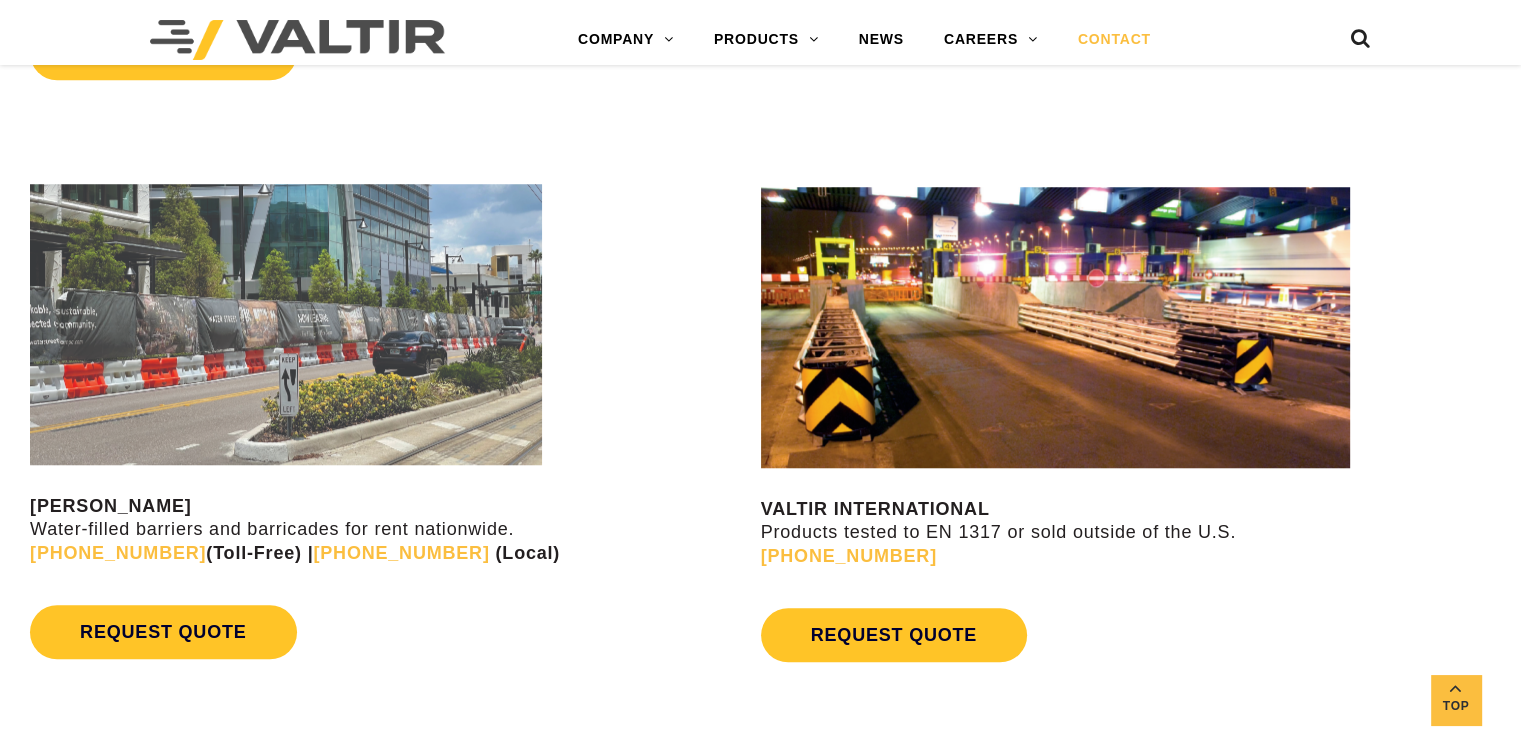 scroll, scrollTop: 1601, scrollLeft: 0, axis: vertical 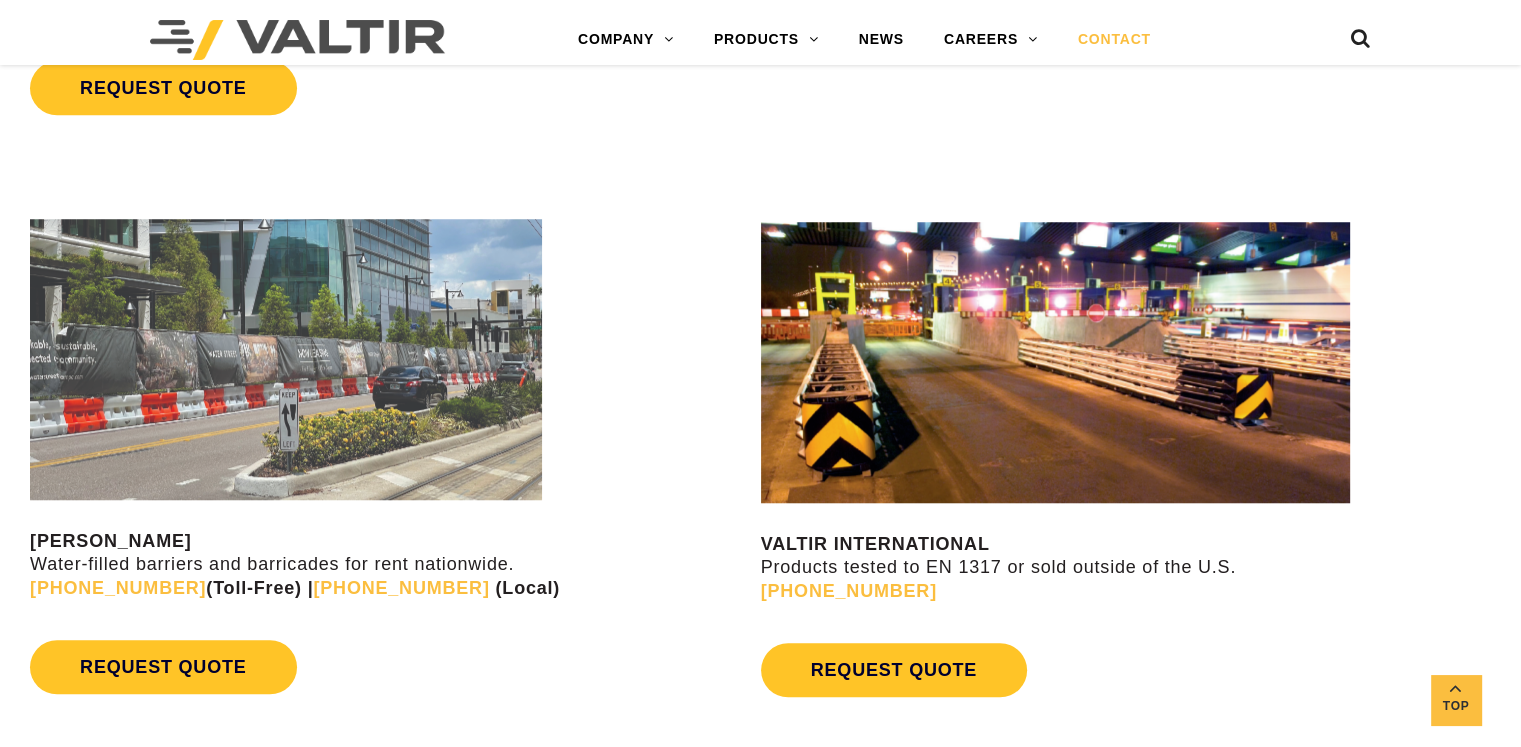 click on "ENERGY ABSORPTION SYSTEMS
Crash cushions, TMAs, delineators, and steel barriers.
[PHONE_NUMBER]
To learn more about our custom manufacture of highway safety devices and systems services by  Energy Absorption Systems , please contact us via the Energy Absorption Systems phone number listed above, or request a quote via the “Request Quote” link.
REQUEST QUOTE
GUARDRAIL SYSTEMS
Guardrail, end terminals, cable, and signpost products.
[PHONE_NUMBER]  (Toll-Free) |  [PHONE_NUMBER]  (Local)
REQUEST QUOTE
HIGHWAYGUARD BARRIER
MASH longitudinal redirecting steel barrier.
[PHONE_NUMBER]
REQUEST QUOTE" at bounding box center [760, -196] 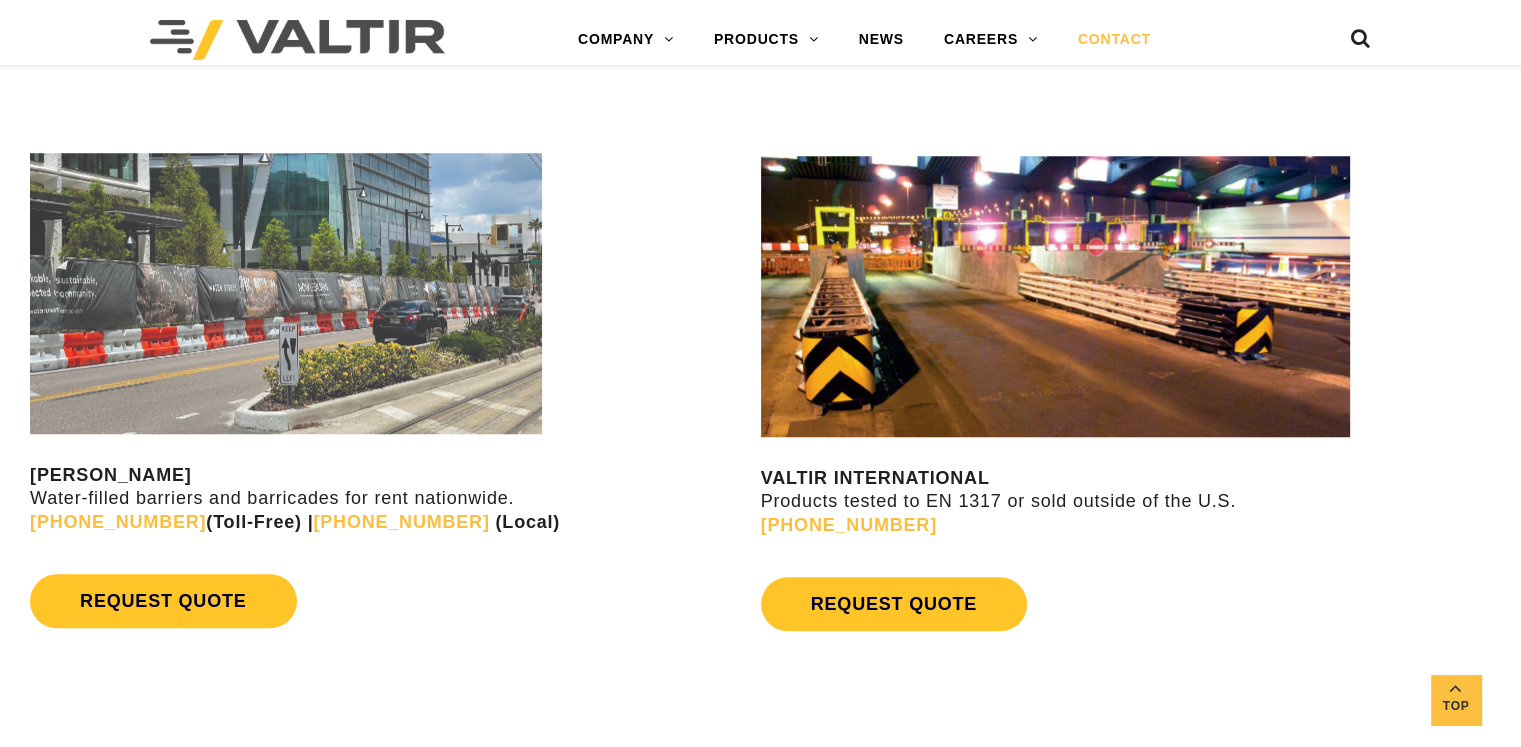 scroll, scrollTop: 1701, scrollLeft: 0, axis: vertical 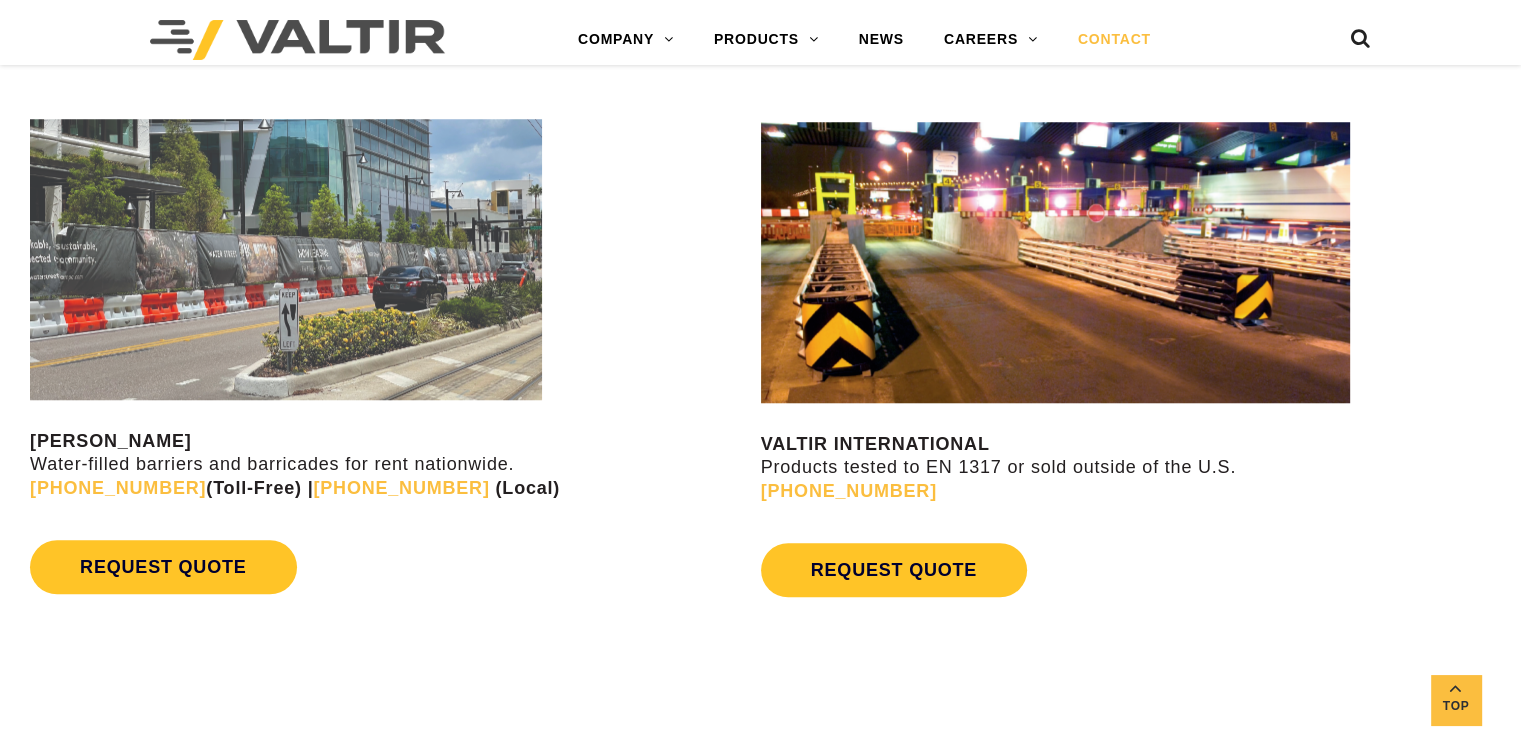 click at bounding box center (393, 259) 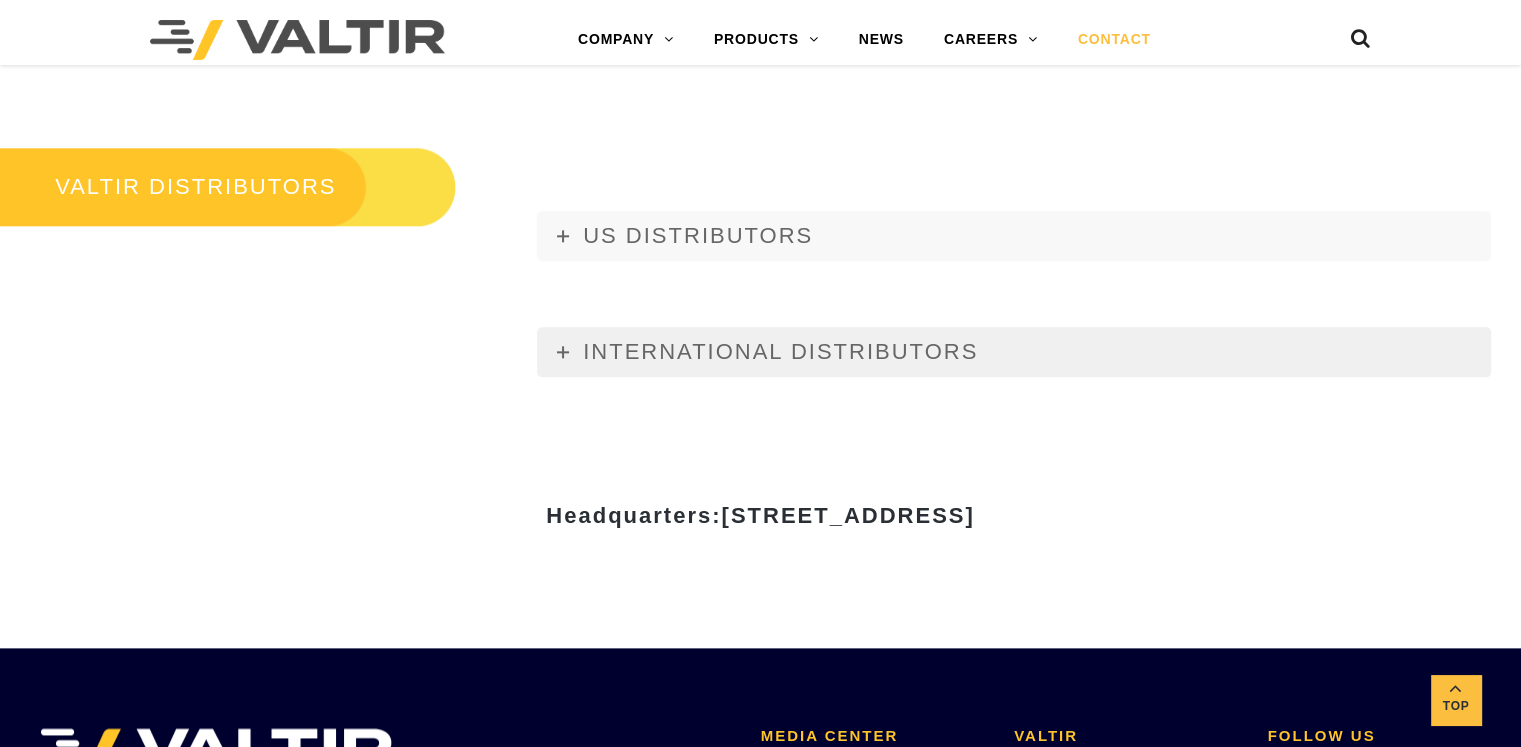 click on "INTERNATIONAL DISTRIBUTORS" at bounding box center [1014, 352] 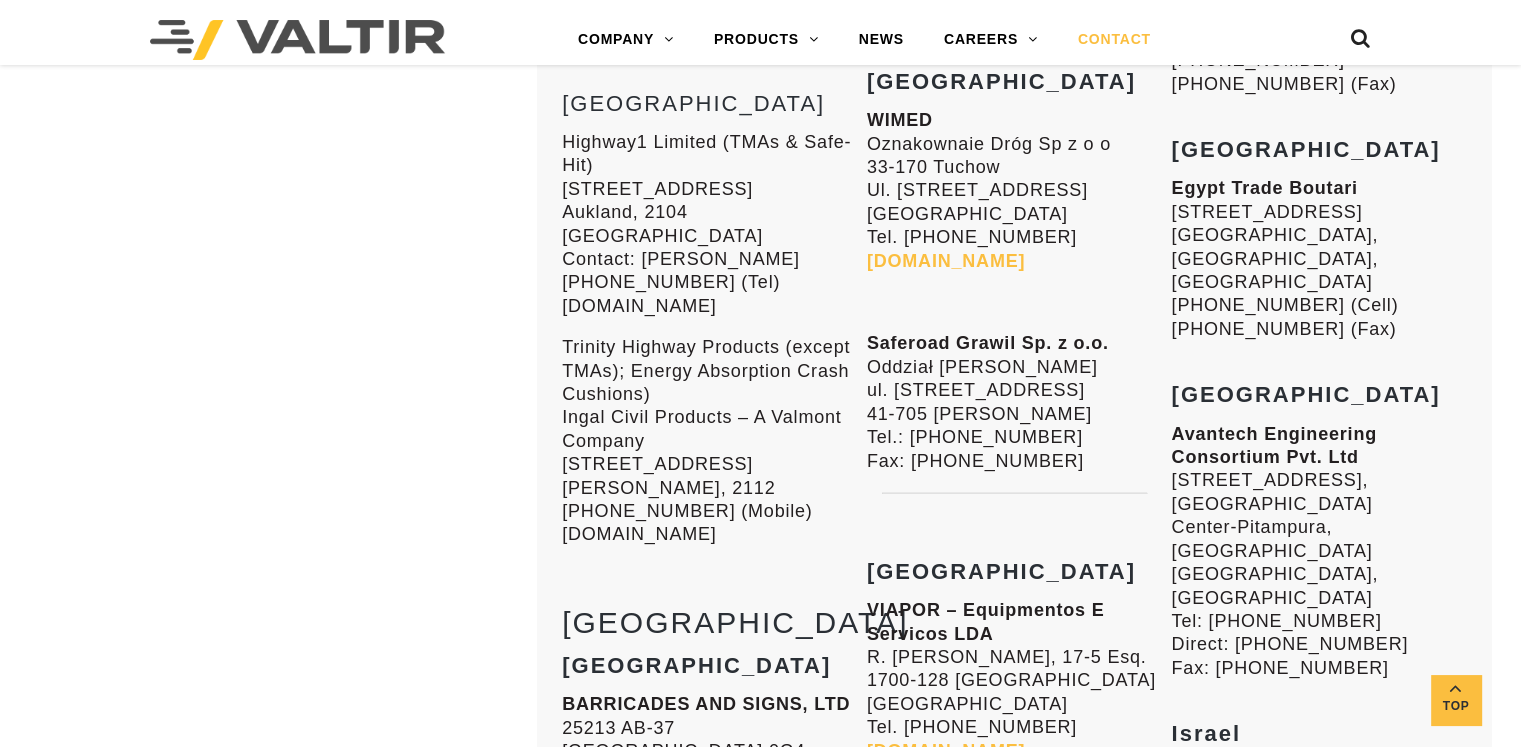 scroll, scrollTop: 6001, scrollLeft: 0, axis: vertical 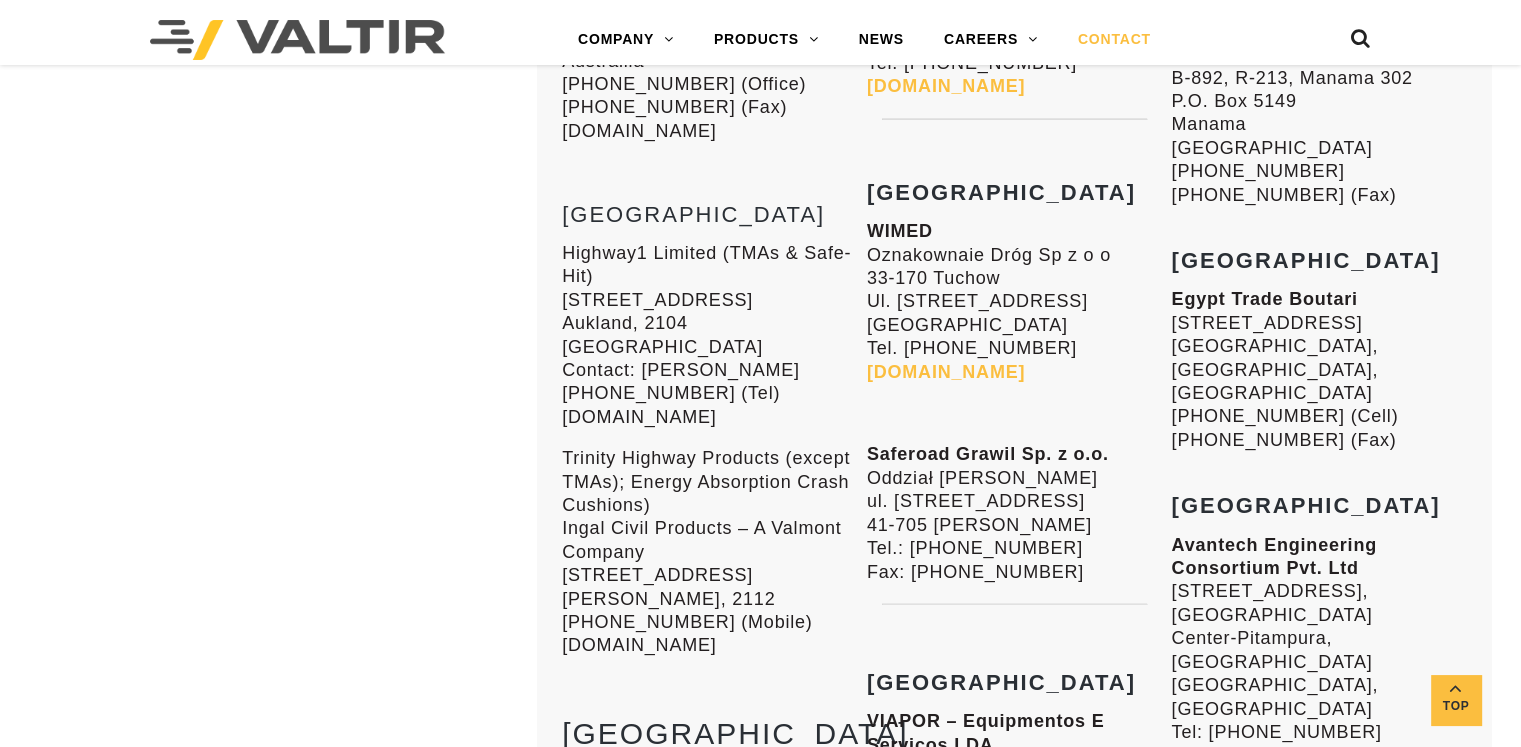click on "[DOMAIN_NAME]" at bounding box center [946, 372] 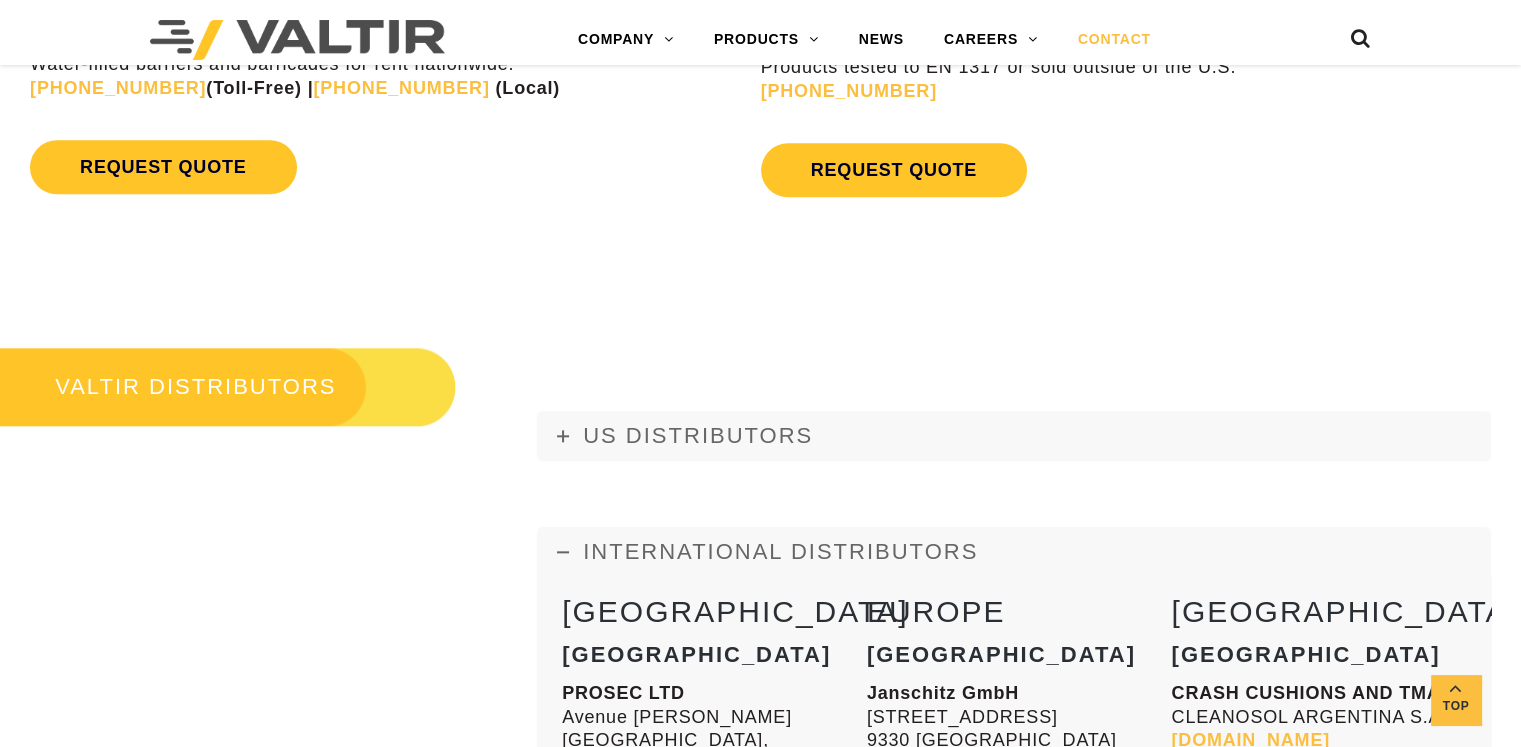click on "INTERNATIONAL DISTRIBUTORS" at bounding box center (780, 551) 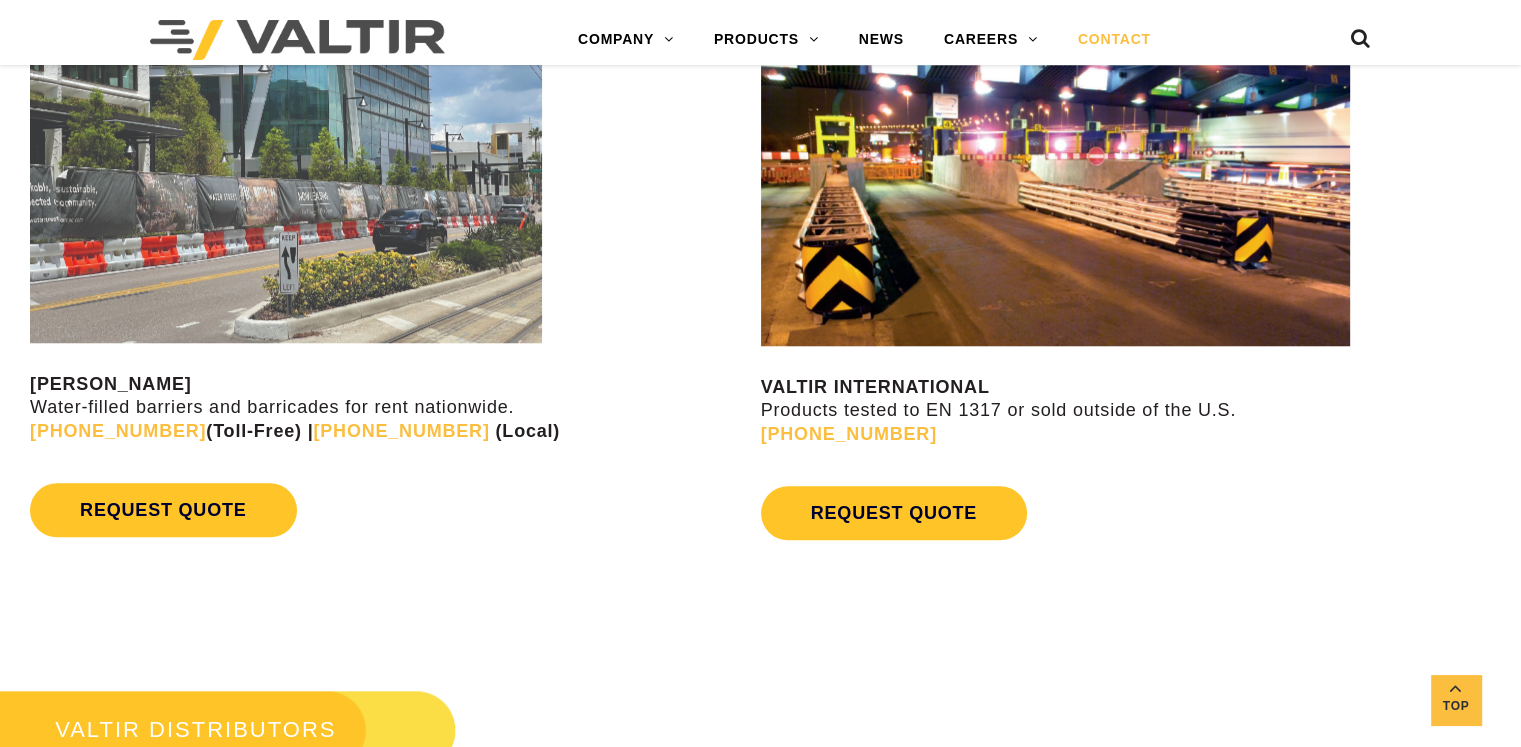 scroll, scrollTop: 1701, scrollLeft: 0, axis: vertical 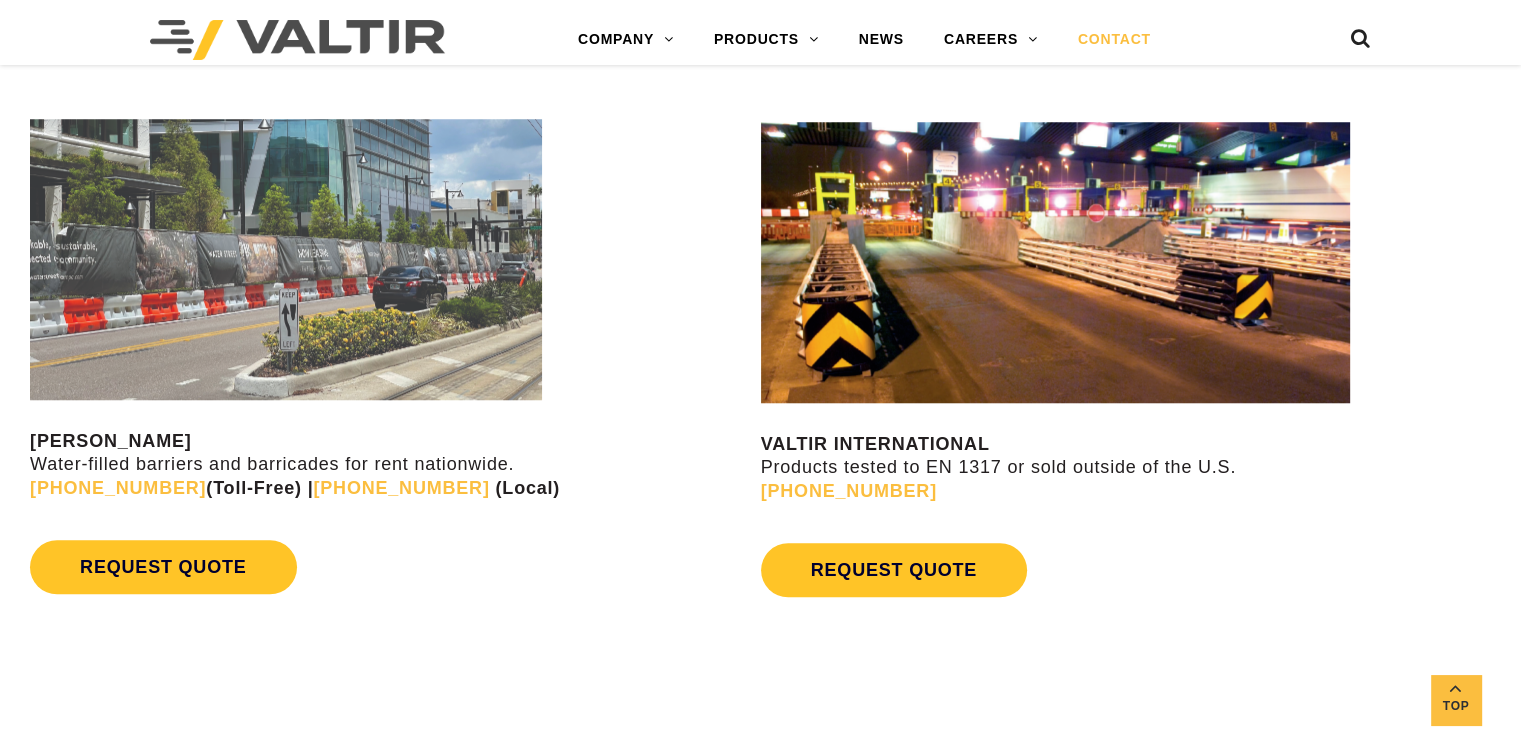 click on "VALTIR RENTALS
Water-filled barriers and barricades for rent nationwide.
[PHONE_NUMBER]  (Toll-Free) |  [PHONE_NUMBER]   (Local)" at bounding box center [393, 465] 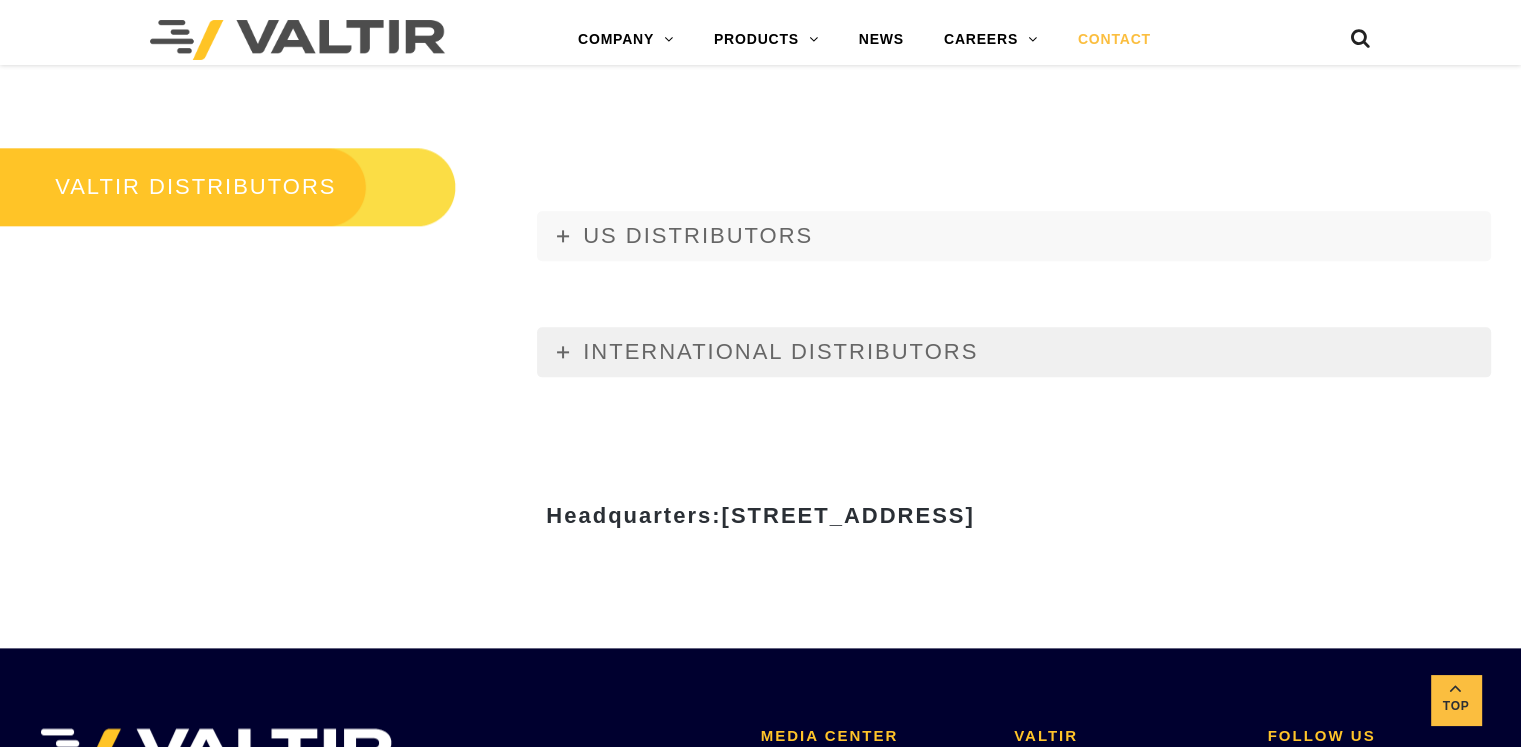 click on "INTERNATIONAL DISTRIBUTORS" at bounding box center (1014, 352) 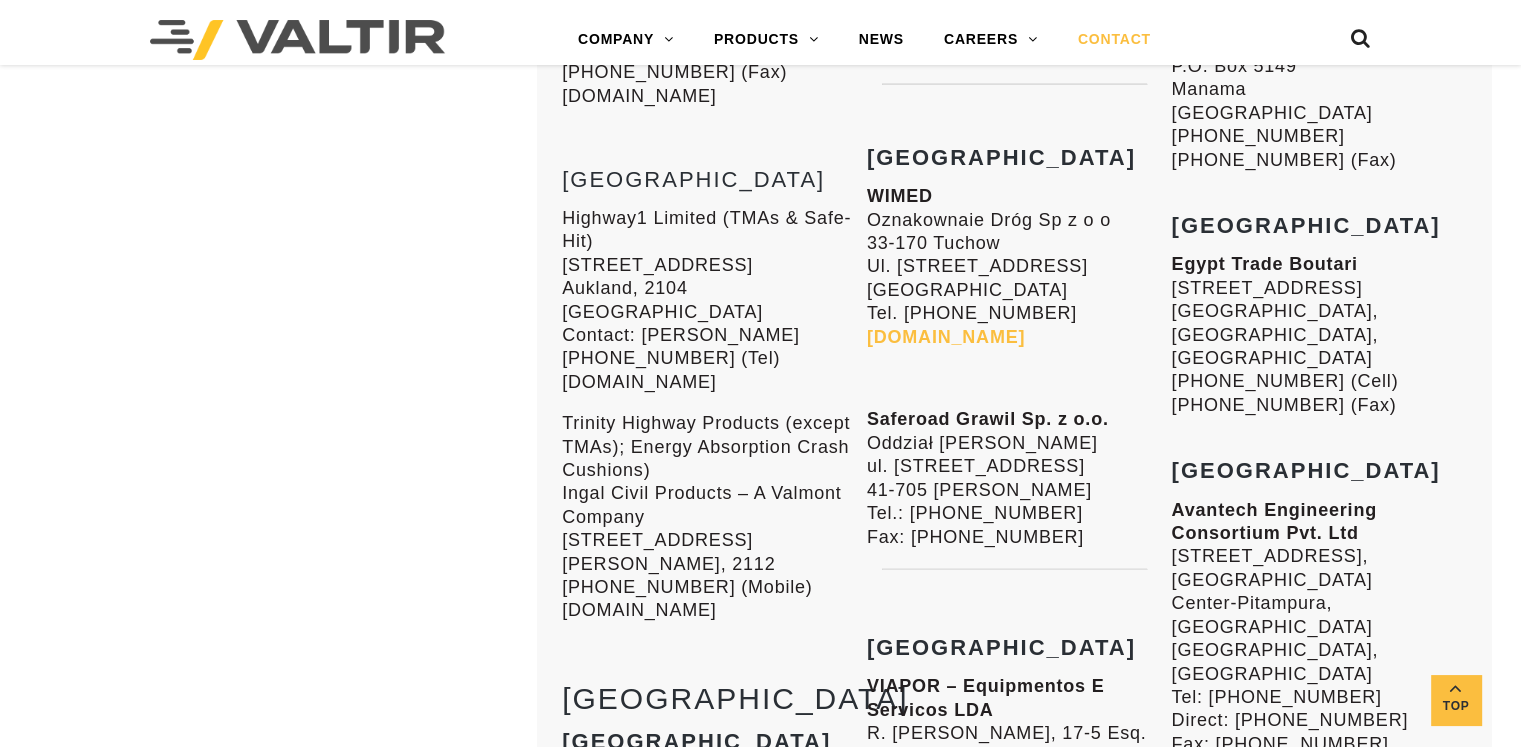 scroll, scrollTop: 6001, scrollLeft: 0, axis: vertical 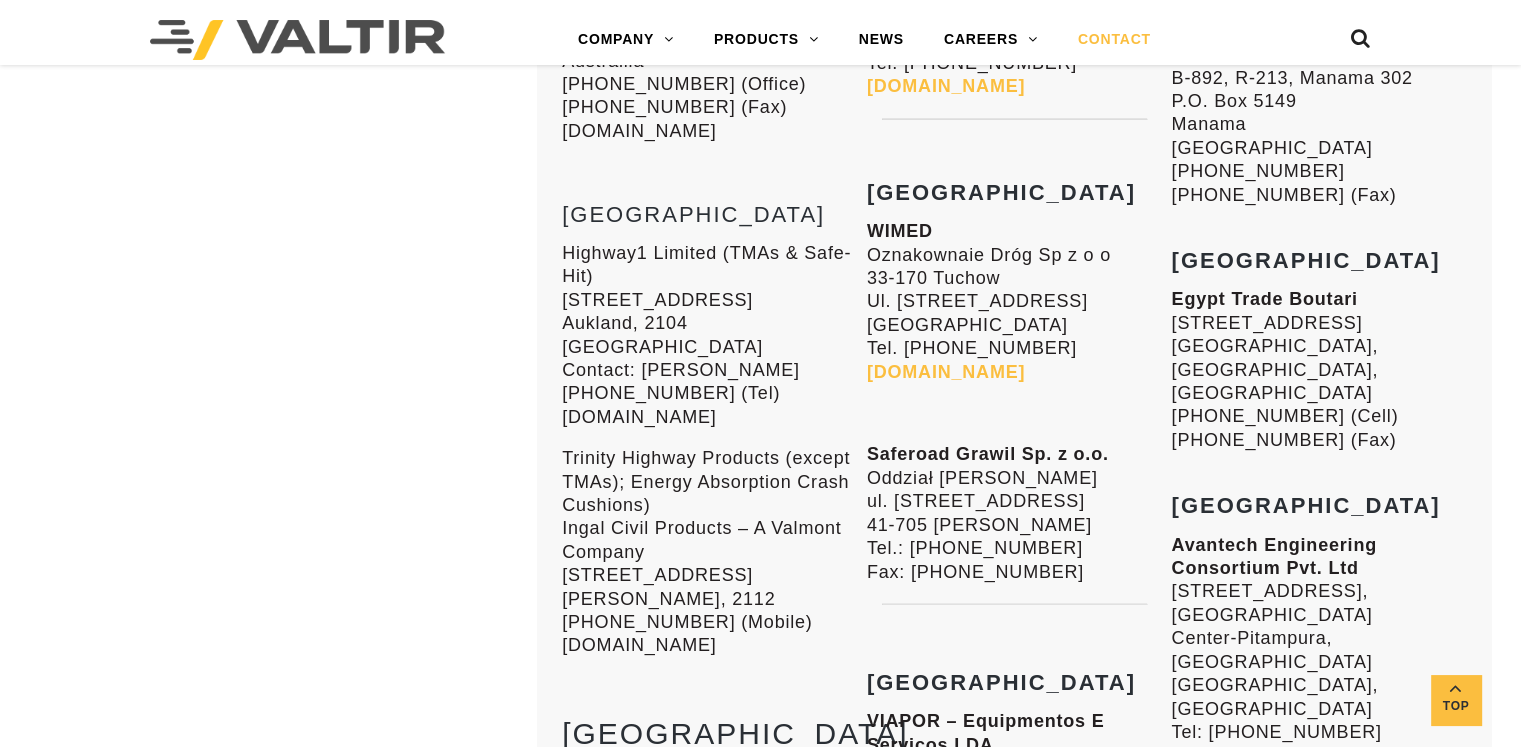 click on "Saferoad Grawil Sp. z o.o." at bounding box center [988, 454] 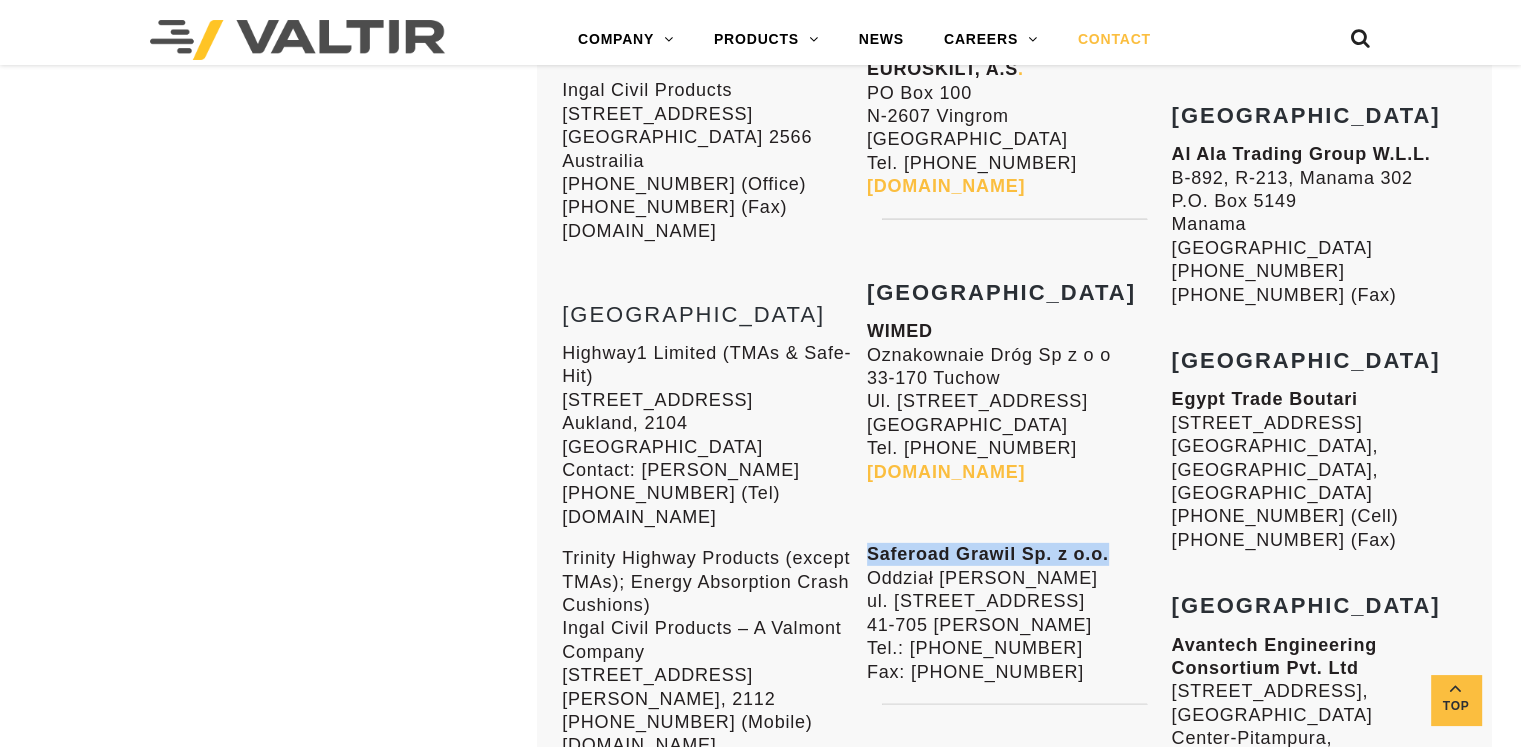 drag, startPoint x: 868, startPoint y: 502, endPoint x: 1106, endPoint y: 501, distance: 238.0021 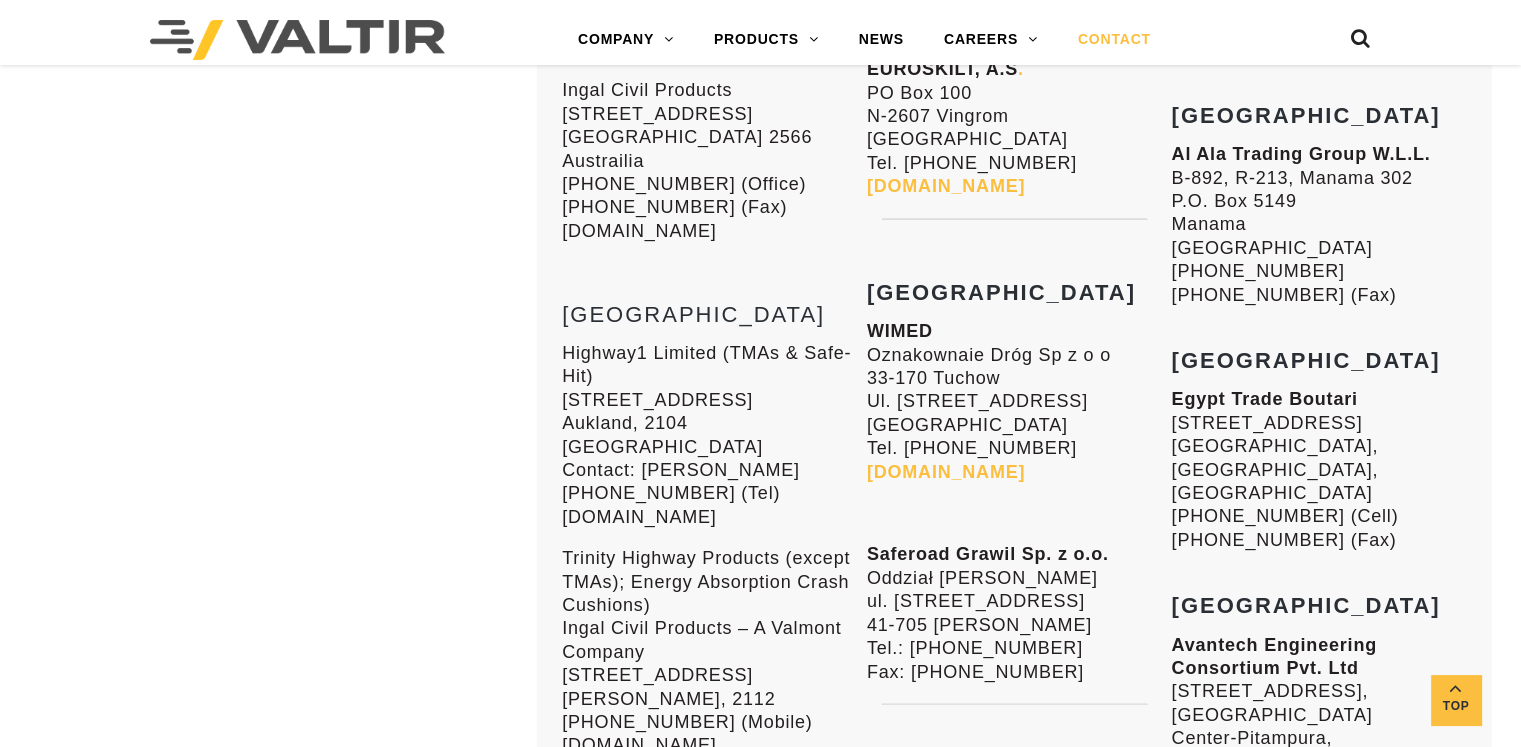 click on "EUROPE
Austria
Janschitz GmbH
[STREET_ADDRESS]
Tel. [PHONE_NUMBER]
[DOMAIN_NAME]
[GEOGRAPHIC_DATA]
ISYTECH BV
[STREET_ADDRESS]
Tel. [PHONE_NUMBER]
Bulgaria
Jupiter Holding
Plovdiv [STREET_ADDRESS]
Tel. [PHONE_NUMBER]
[DOMAIN_NAME]
[GEOGRAPHIC_DATA]
Odotechniki
[STREET_ADDRESS]
P.O. [GEOGRAPHIC_DATA]
Tel. [PHONE_NUMBER]
Fax. [PHONE_NUMBER]
[DOMAIN_NAME]
Czech Republic
HAKOM sro
Československej armády,
036 01 [GEOGRAPHIC_DATA],
[GEOGRAPHIC_DATA]
Tel. [PHONE_NUMBER]
[DOMAIN_NAME]
Denmark
DANSK AUTOVÆRN
[STREET_ADDRESS]
Tel. [PHONE_NUMBER]
[DOMAIN_NAME]
Finland
Teknoinfra Oy
Puusepäntee 11
FI-04360 [GEOGRAPHIC_DATA]
[GEOGRAPHIC_DATA]
Tel. [PHONE_NUMBER]
[DOMAIN_NAME]
Saferoad [GEOGRAPHIC_DATA] Oy
[STREET_ADDRESS]
Tel. [PHONE_NUMBER]
[DOMAIN_NAME]
France
TERTU
61160 [GEOGRAPHIC_DATA][PERSON_NAME]" at bounding box center [1014, -319] 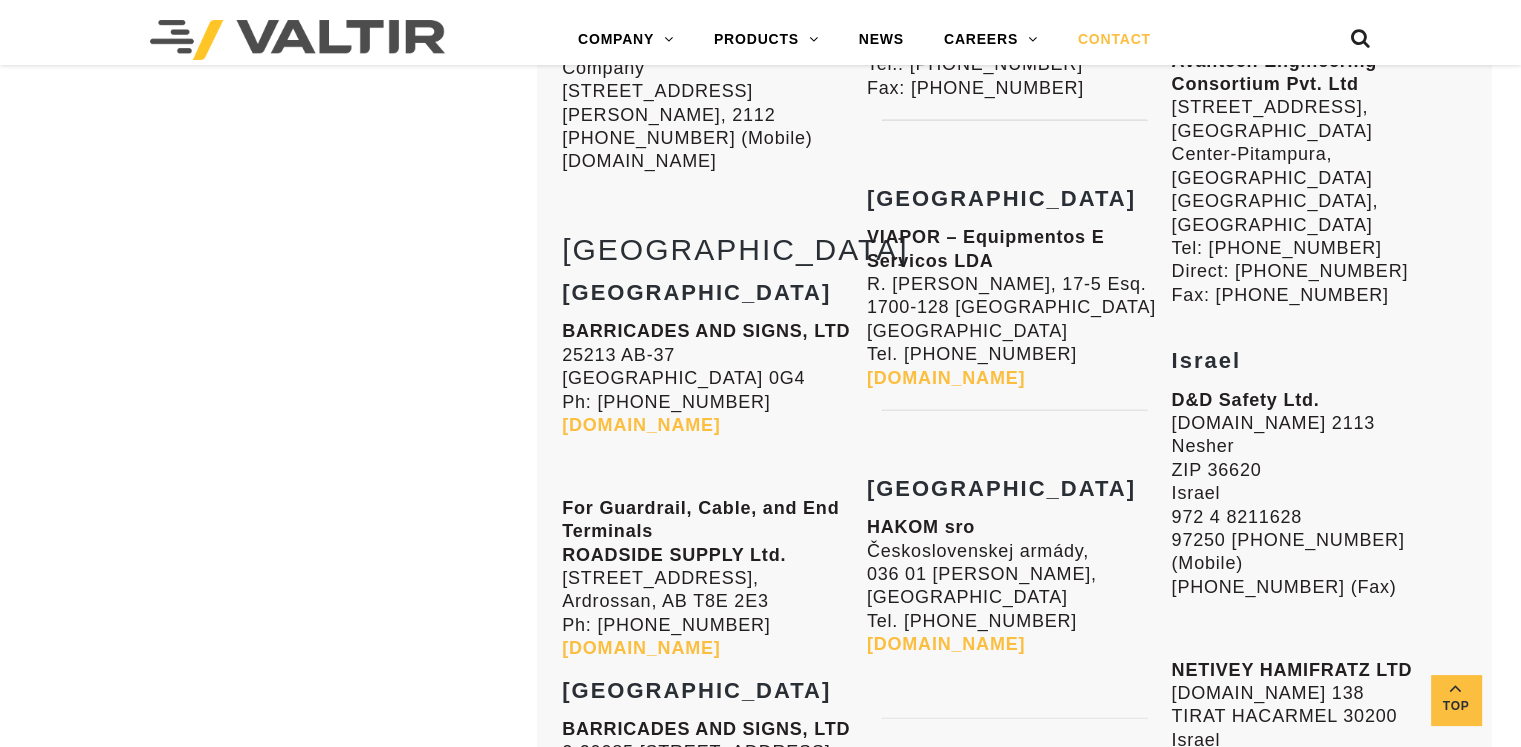 scroll, scrollTop: 6601, scrollLeft: 0, axis: vertical 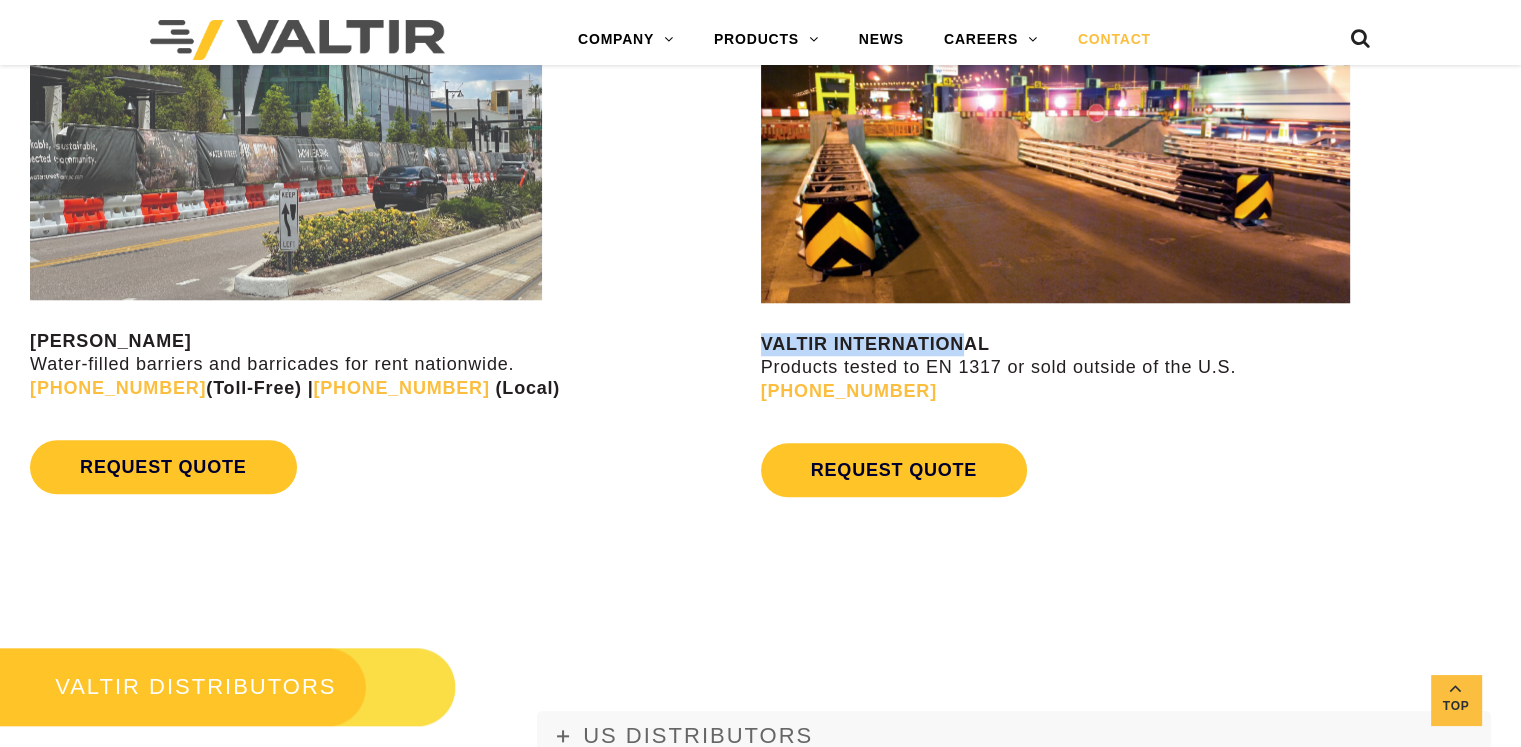 drag, startPoint x: 760, startPoint y: 338, endPoint x: 965, endPoint y: 334, distance: 205.03902 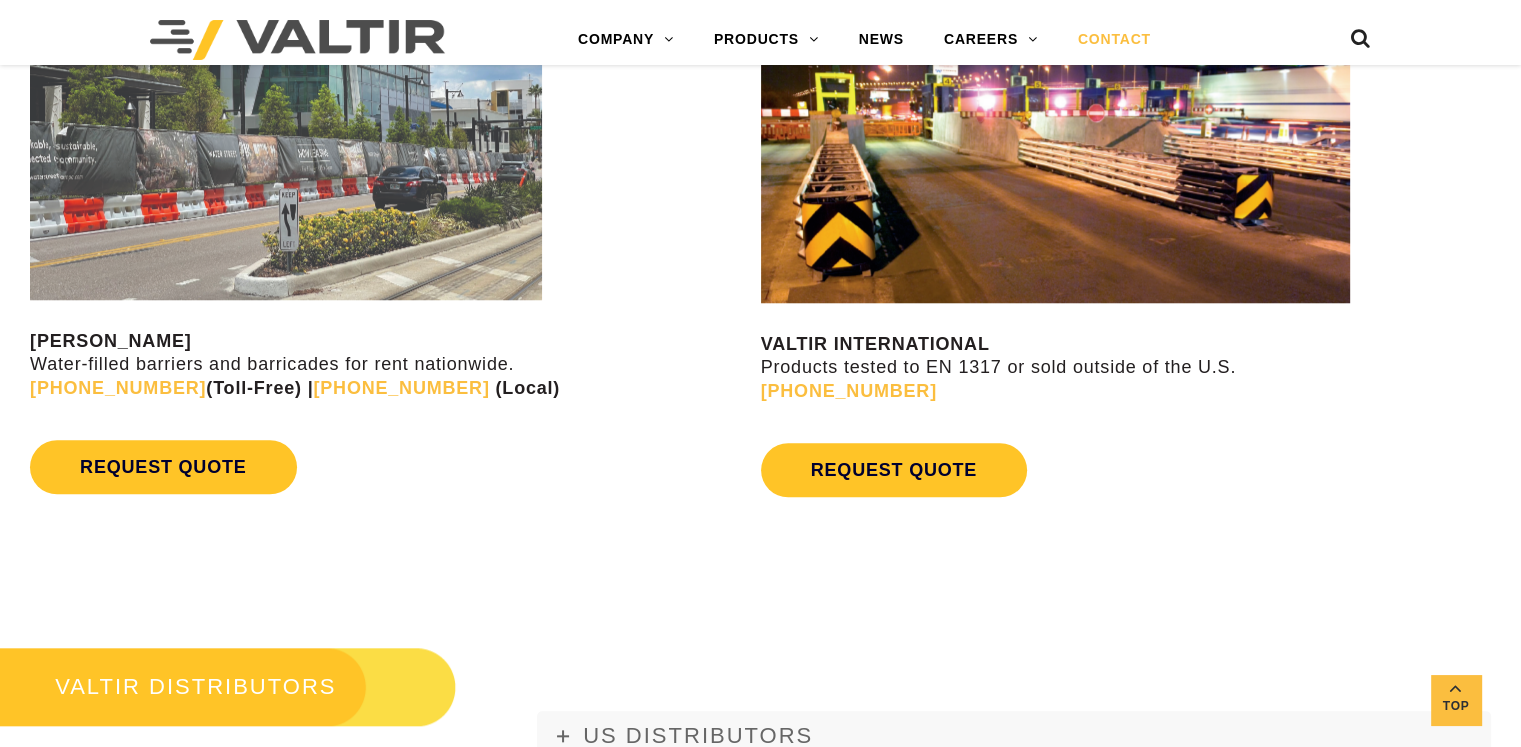 click on "VALTIR INTERNATIONAL" at bounding box center (875, 344) 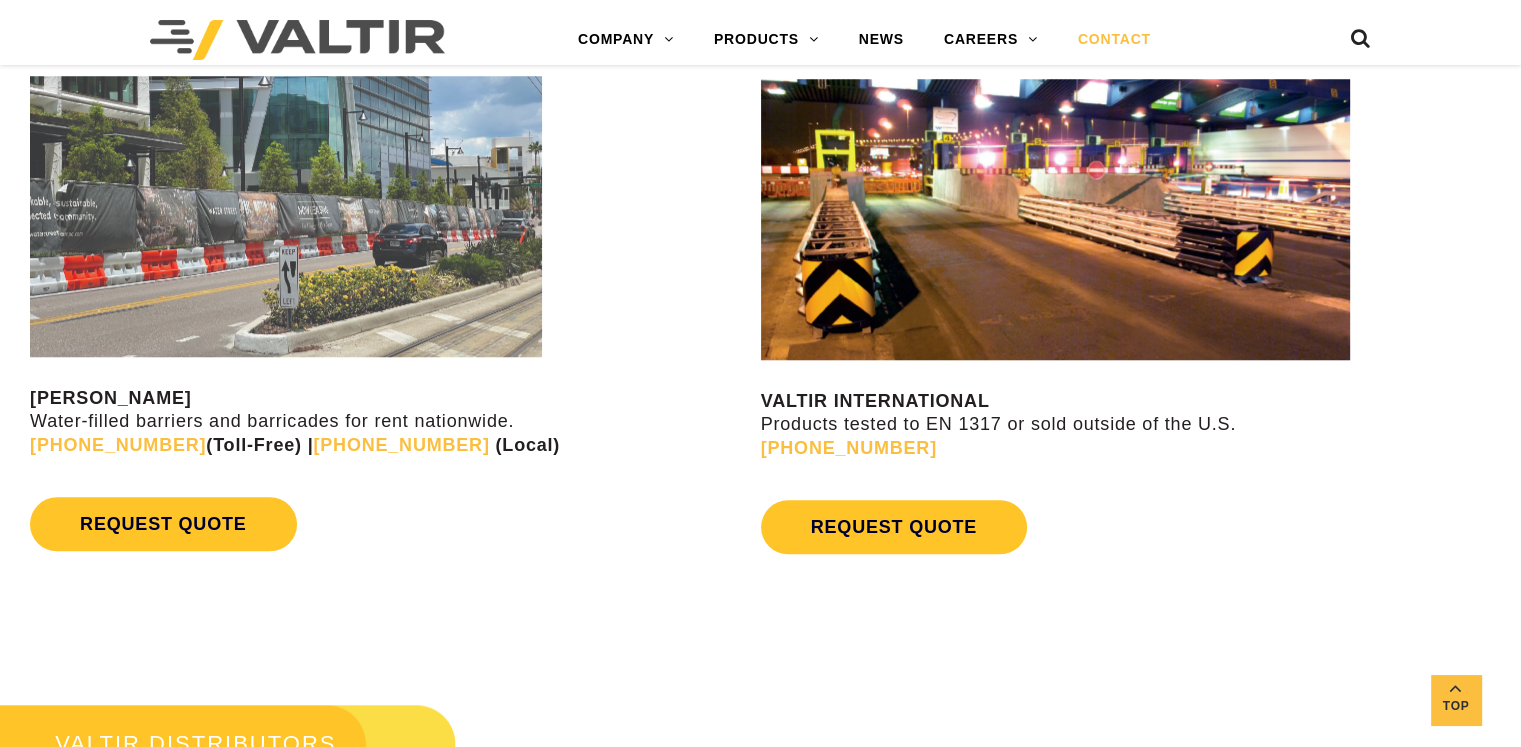 scroll, scrollTop: 1700, scrollLeft: 0, axis: vertical 